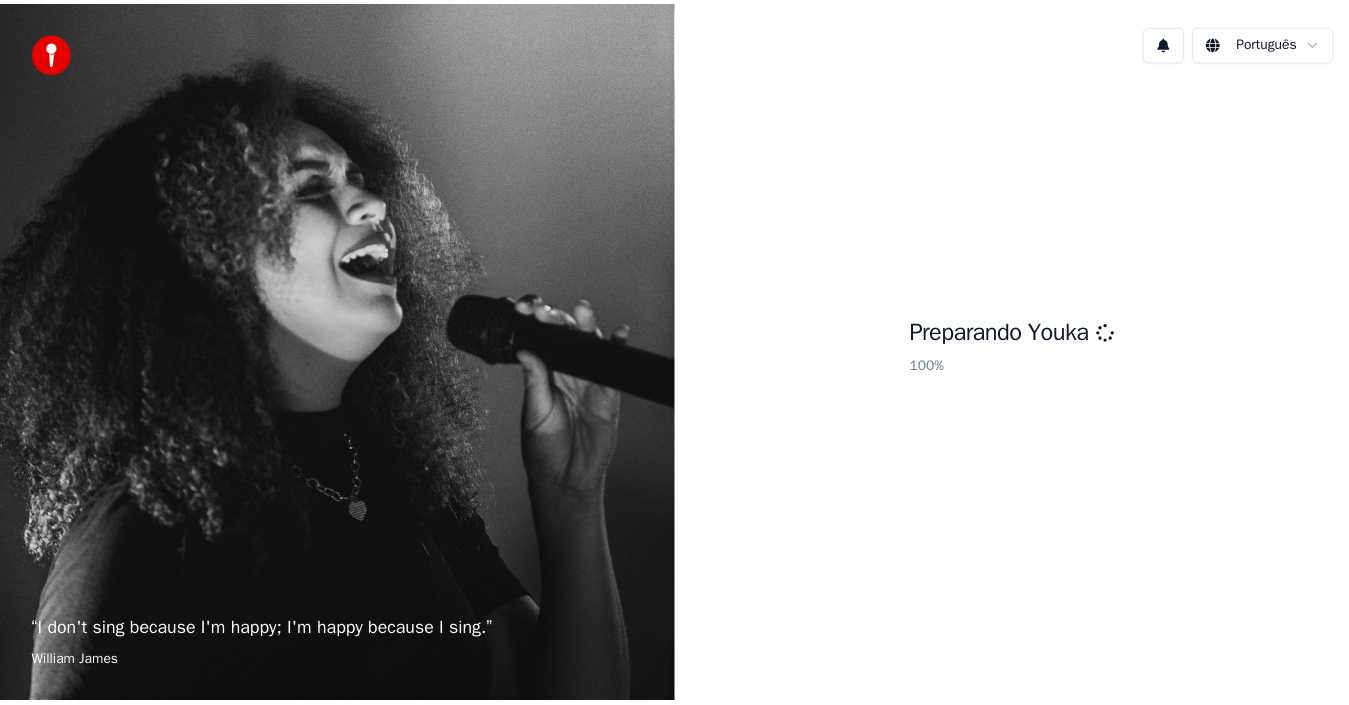 scroll, scrollTop: 0, scrollLeft: 0, axis: both 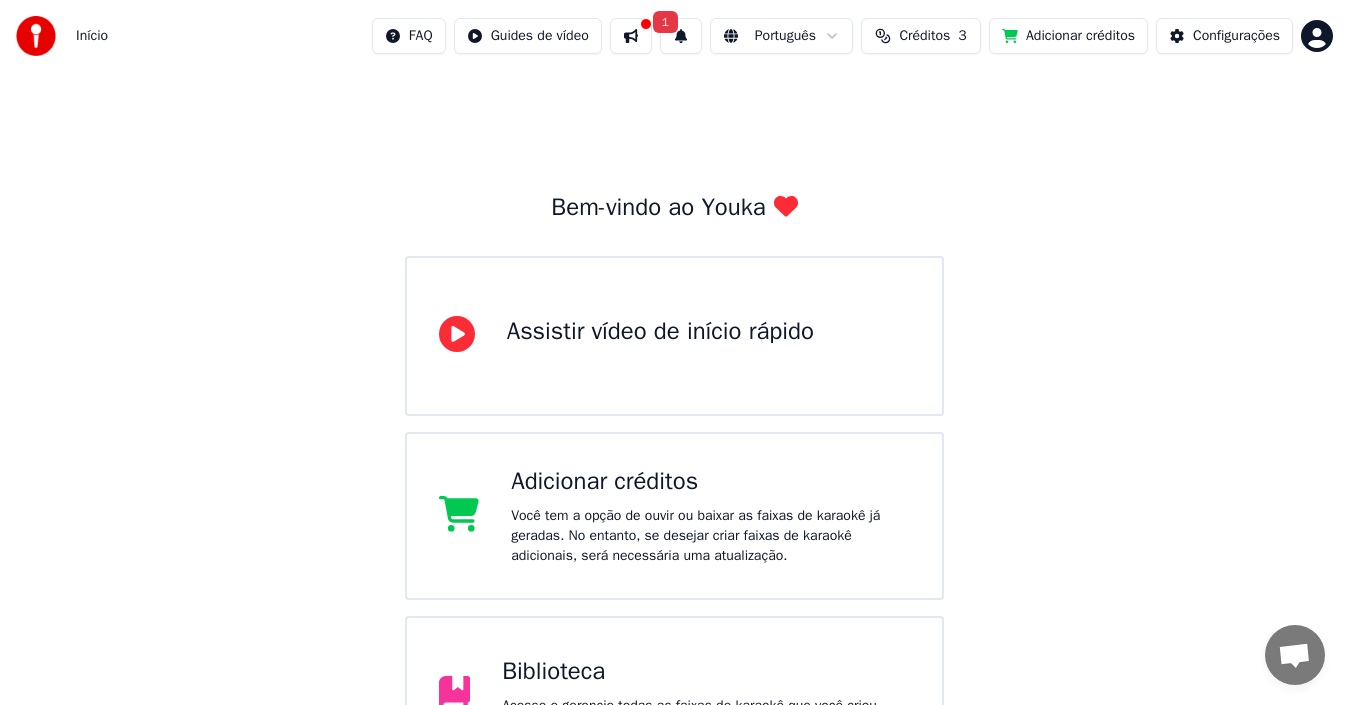 click on "Bem-vindo ao Youka Assistir vídeo de início rápido Adicionar créditos Você tem a opção de ouvir ou baixar as faixas de karaokê já geradas. No entanto, se desejar criar faixas de karaokê adicionais, será necessária uma atualização. Biblioteca Acesse e gerencie todas as faixas de karaokê que você criou. Edite, organize e aperfeiçoe seus projetos. Criar Karaokê Crie karaokê a partir de arquivos de áudio ou vídeo (MP3, MP4 e mais), ou cole um URL para gerar instantaneamente um vídeo de karaokê com letras sincronizadas." at bounding box center (674, 516) 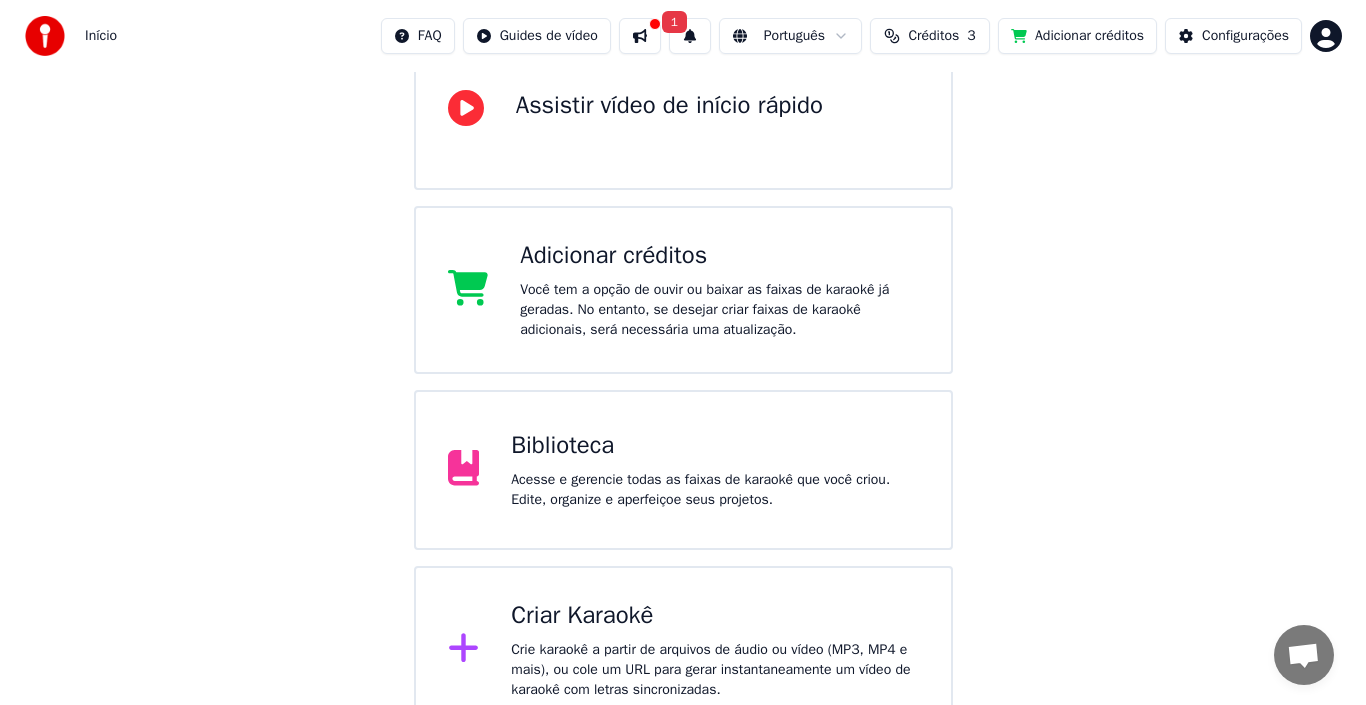scroll, scrollTop: 255, scrollLeft: 0, axis: vertical 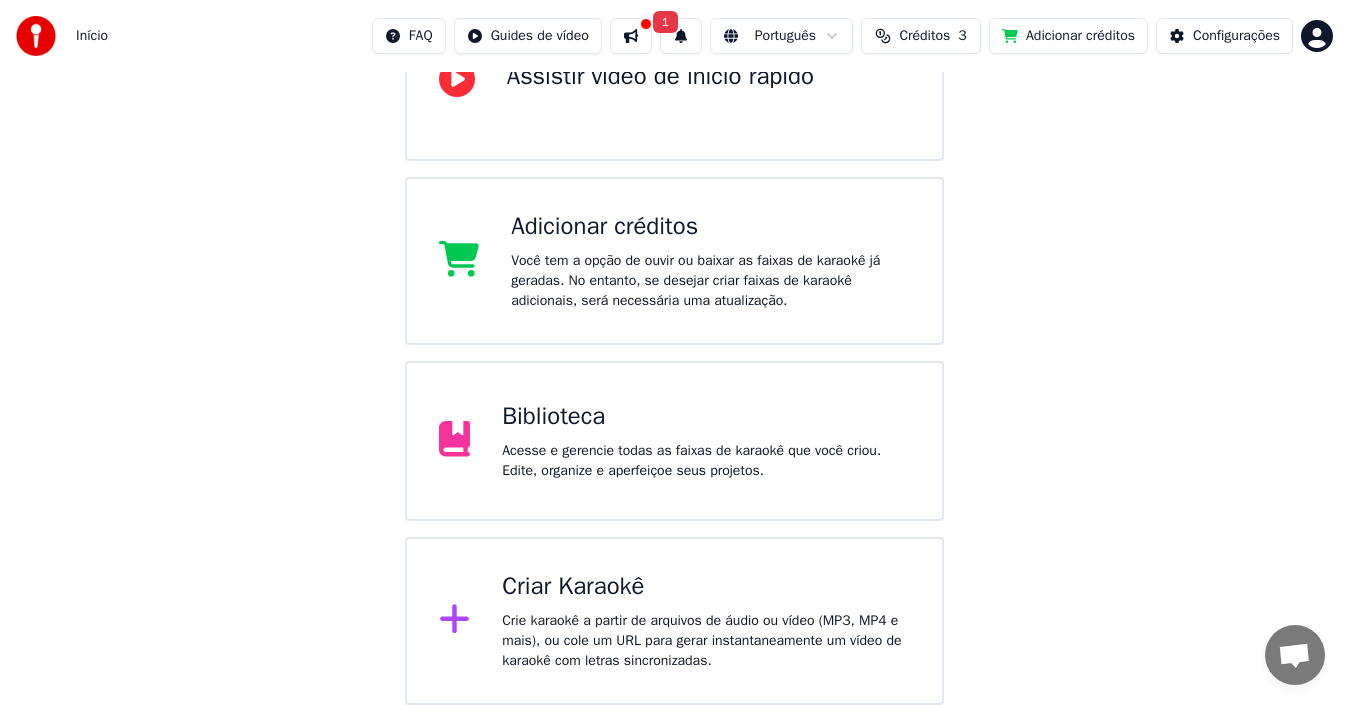 click on "Criar Karaokê" at bounding box center (706, 587) 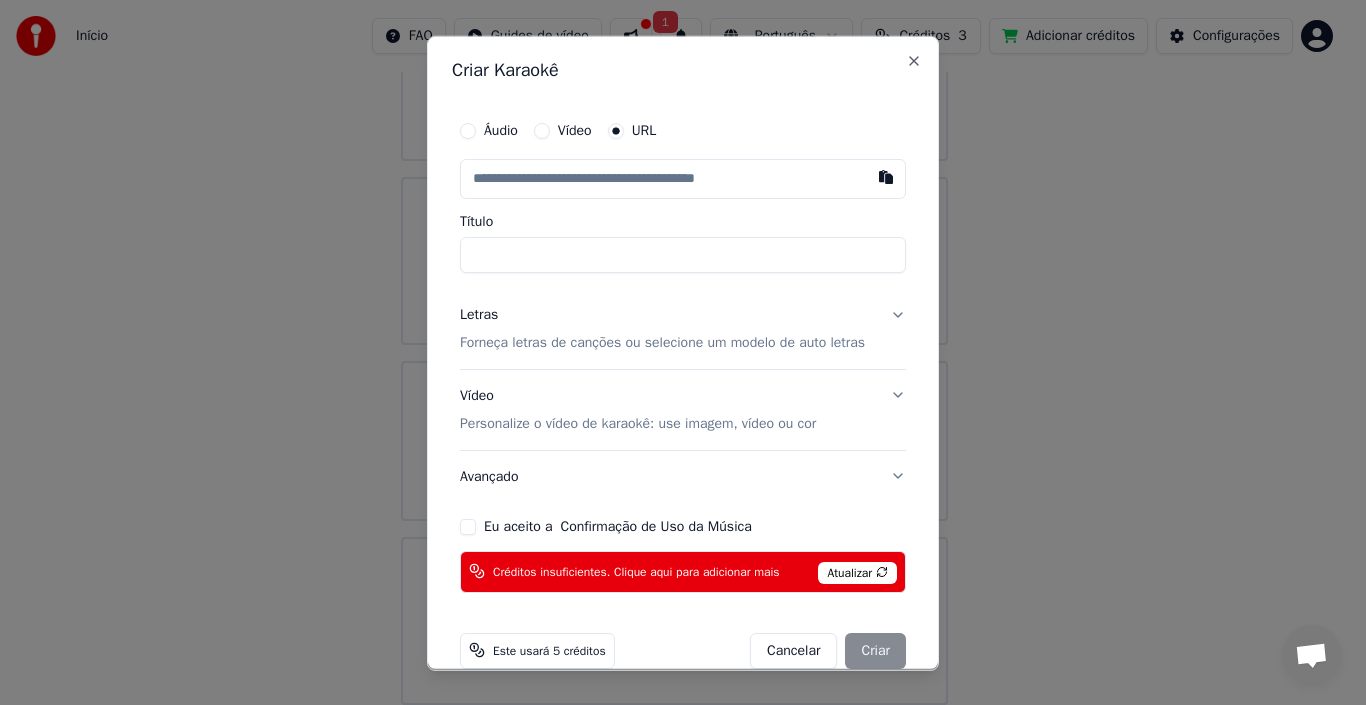 type on "**********" 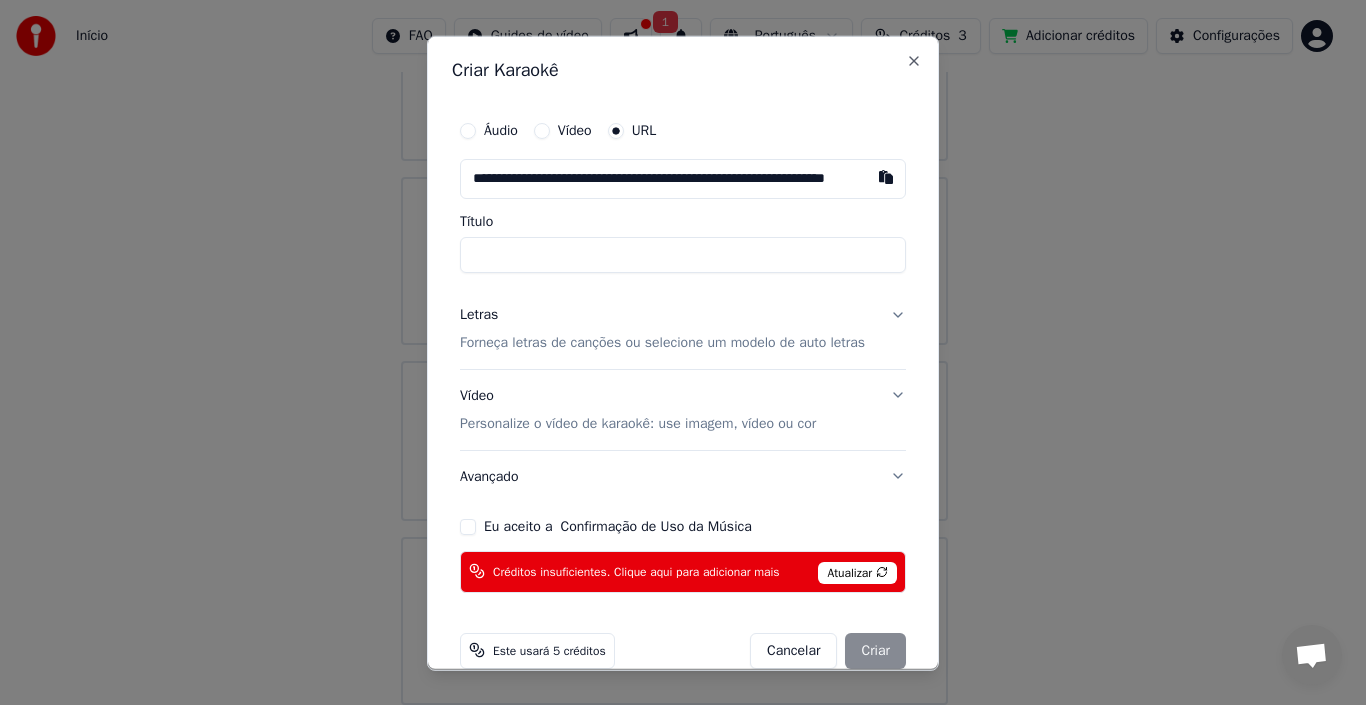 scroll, scrollTop: 0, scrollLeft: 107, axis: horizontal 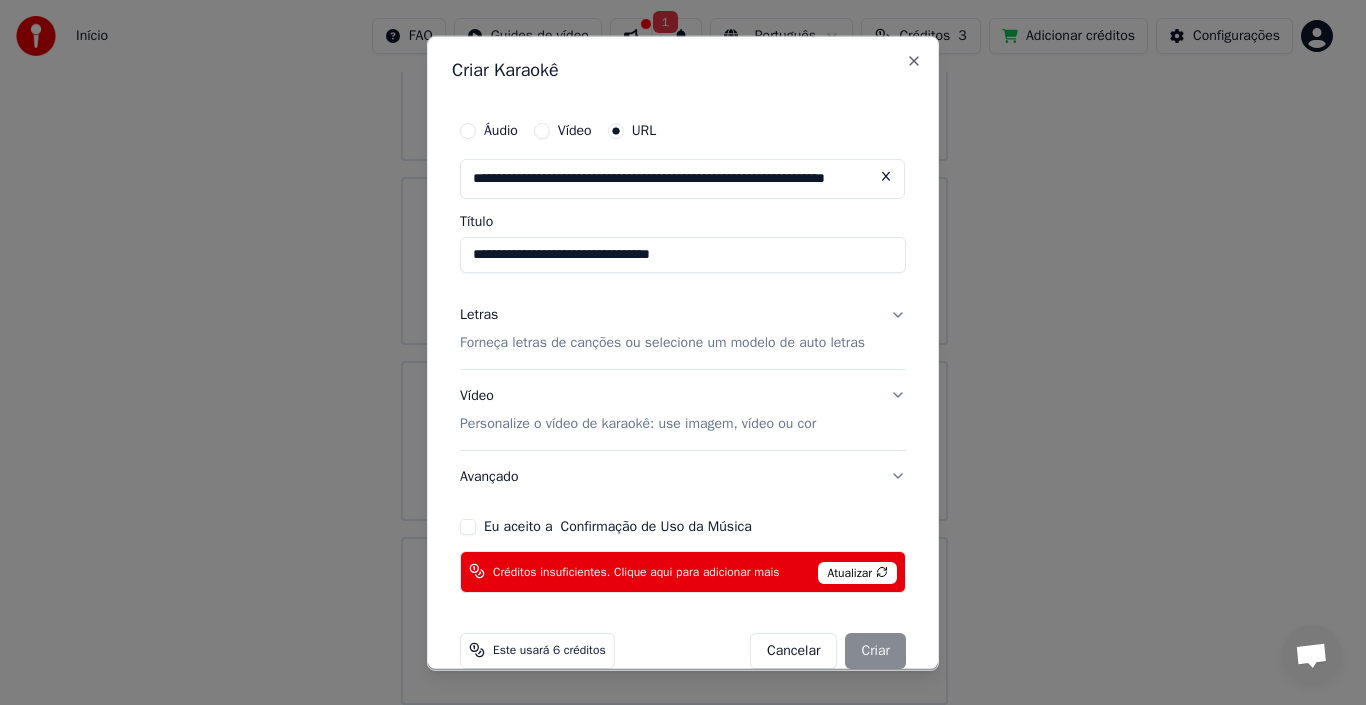 type on "**********" 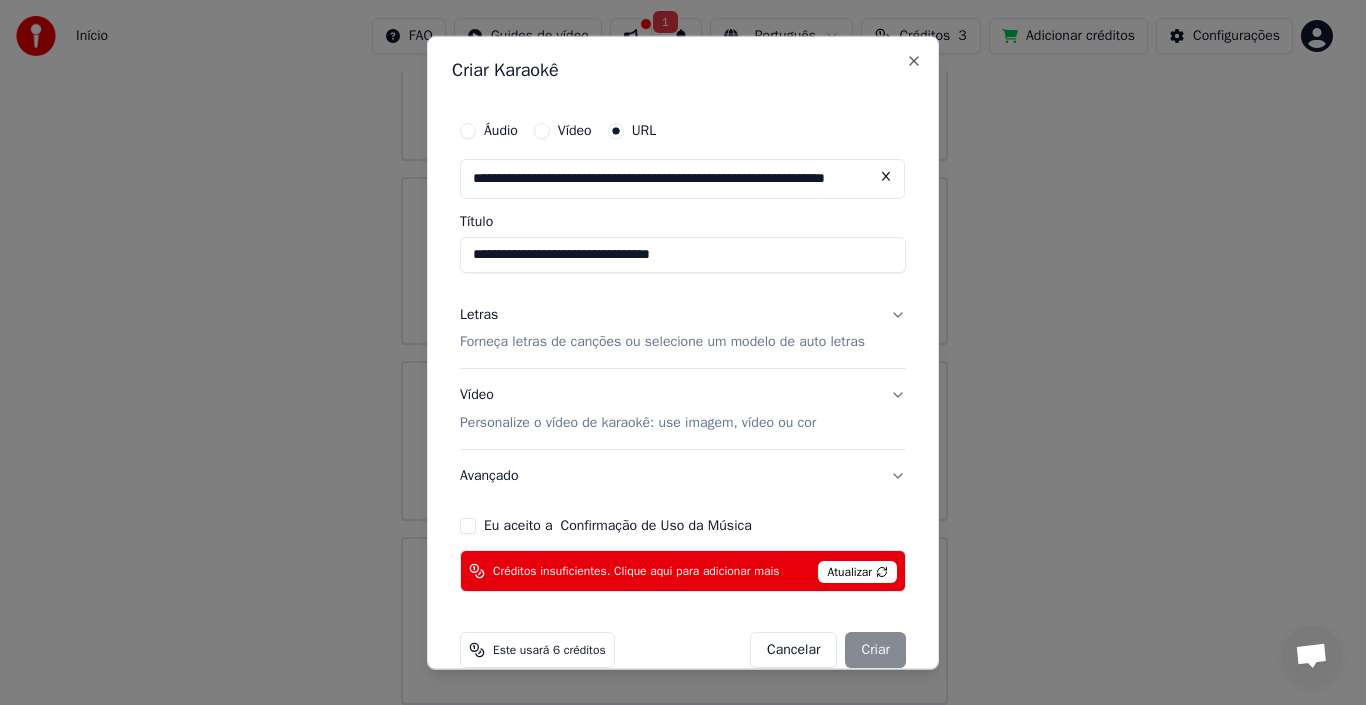 type on "**********" 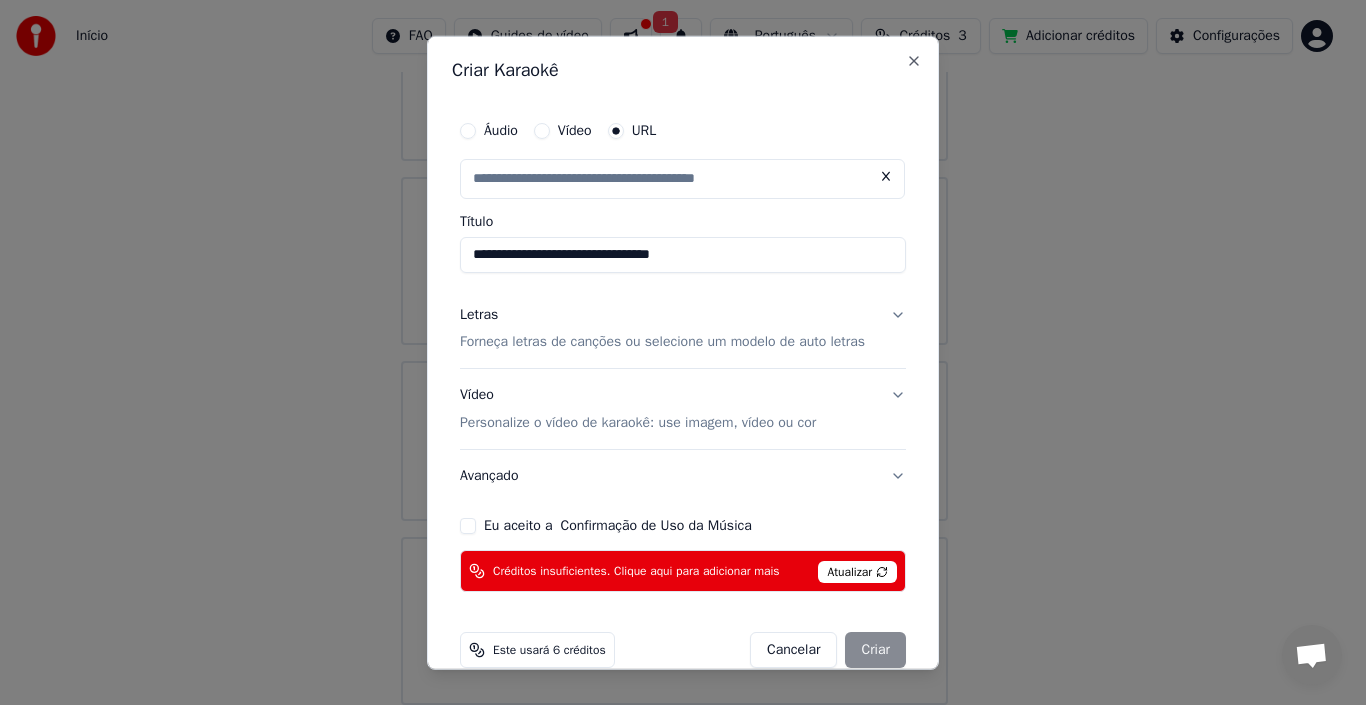 scroll, scrollTop: 0, scrollLeft: 0, axis: both 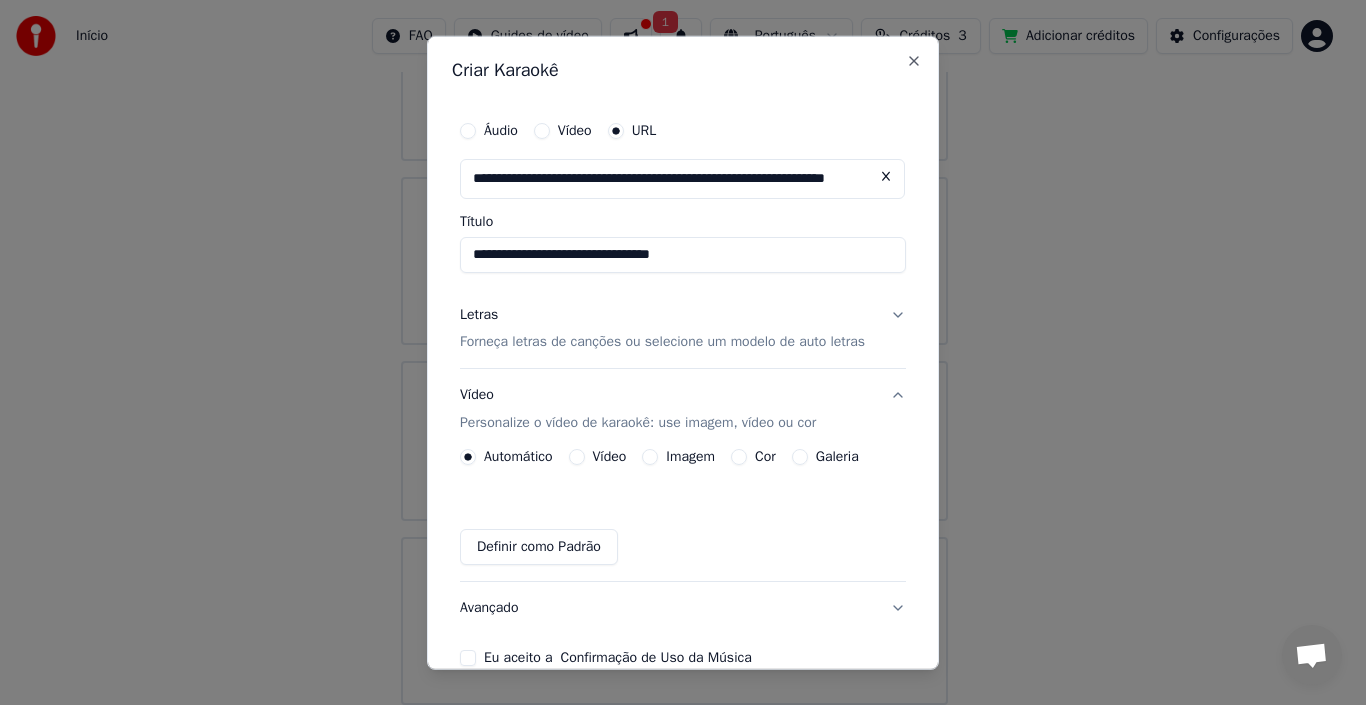 click on "Imagem" at bounding box center [650, 457] 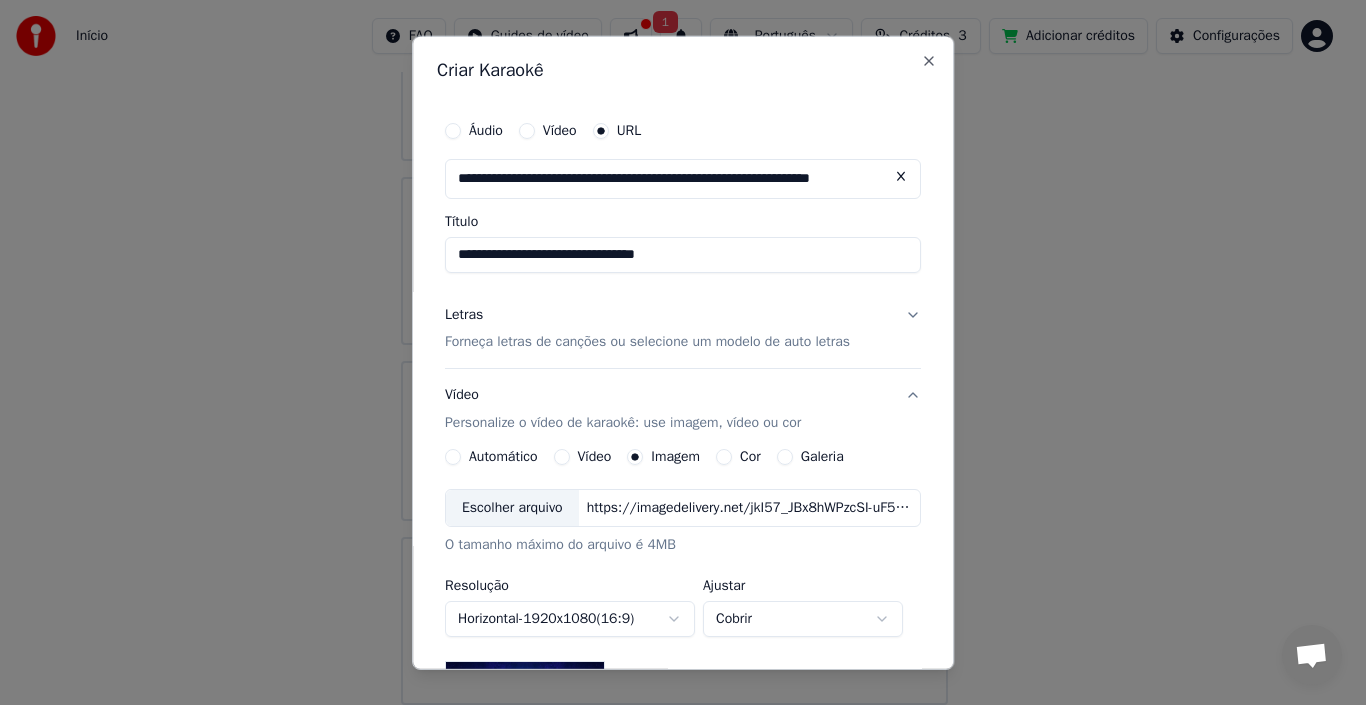 click on "Forneça letras de canções ou selecione um modelo de auto letras" at bounding box center [647, 342] 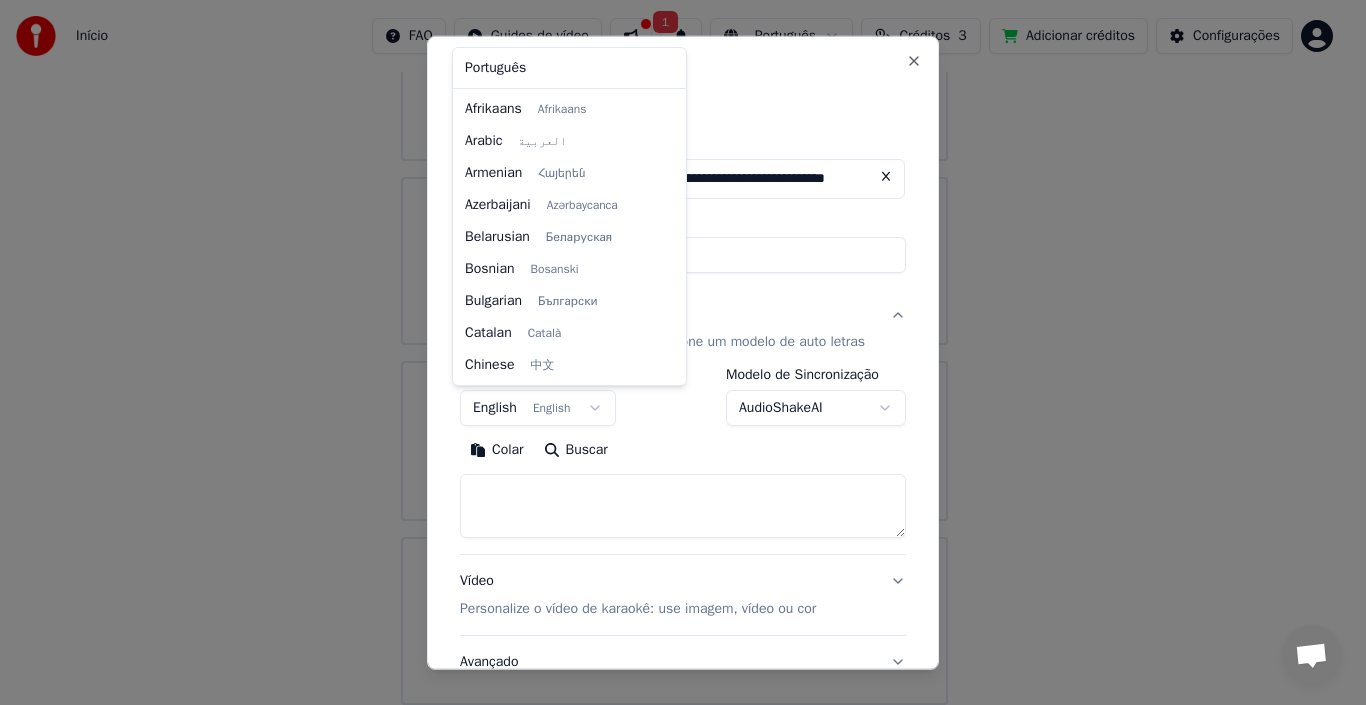 click on "Início FAQ Guides de vídeo 1 Português Créditos 3 Adicionar créditos Configurações Bem-vindo ao Youka Assistir vídeo de início rápido Adicionar créditos Você tem a opção de ouvir ou baixar as faixas de karaokê já geradas. No entanto, se desejar criar faixas de karaokê adicionais, será necessária uma atualização. Biblioteca Acesse e gerencie todas as faixas de karaokê que você criou. Edite, organize e aperfeiçoe seus projetos. Criar Karaokê Crie karaokê a partir de arquivos de áudio ou vídeo (MP3, MP4 e mais), ou cole um URL para gerar instantaneamente um vídeo de karaokê com letras sincronizadas. Criar Karaokê Áudio Vídeo URL [TITLE] Título [LETTERS] Letras Forneça letras de canções ou selecione um modelo de auto letras Idioma das Letras English English [LANGUAGE] [LANGUAGE]" at bounding box center (674, 225) 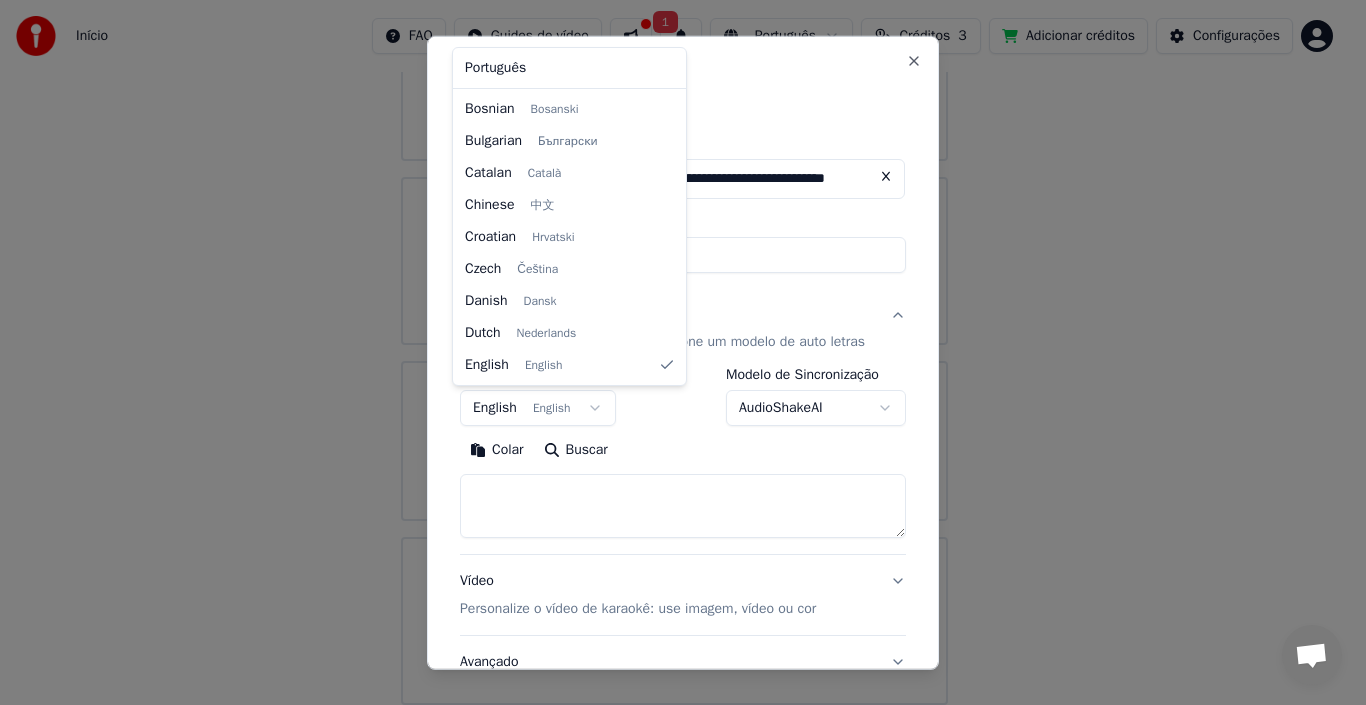 select on "**" 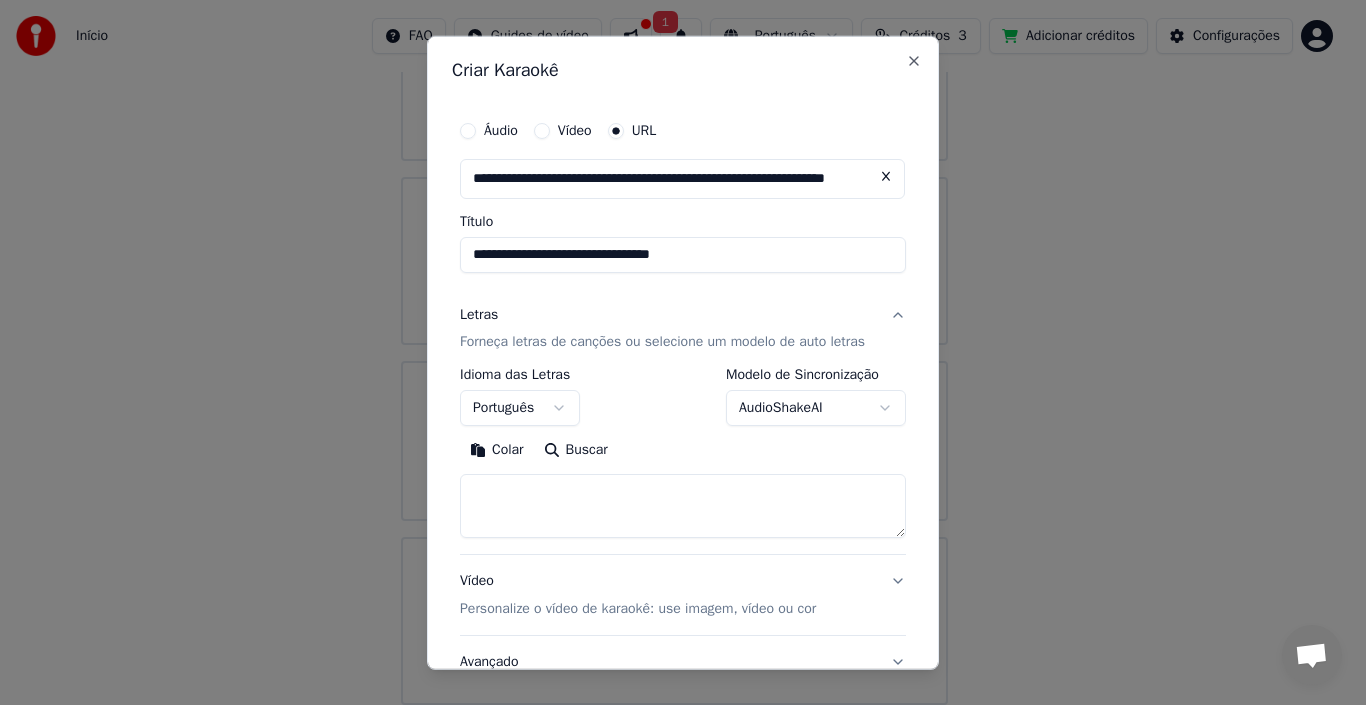 click at bounding box center (683, 506) 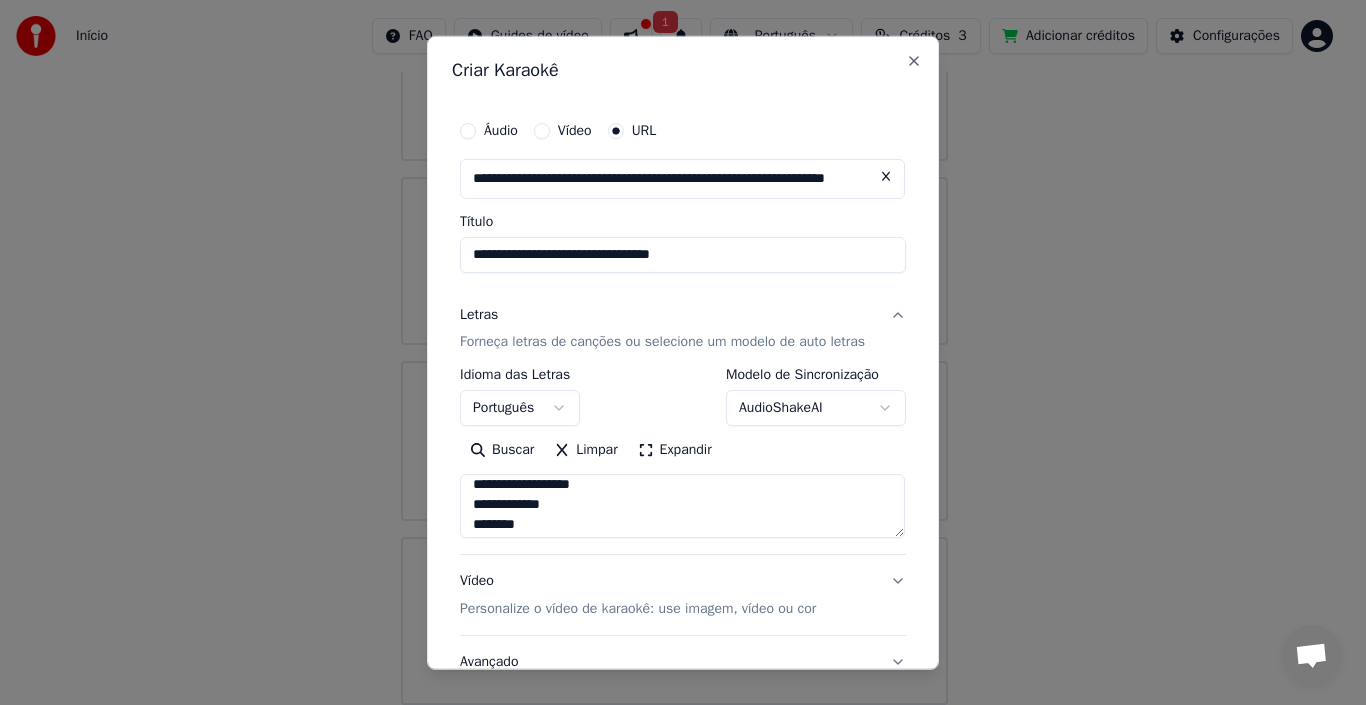 scroll, scrollTop: 8, scrollLeft: 0, axis: vertical 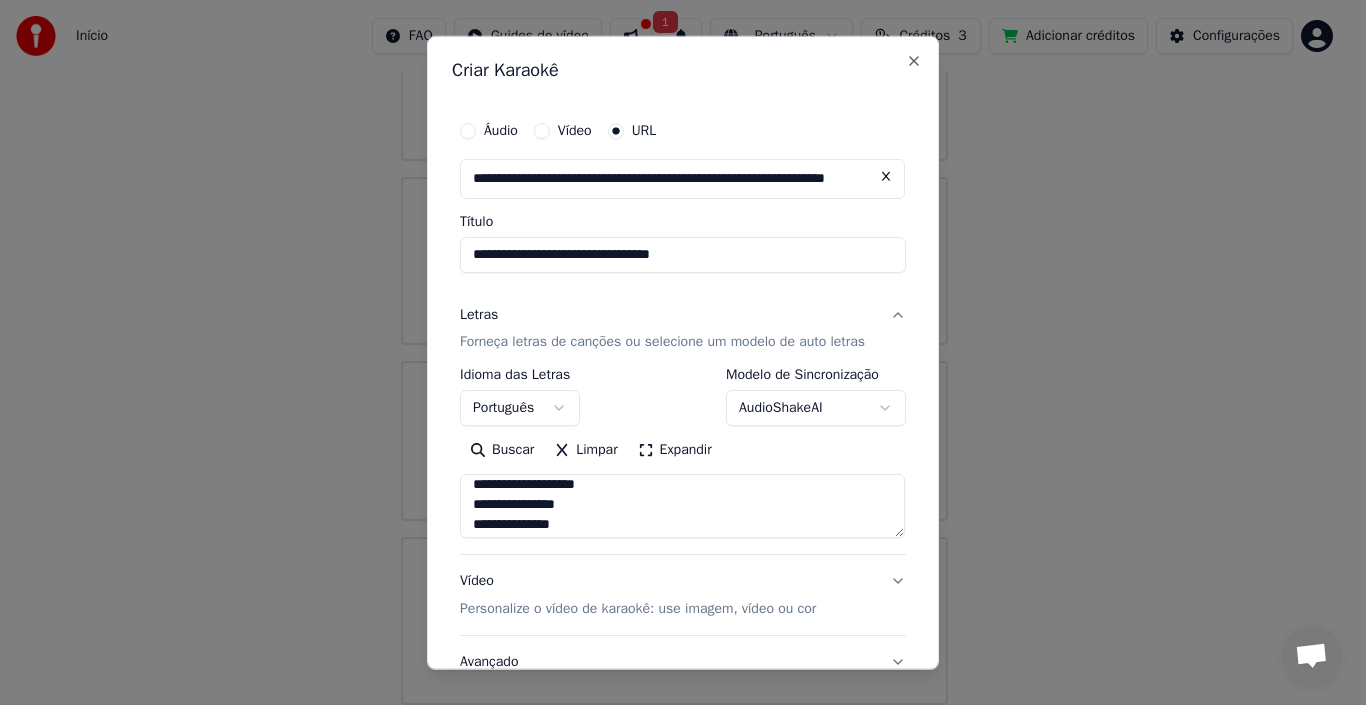 click at bounding box center (682, 506) 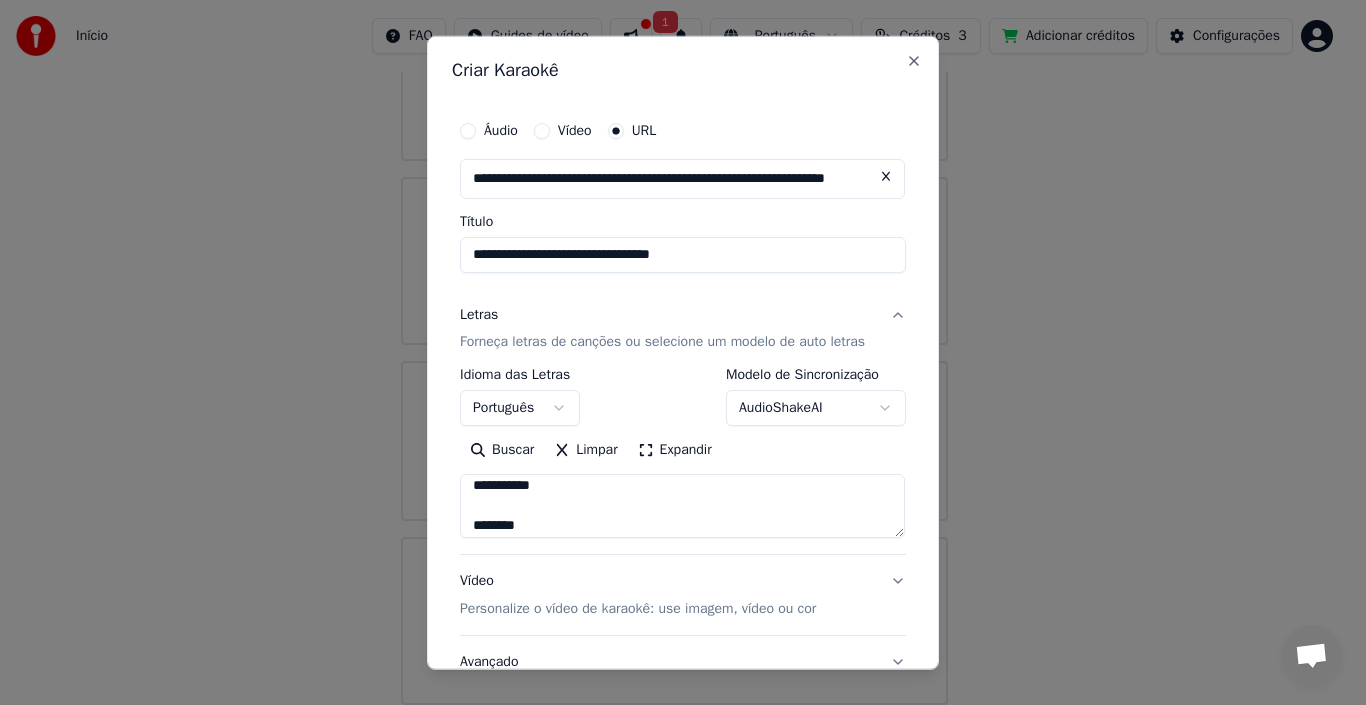 scroll, scrollTop: 288, scrollLeft: 0, axis: vertical 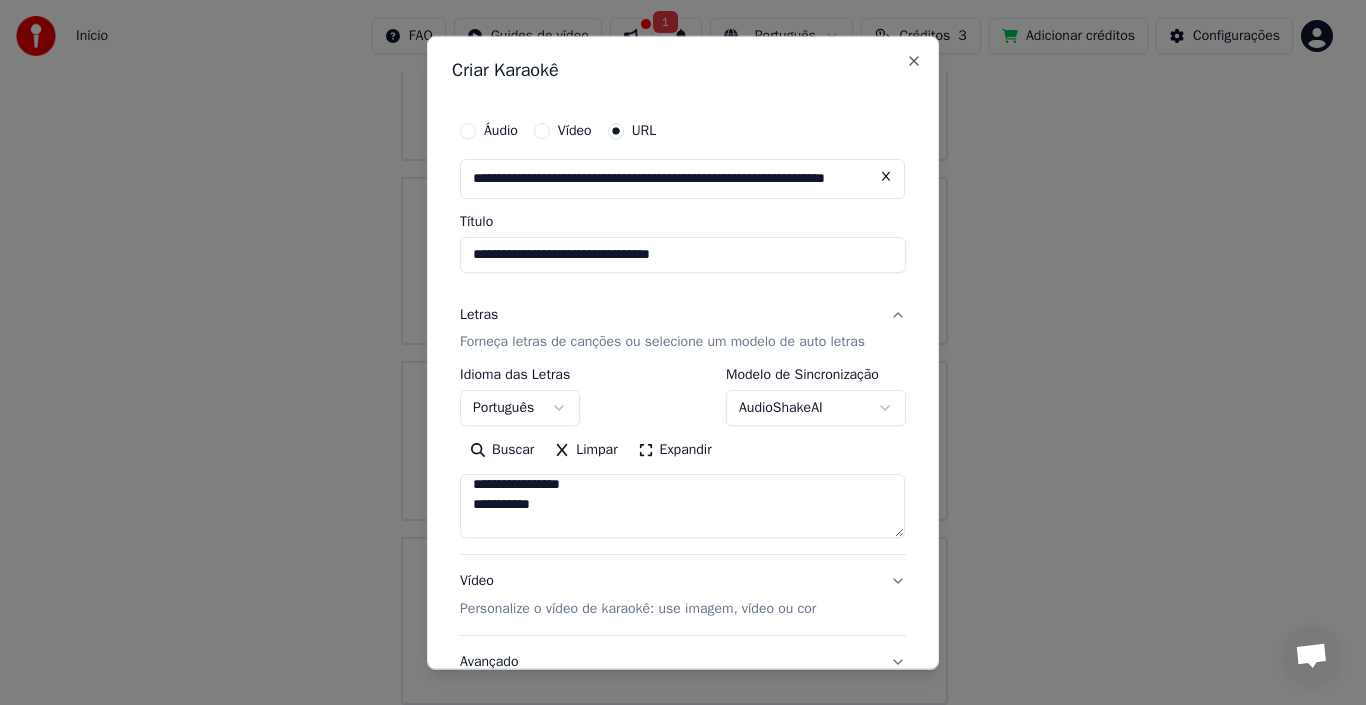click at bounding box center [682, 506] 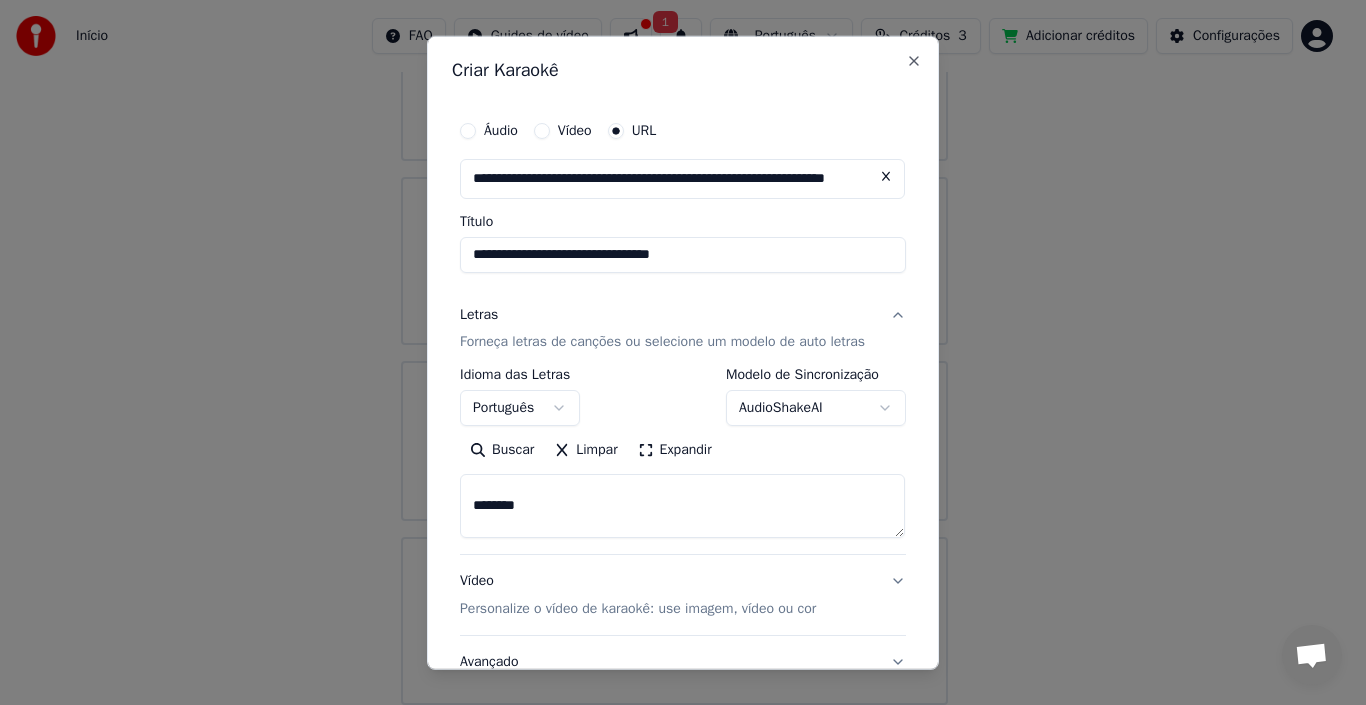 paste on "**********" 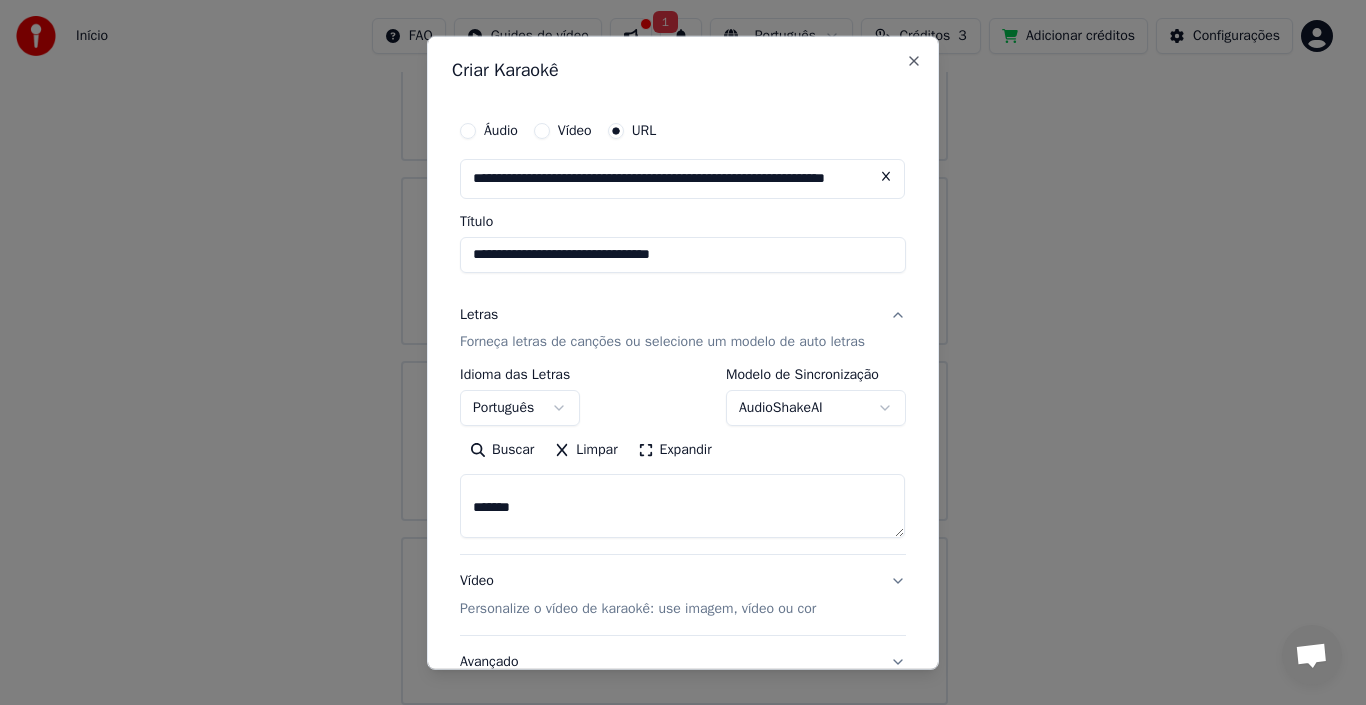 scroll, scrollTop: 547, scrollLeft: 0, axis: vertical 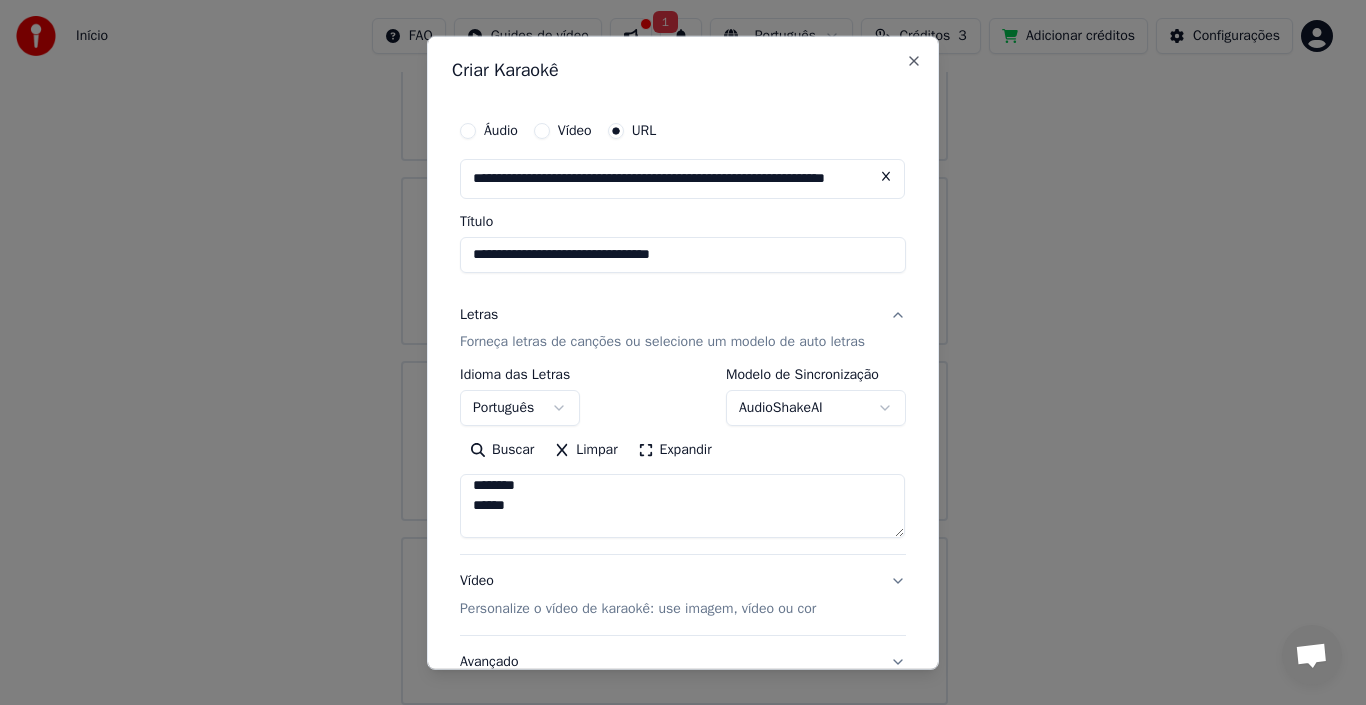 click at bounding box center (682, 506) 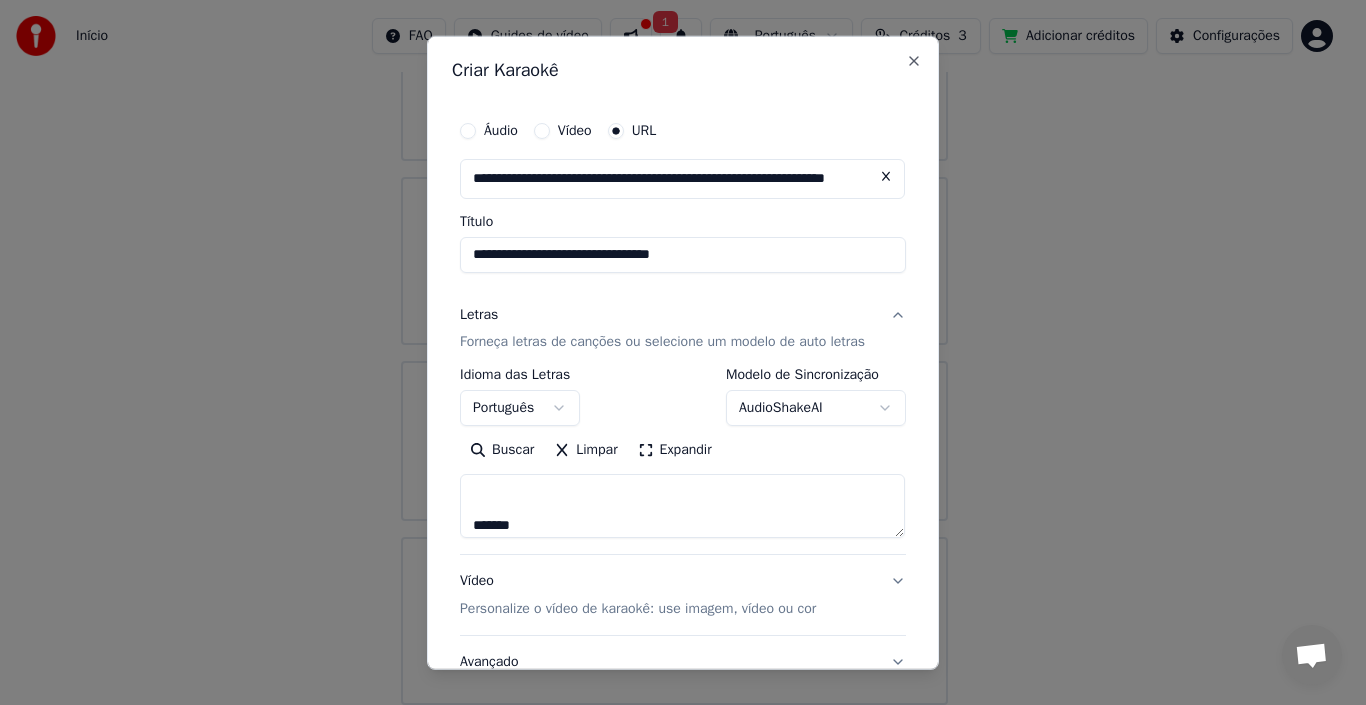 paste on "********
******" 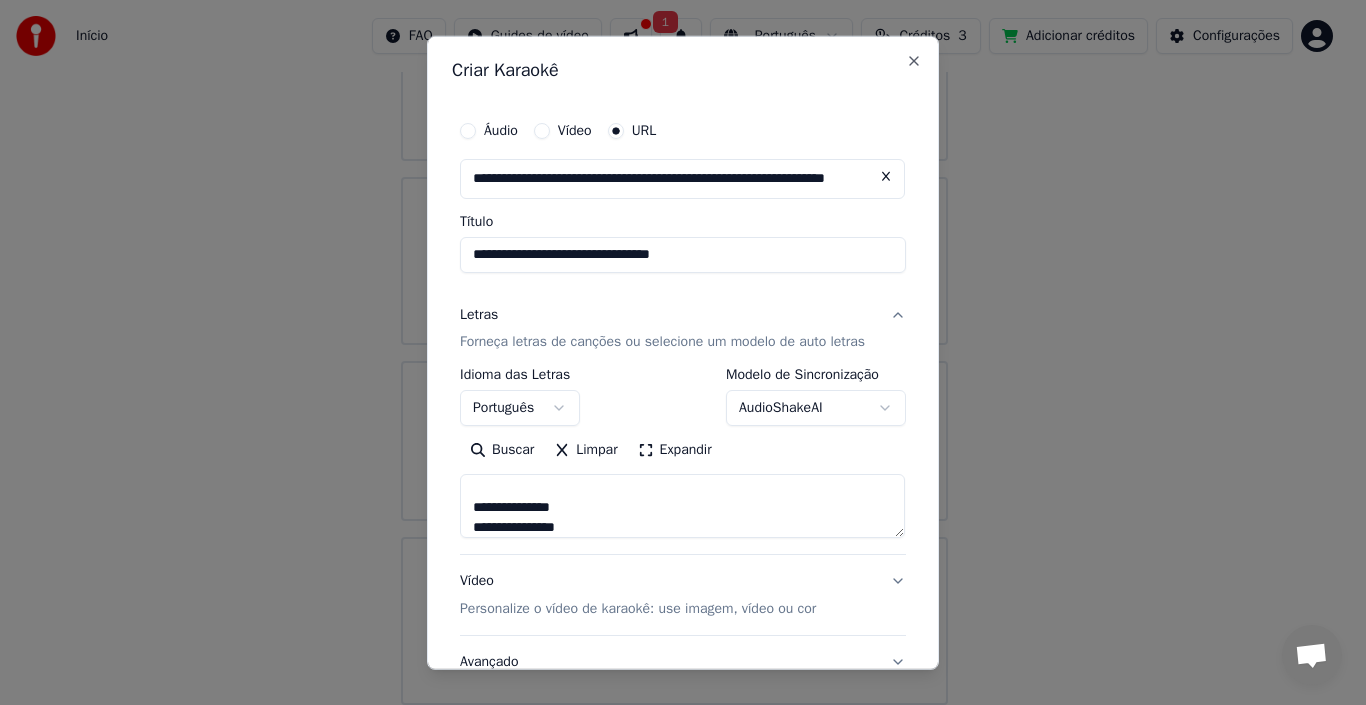 scroll, scrollTop: 705, scrollLeft: 0, axis: vertical 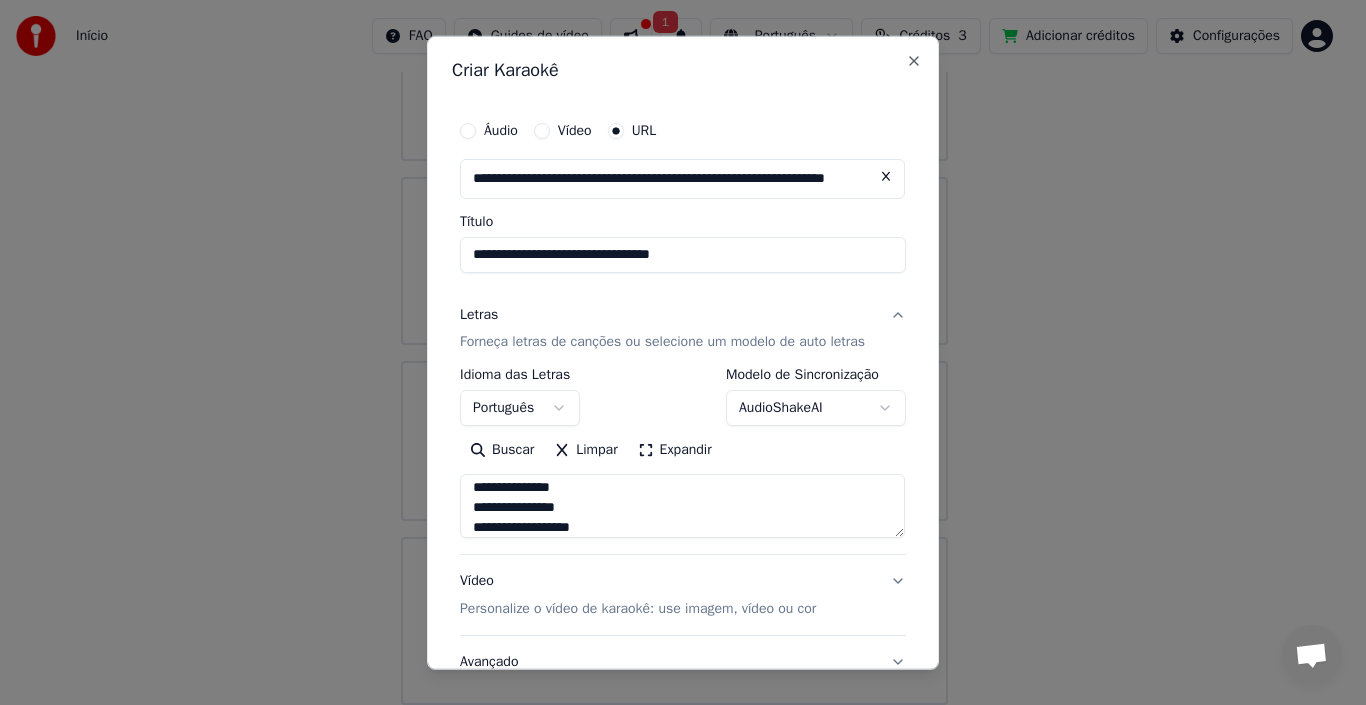 click at bounding box center (682, 506) 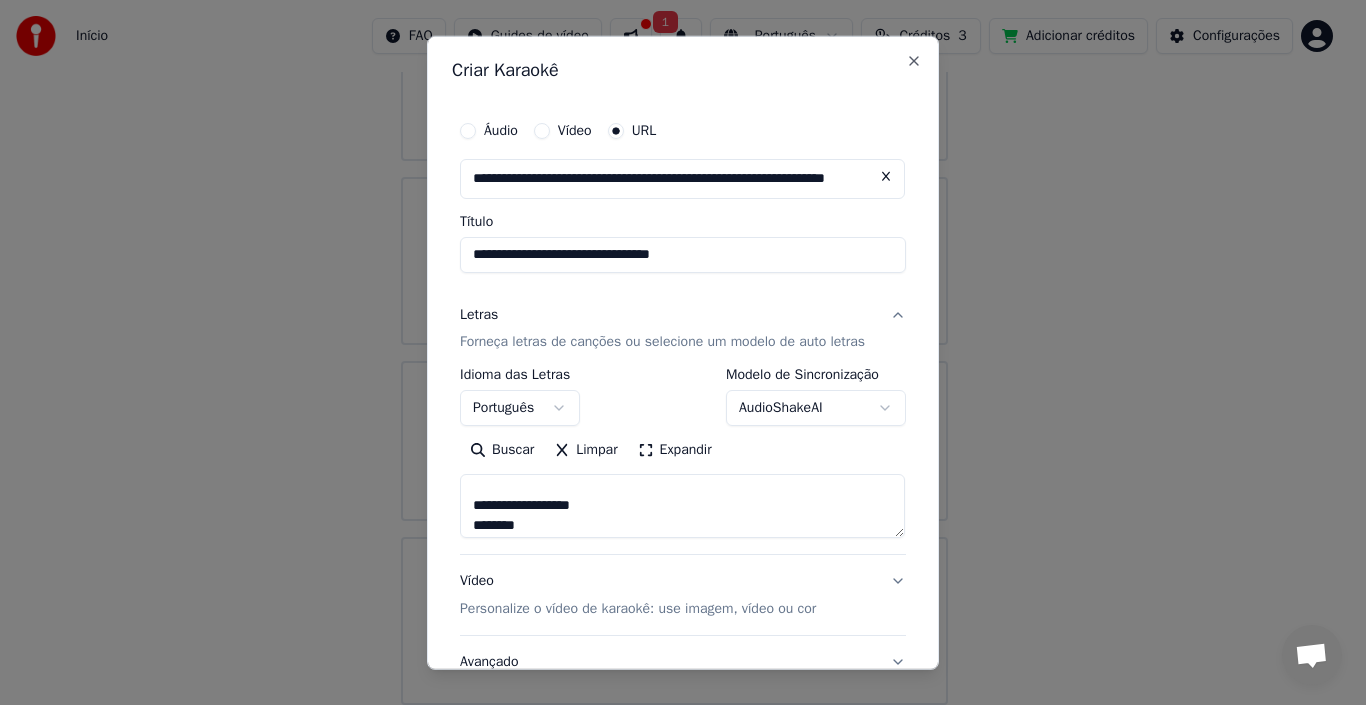 paste on "**********" 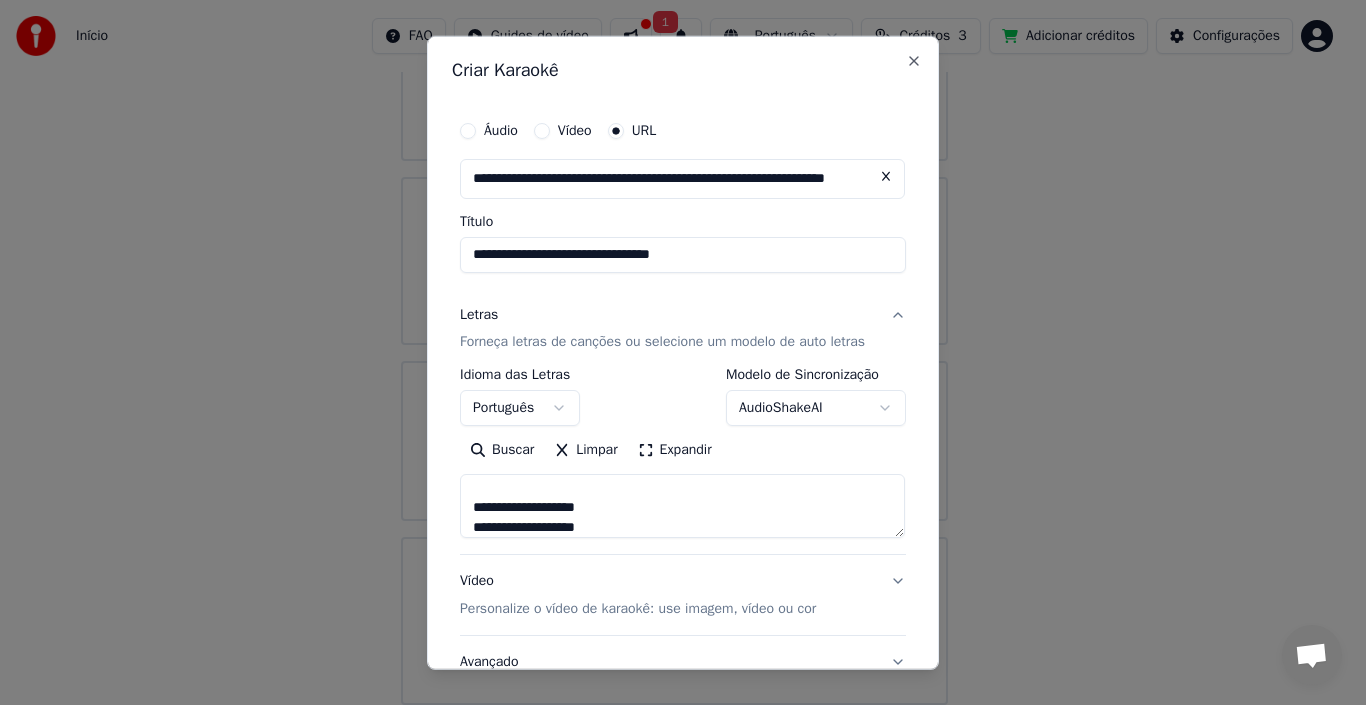 scroll, scrollTop: 865, scrollLeft: 0, axis: vertical 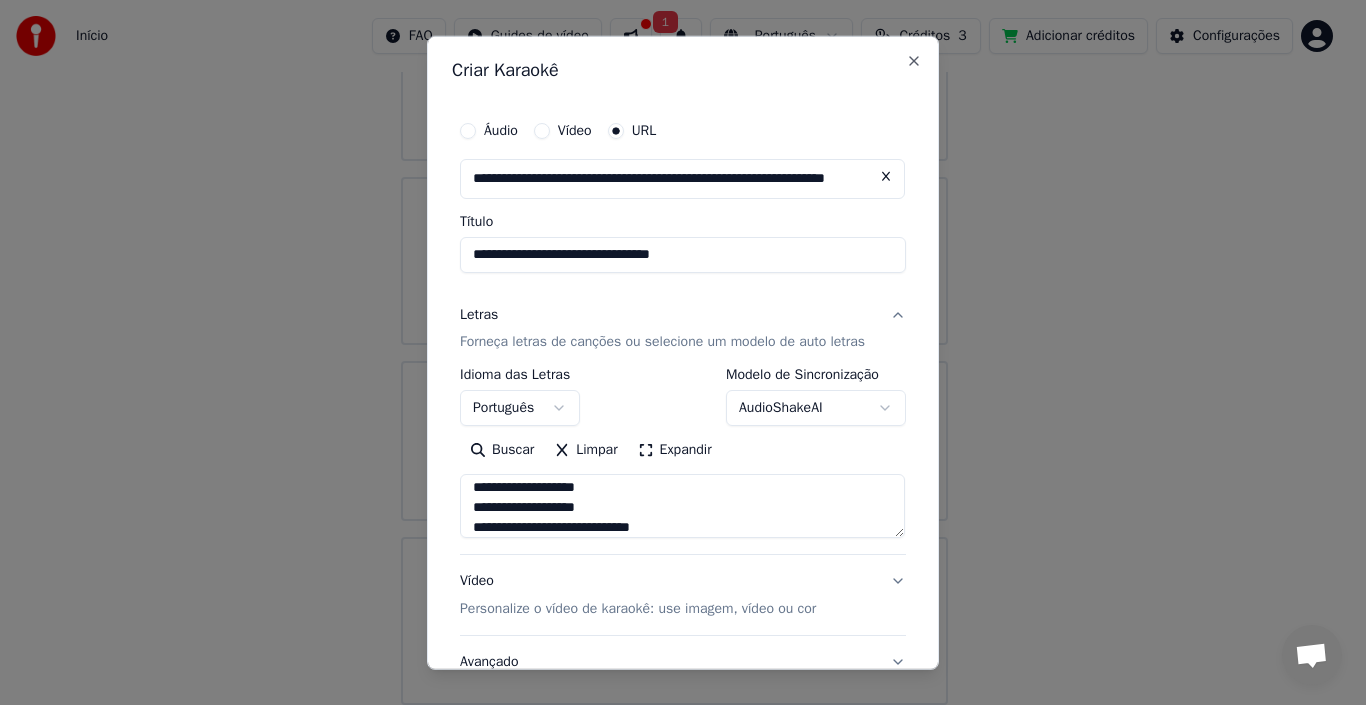 click at bounding box center (682, 506) 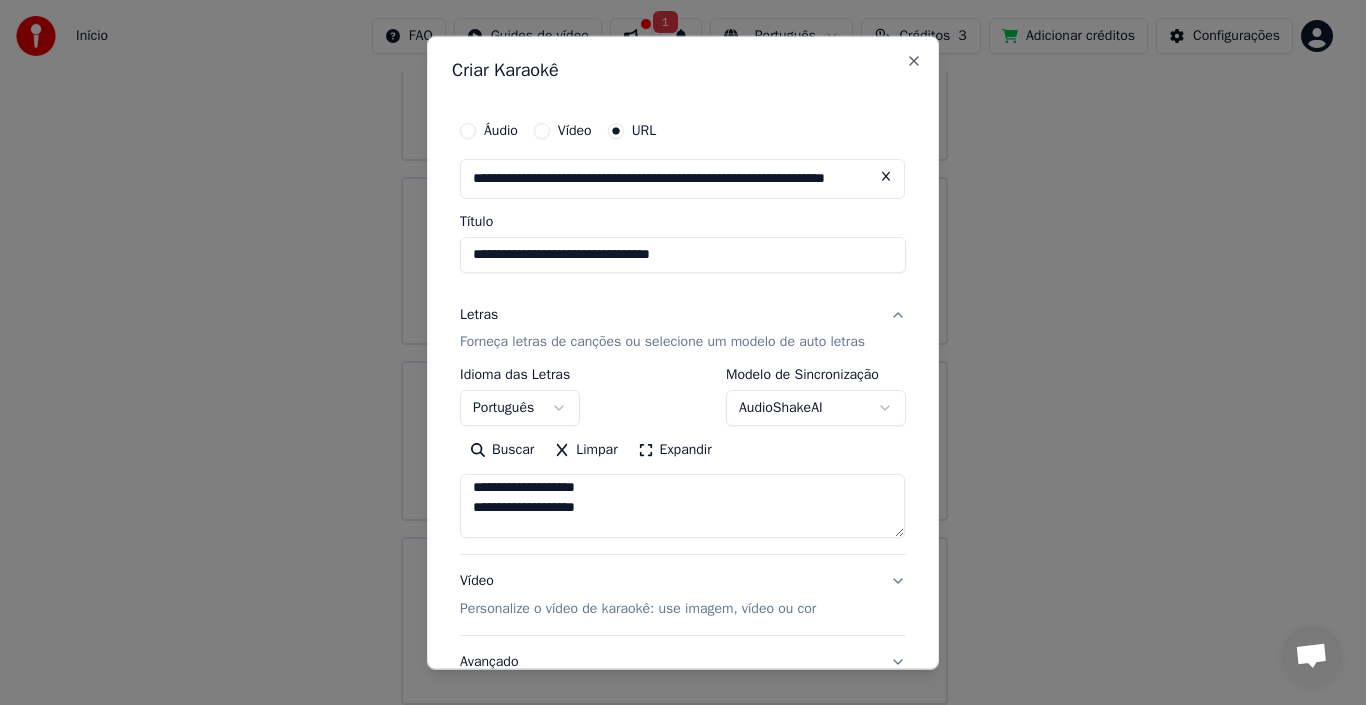scroll, scrollTop: 907, scrollLeft: 0, axis: vertical 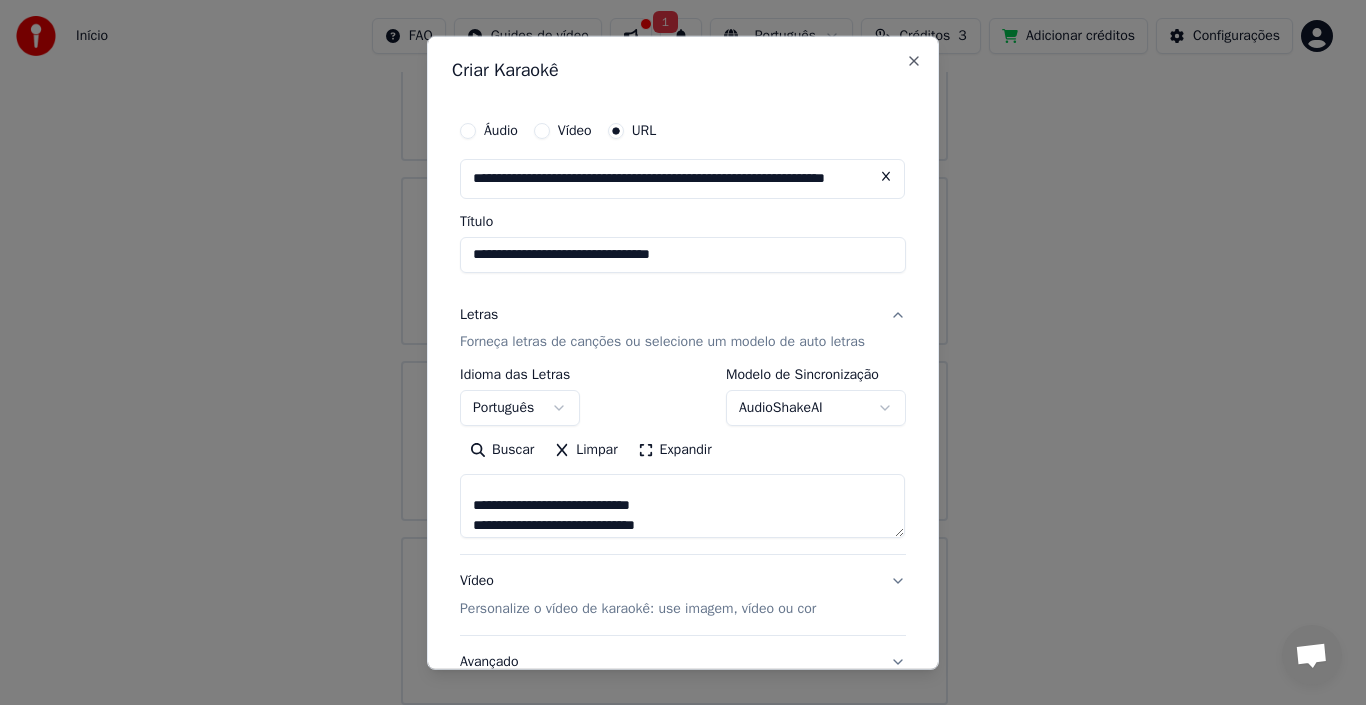 paste on "**********" 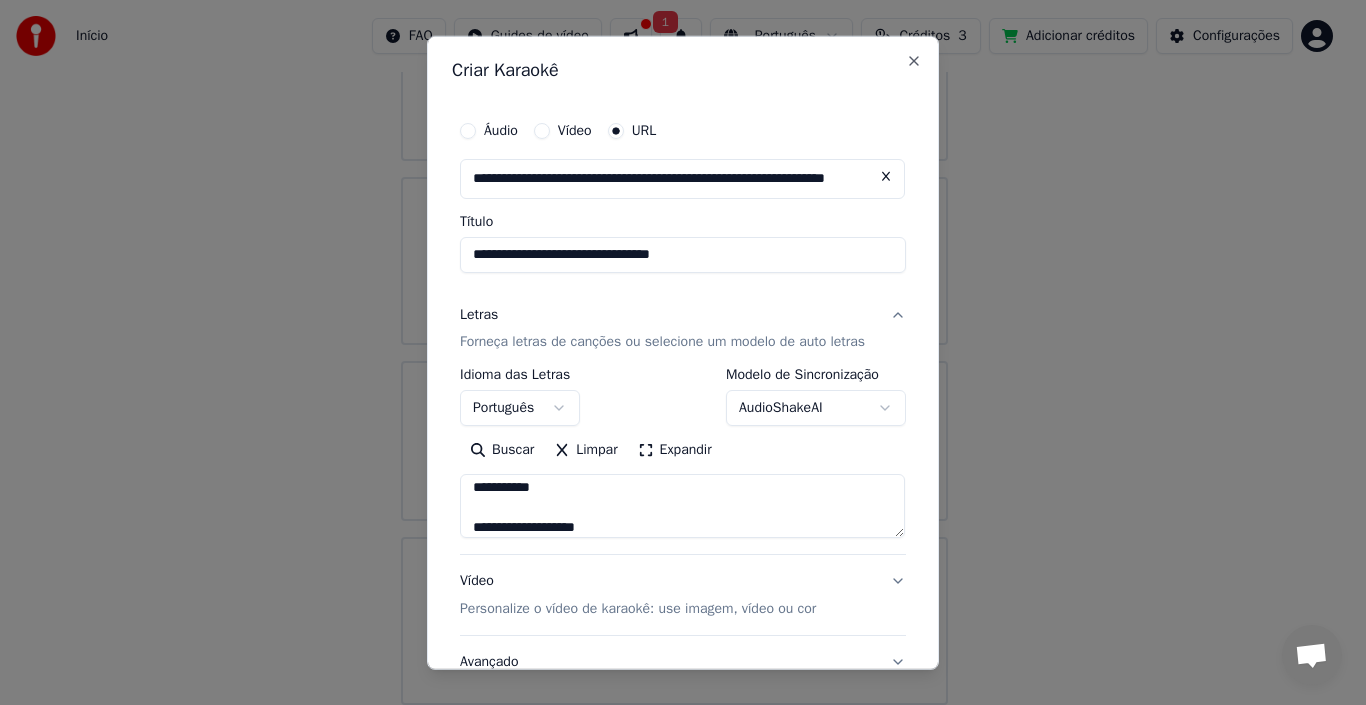 scroll, scrollTop: 1067, scrollLeft: 0, axis: vertical 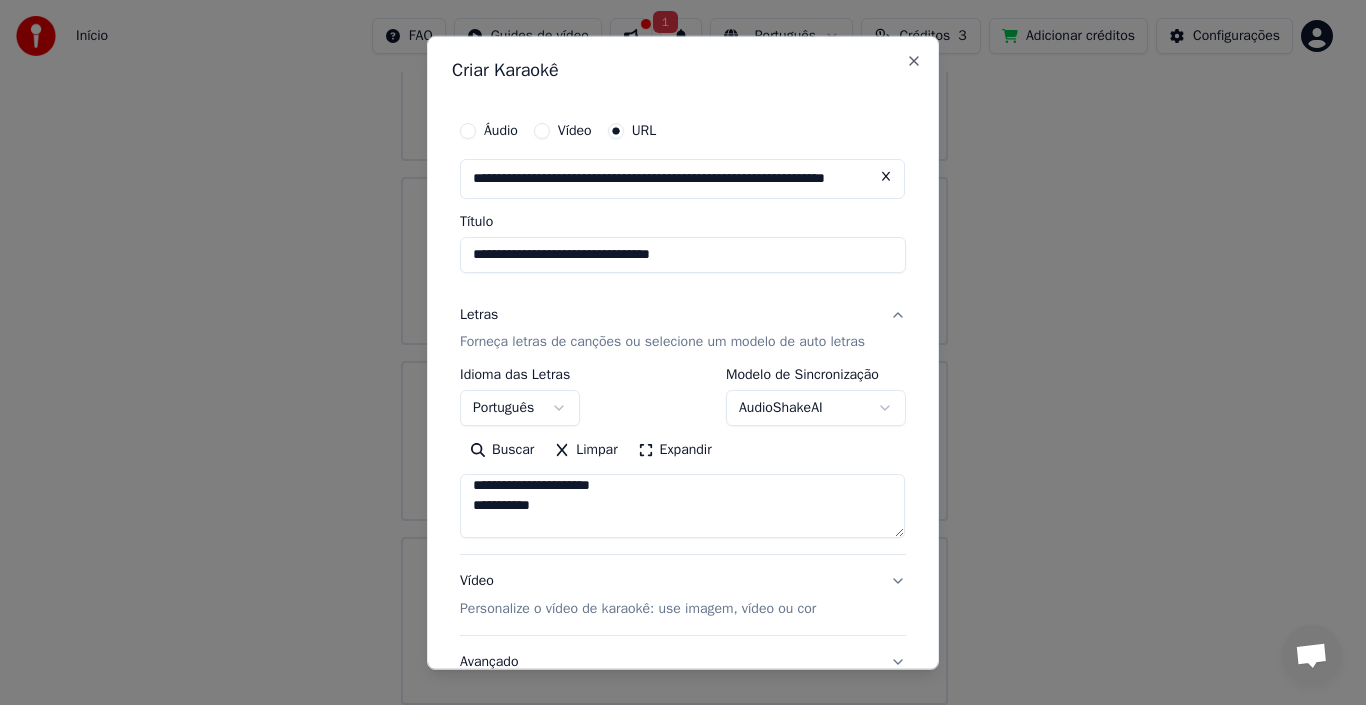 click at bounding box center (682, 506) 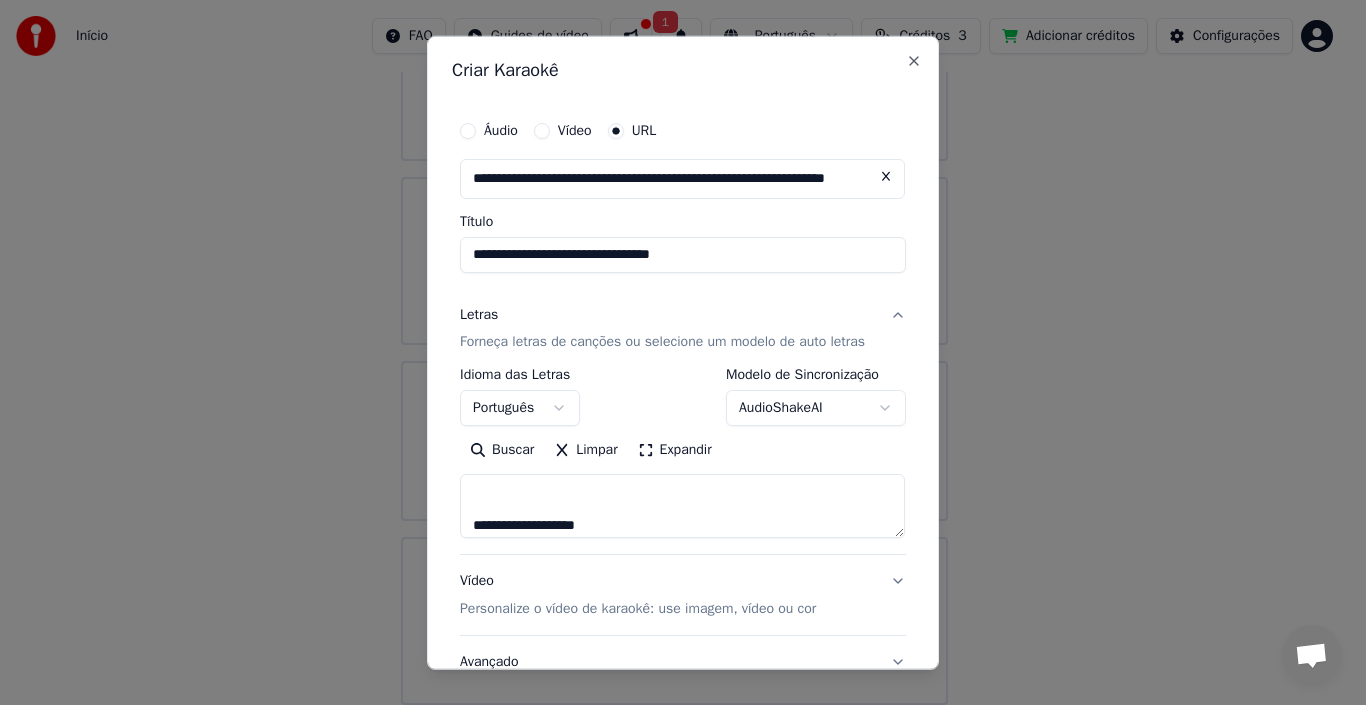 paste on "**********" 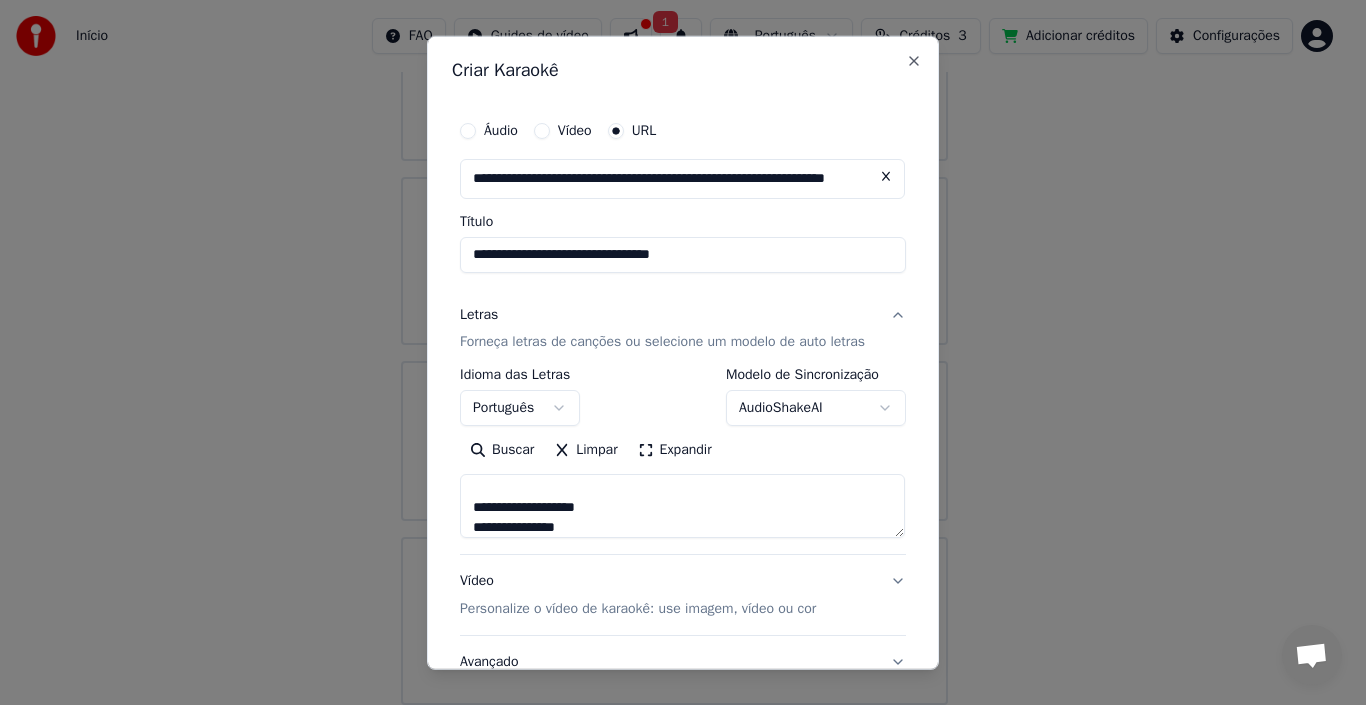 scroll, scrollTop: 1185, scrollLeft: 0, axis: vertical 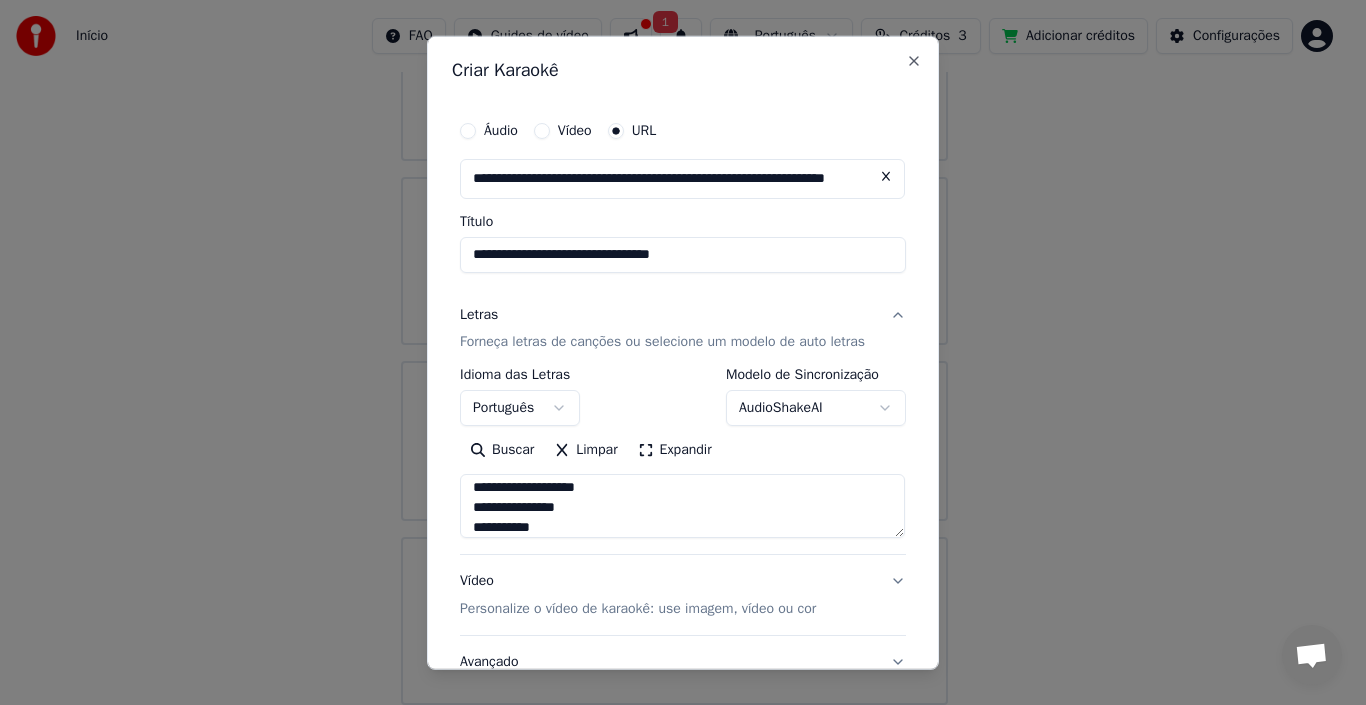 click at bounding box center [682, 506] 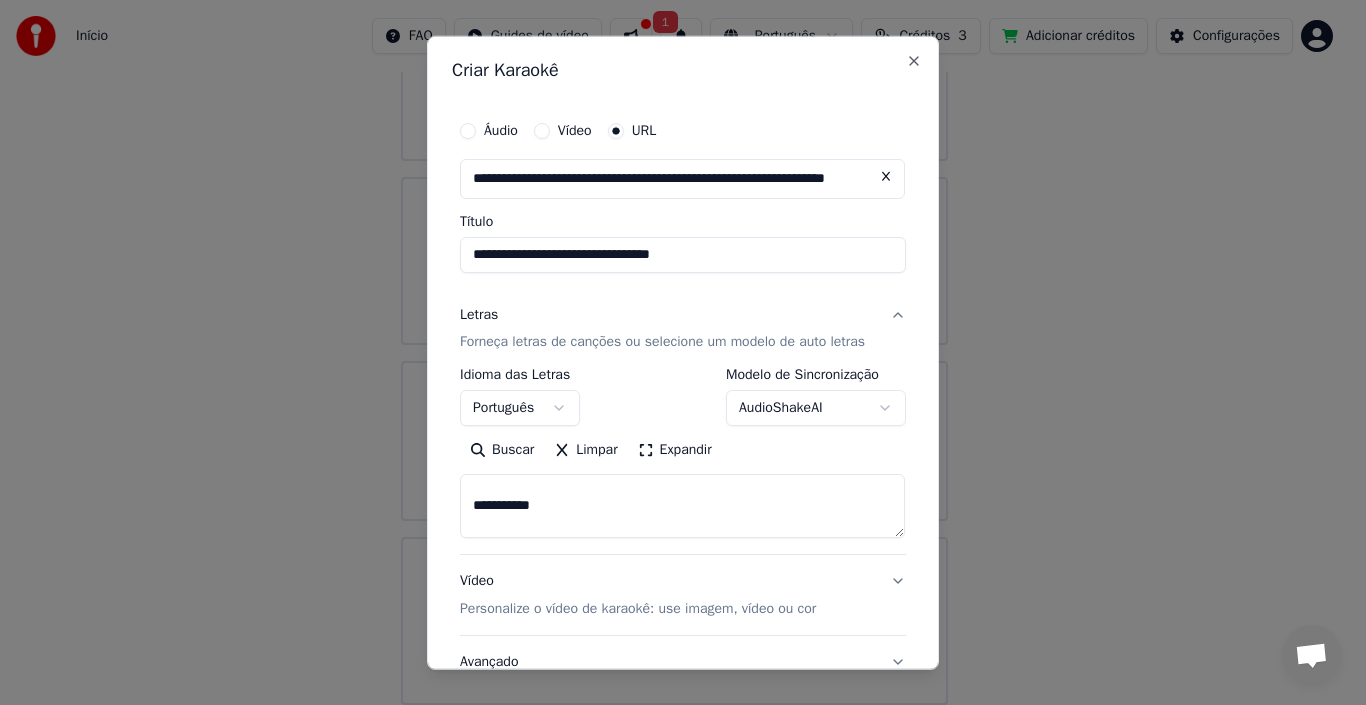 paste on "**********" 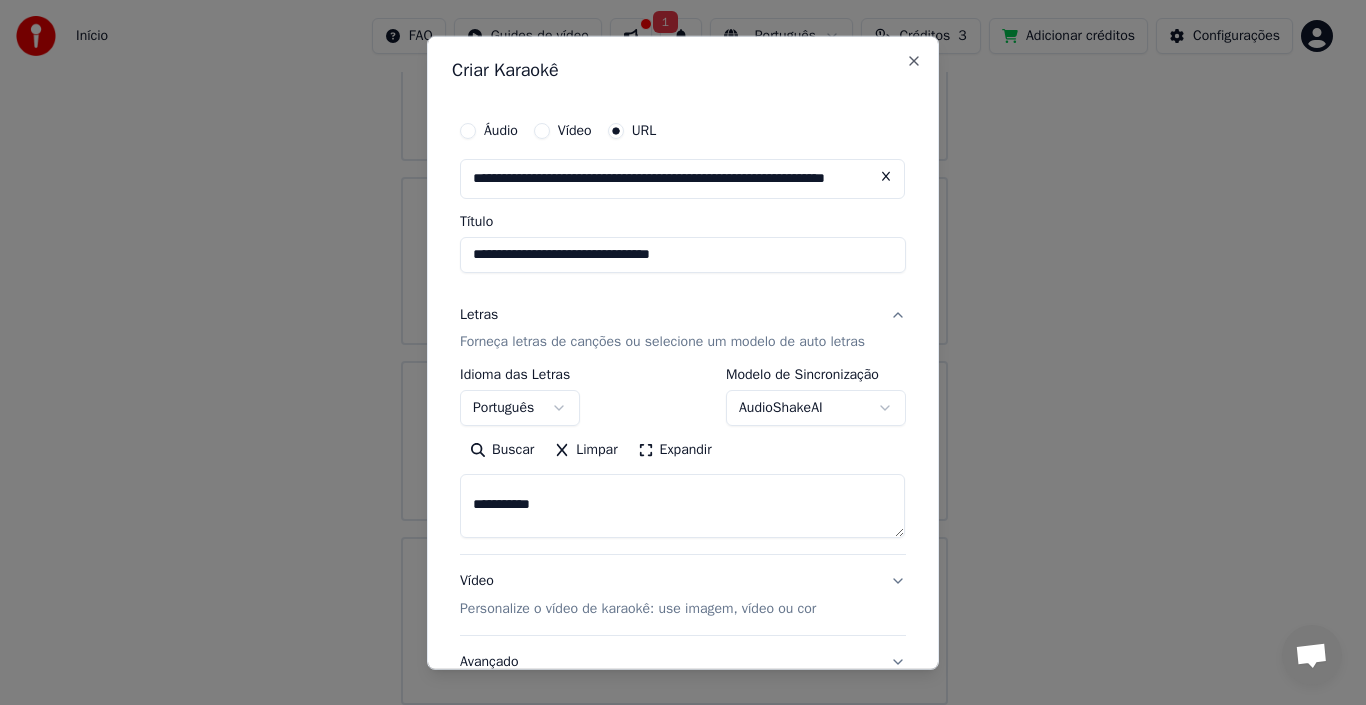 scroll, scrollTop: 1285, scrollLeft: 0, axis: vertical 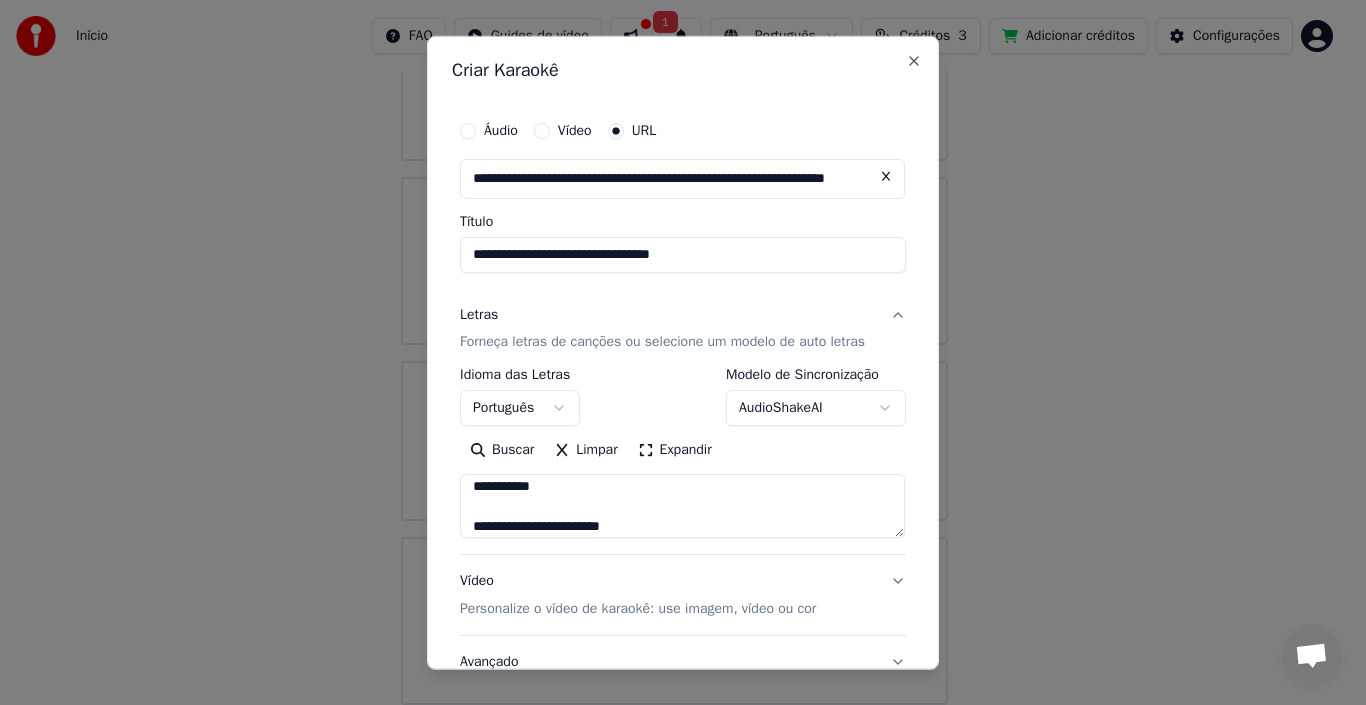 click at bounding box center (682, 506) 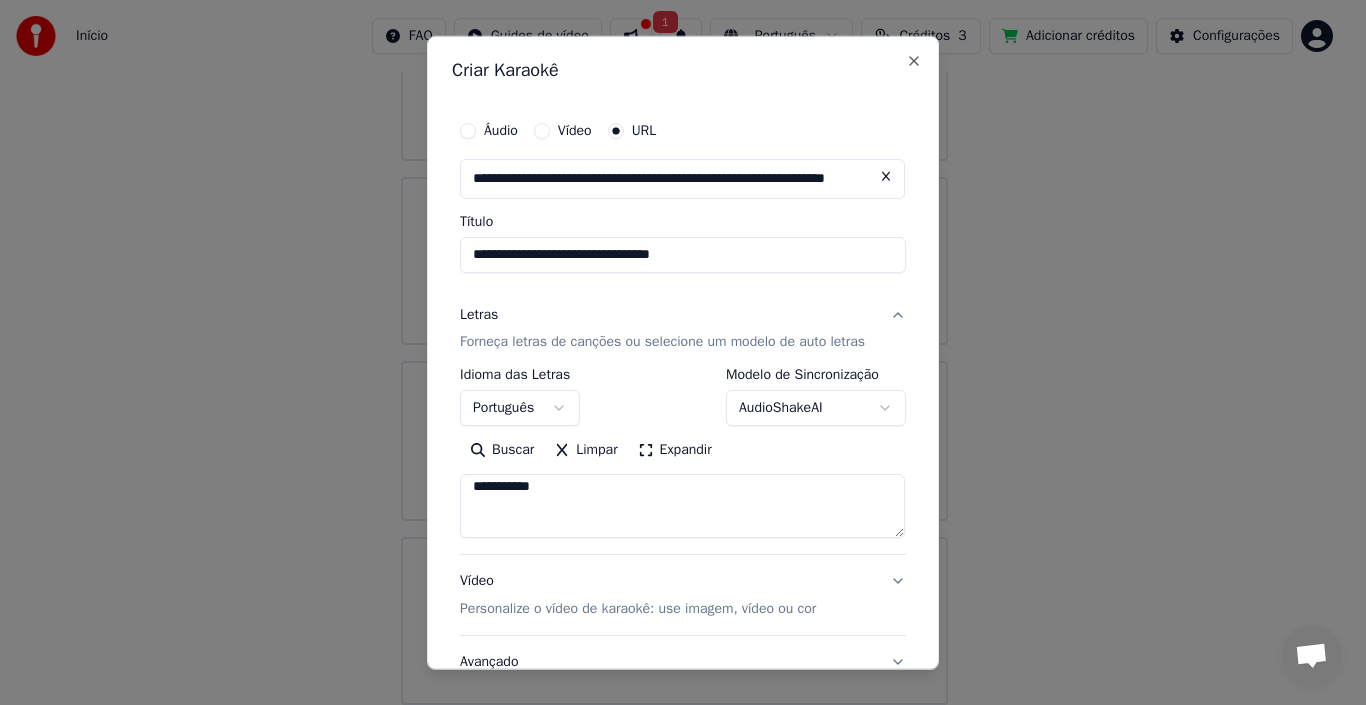 scroll, scrollTop: 1307, scrollLeft: 0, axis: vertical 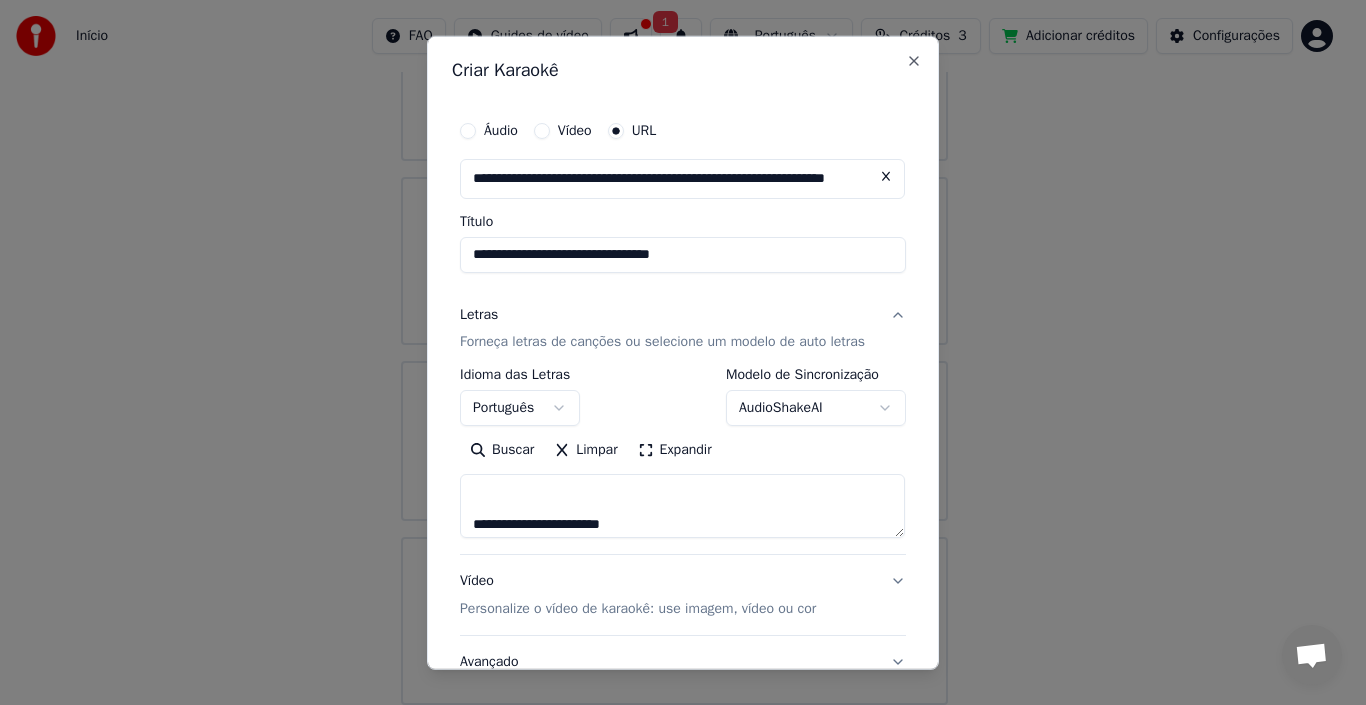 paste on "**********" 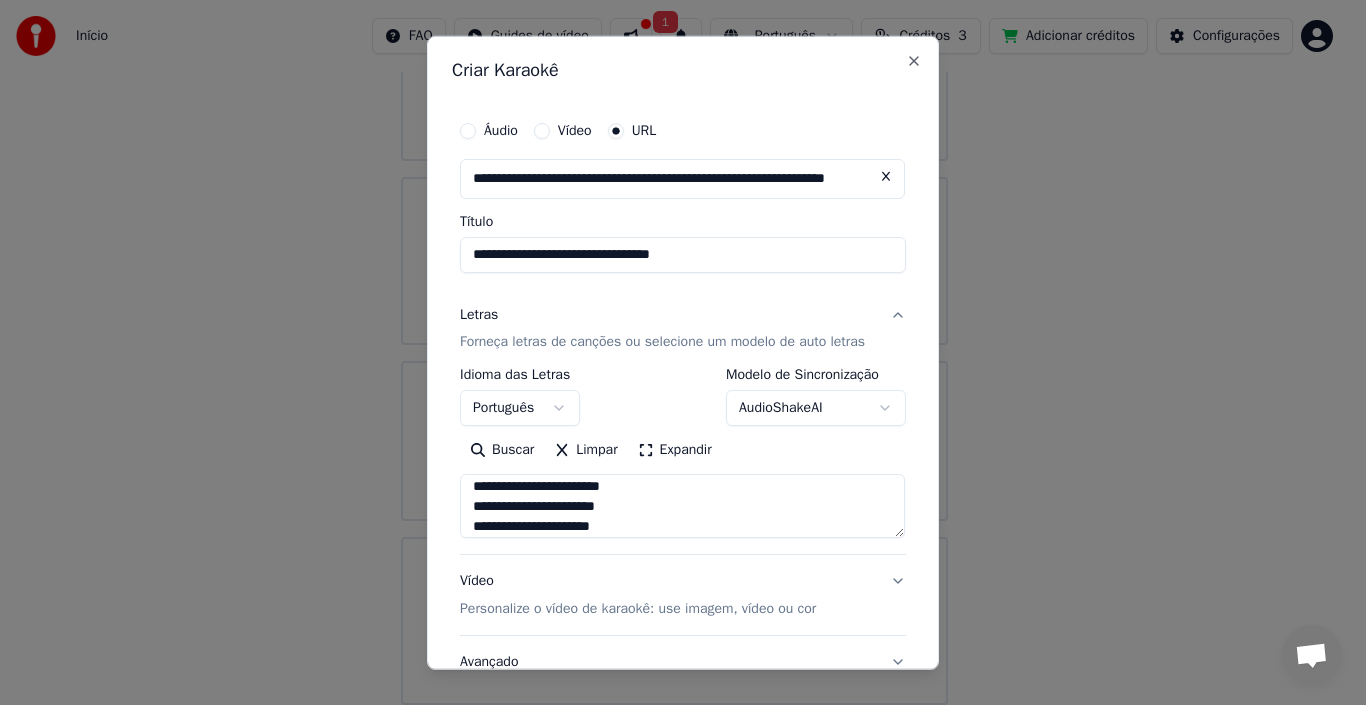 scroll, scrollTop: 1367, scrollLeft: 0, axis: vertical 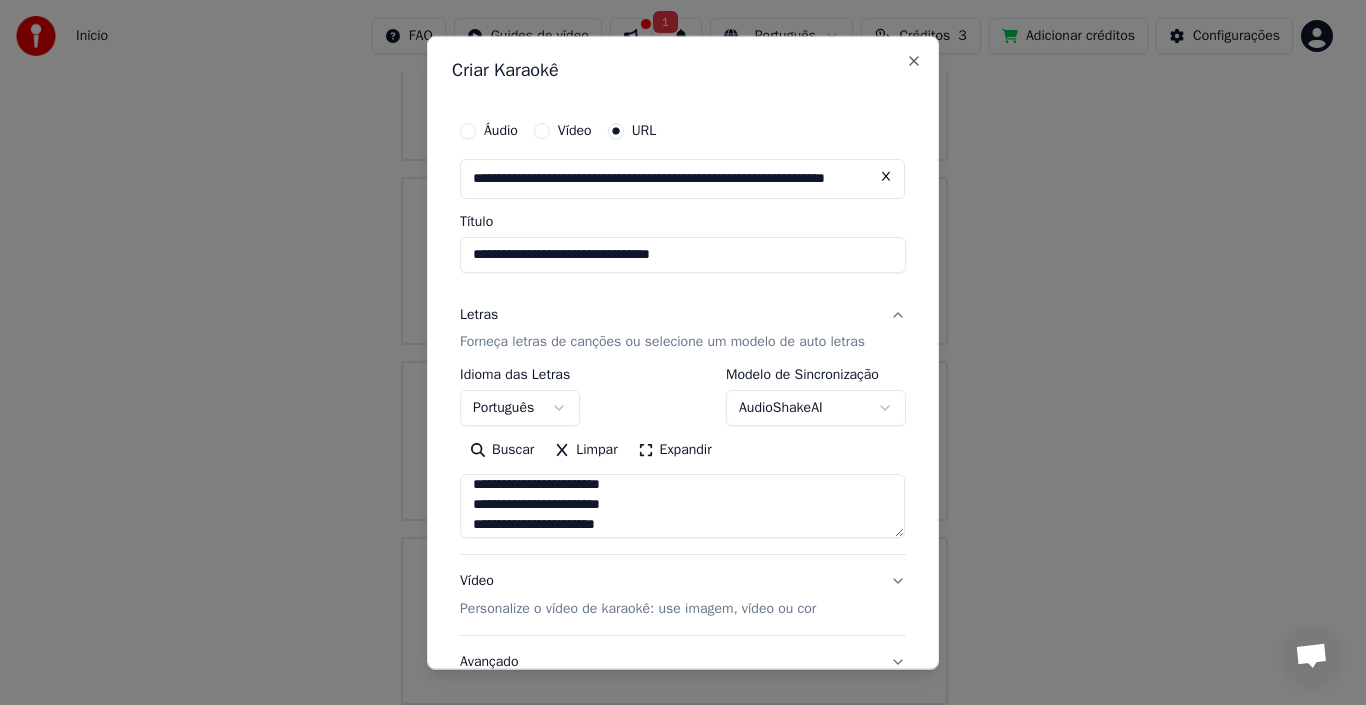 click at bounding box center (682, 506) 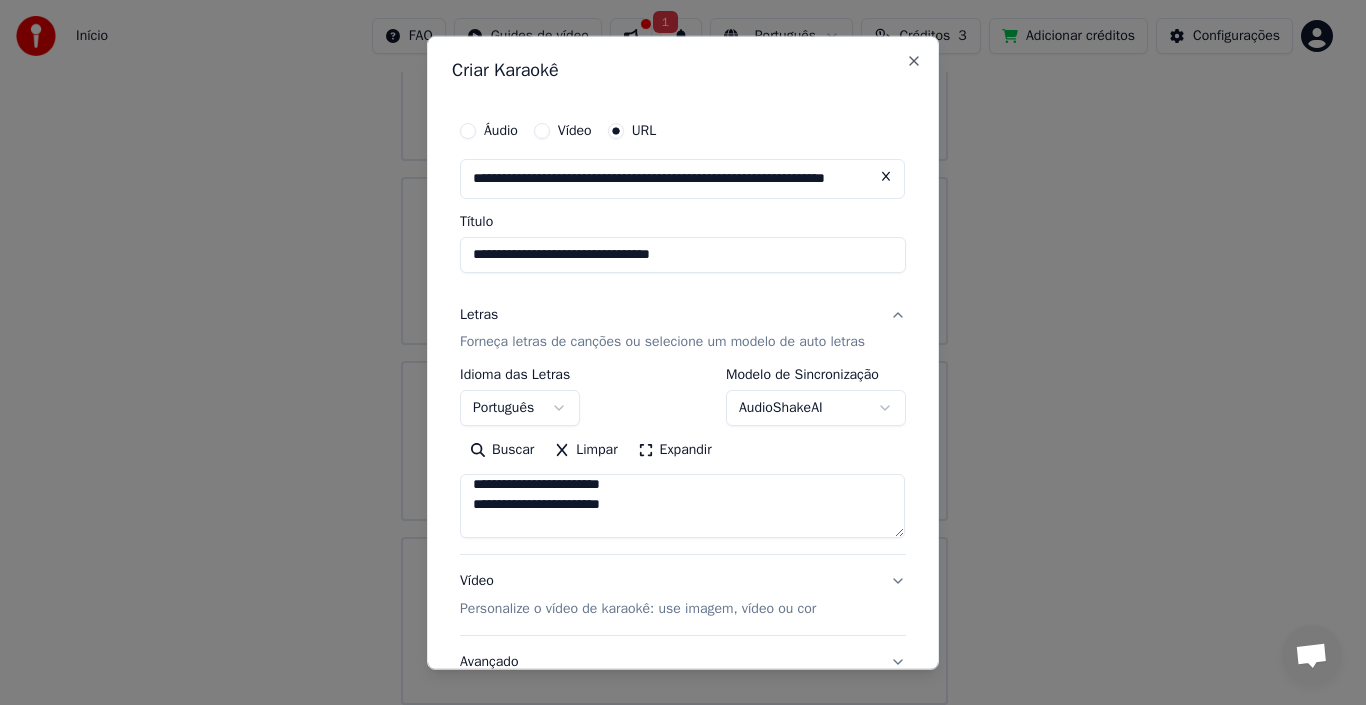 scroll, scrollTop: 1407, scrollLeft: 0, axis: vertical 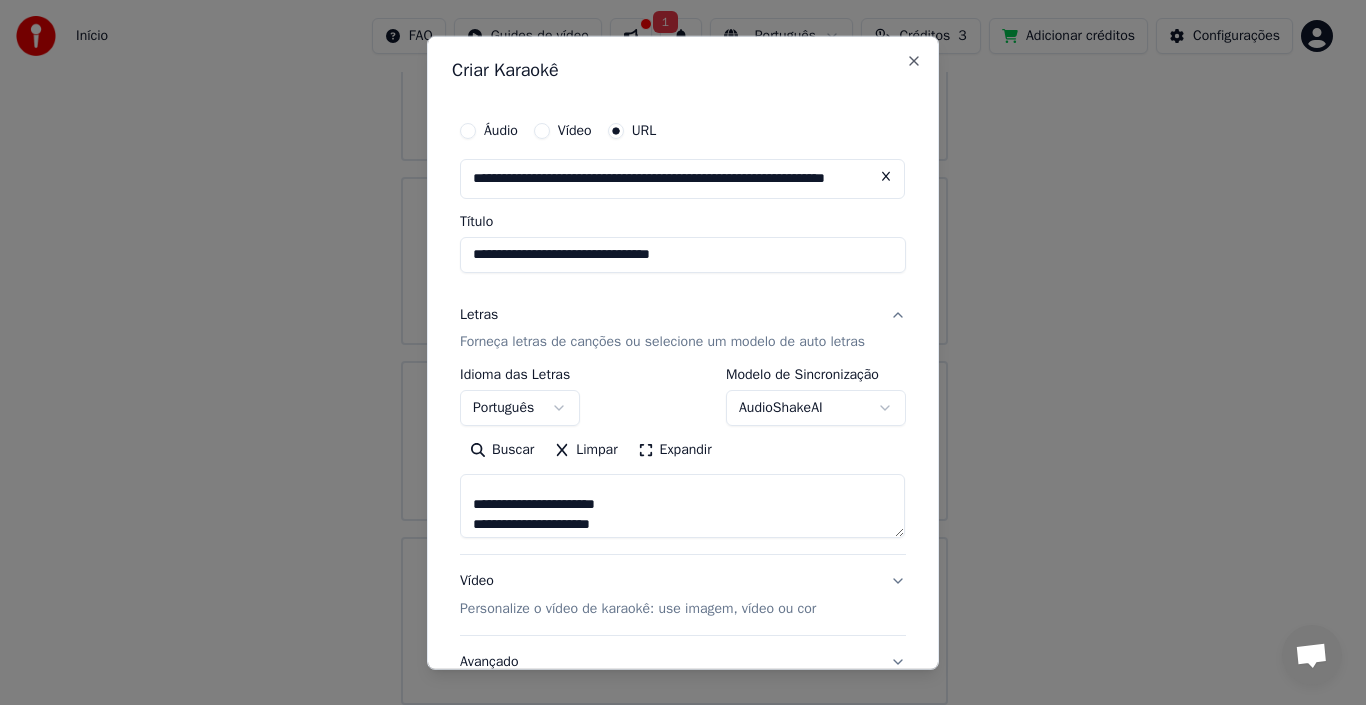 paste on "**********" 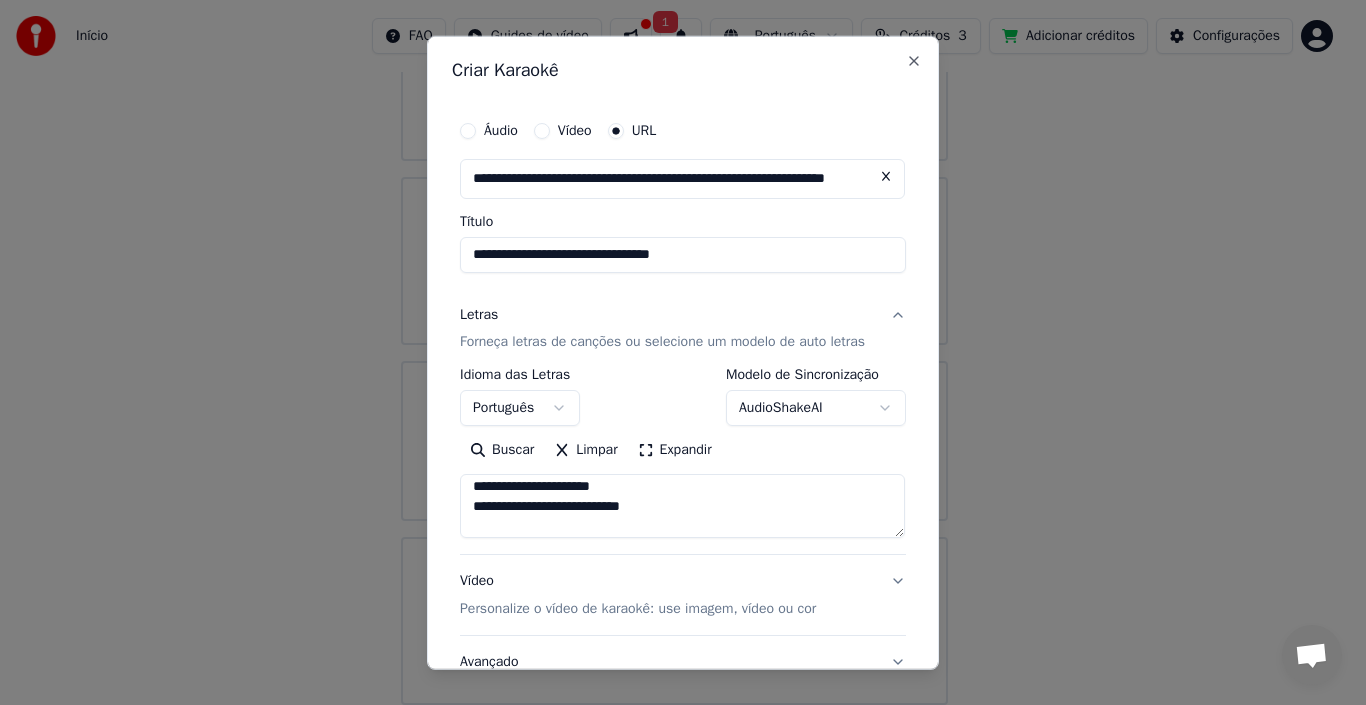 scroll, scrollTop: 1505, scrollLeft: 0, axis: vertical 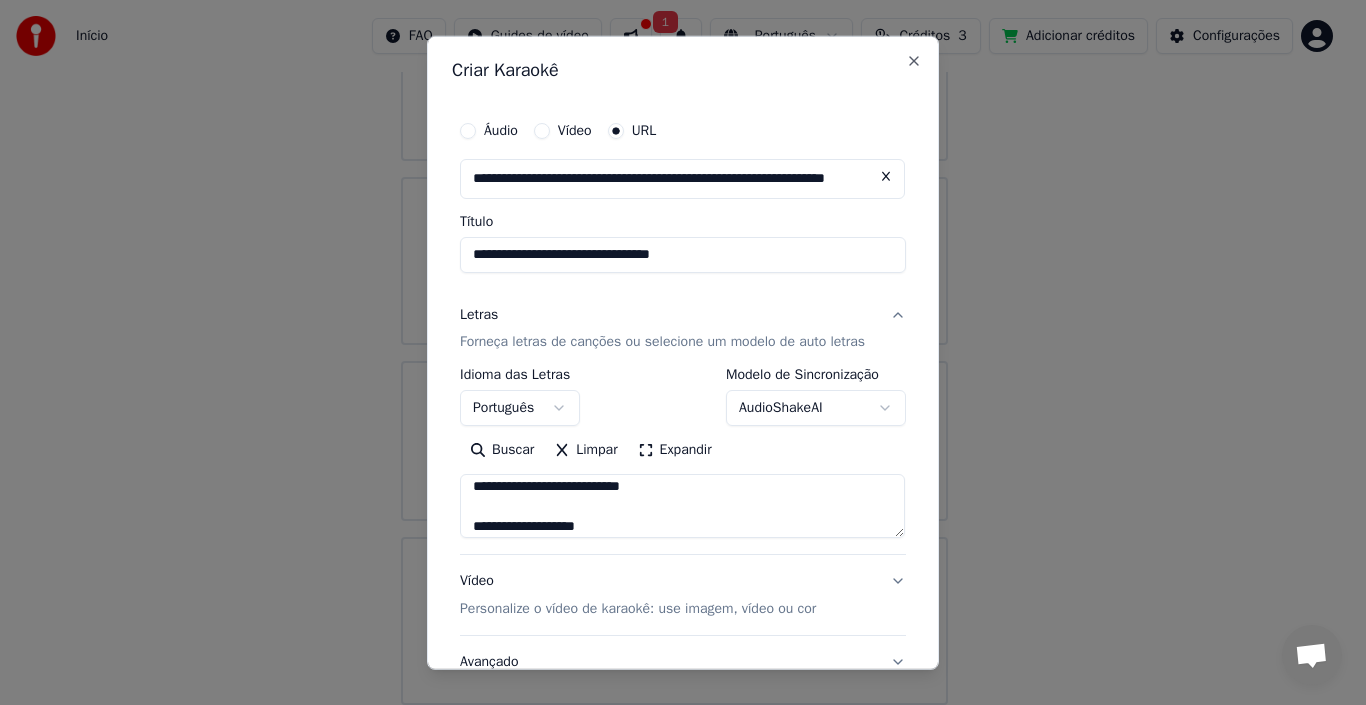 click at bounding box center (682, 506) 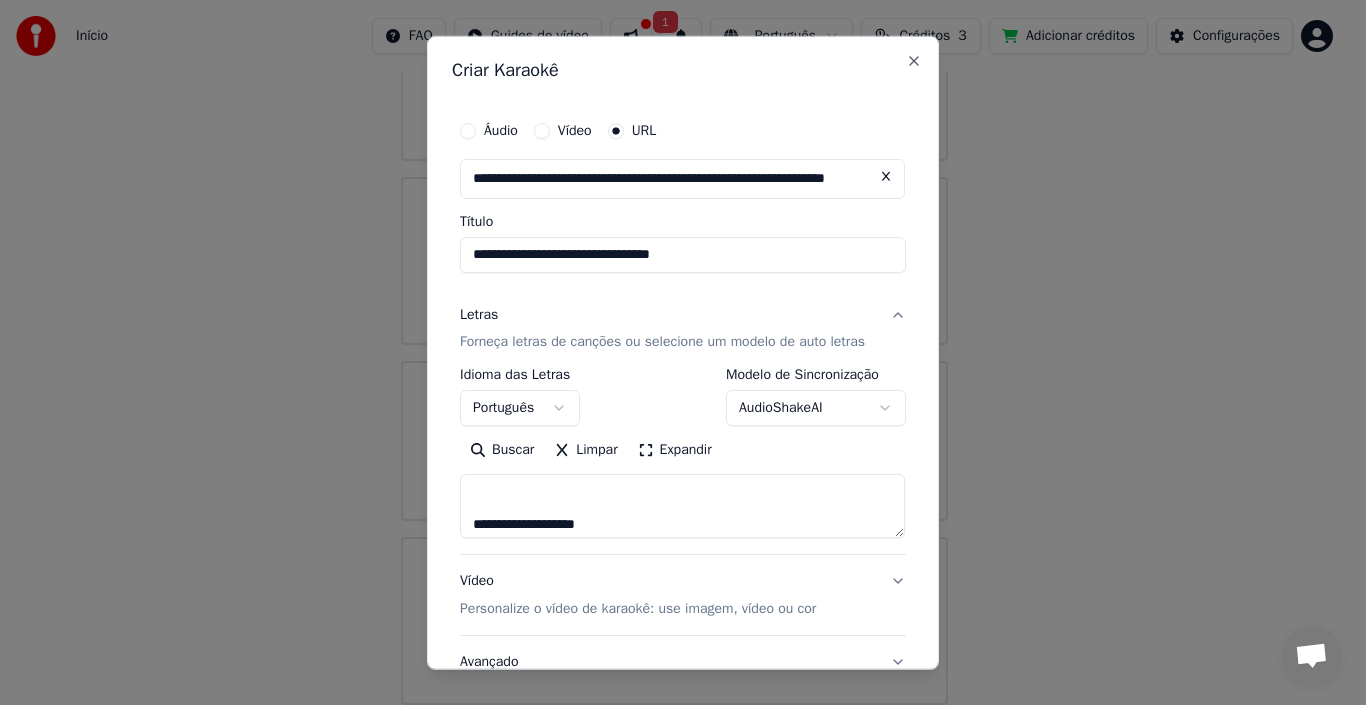 scroll, scrollTop: 1507, scrollLeft: 0, axis: vertical 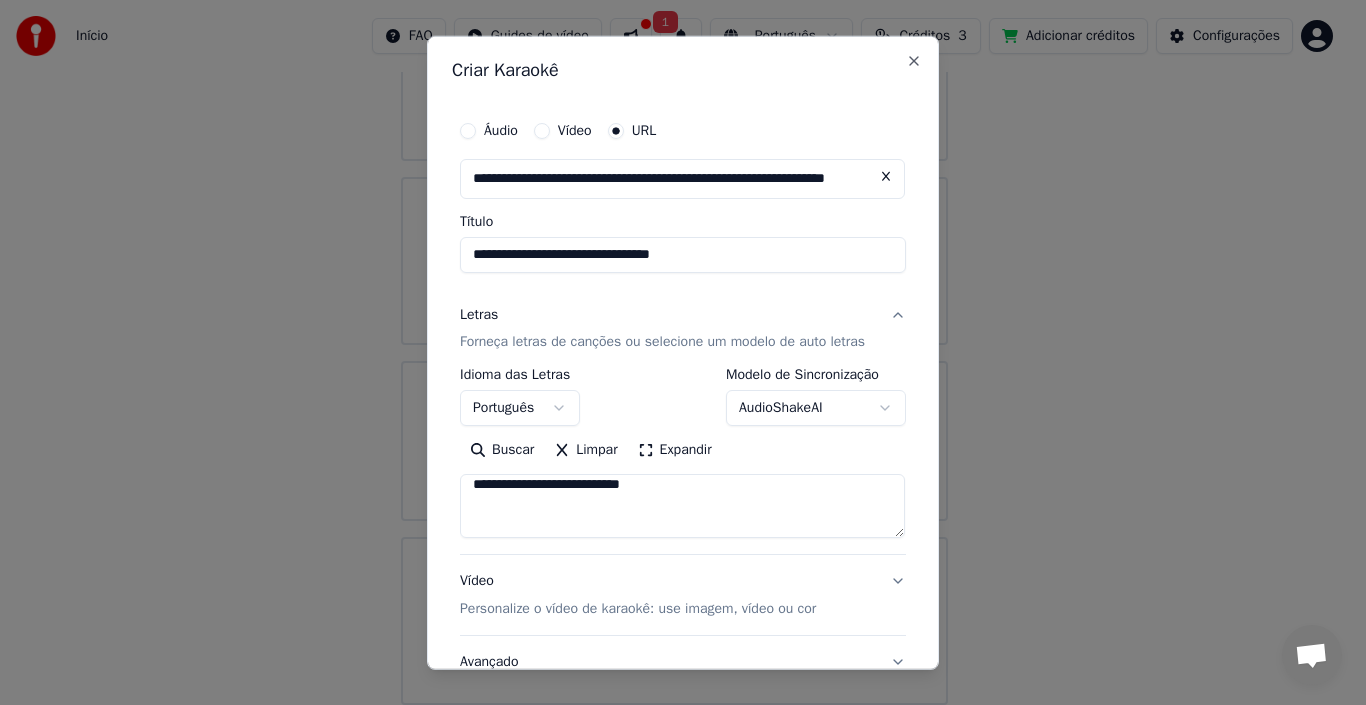 click at bounding box center (682, 506) 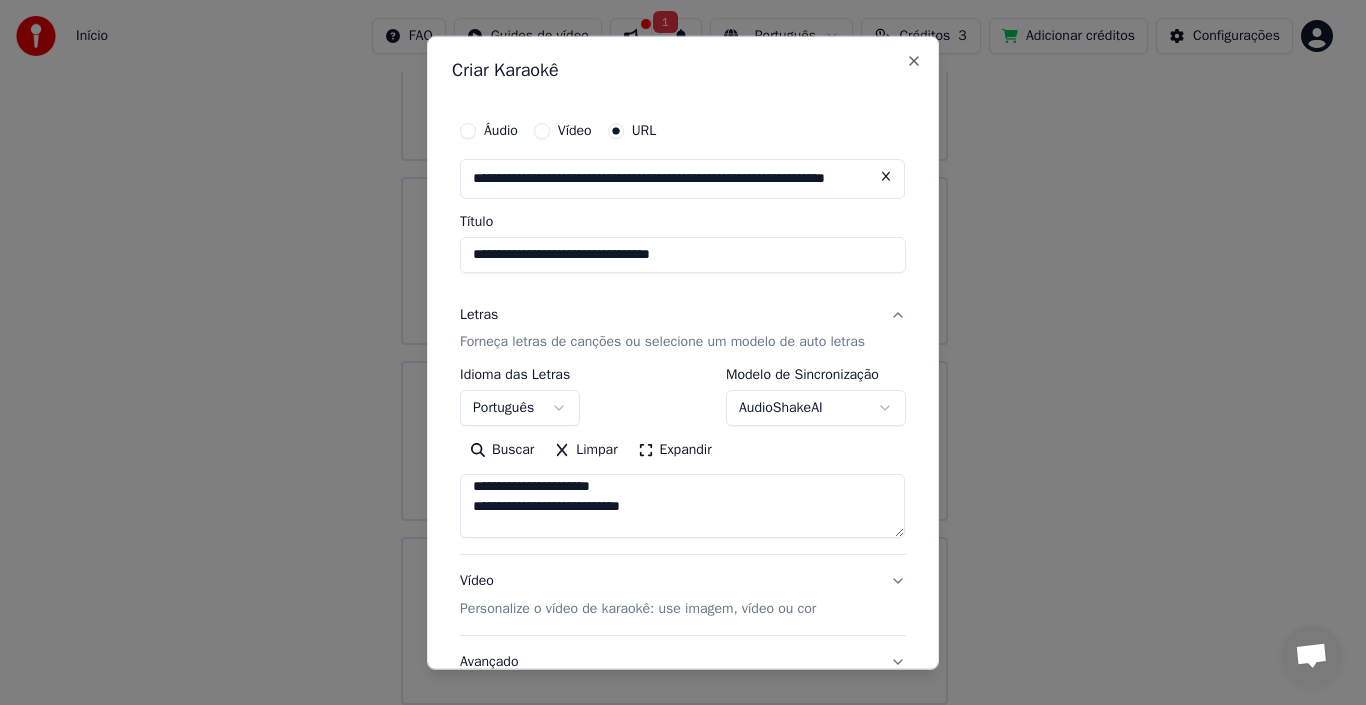 paste on "**********" 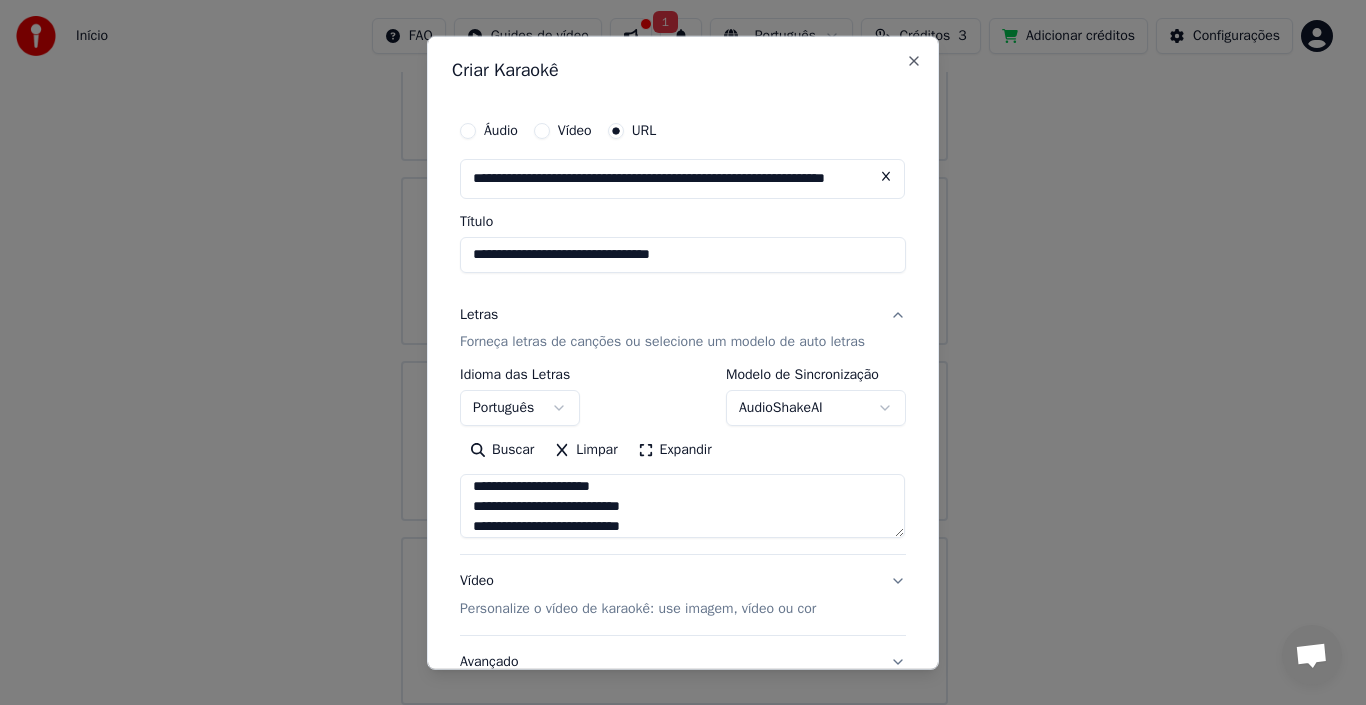 scroll, scrollTop: 1505, scrollLeft: 0, axis: vertical 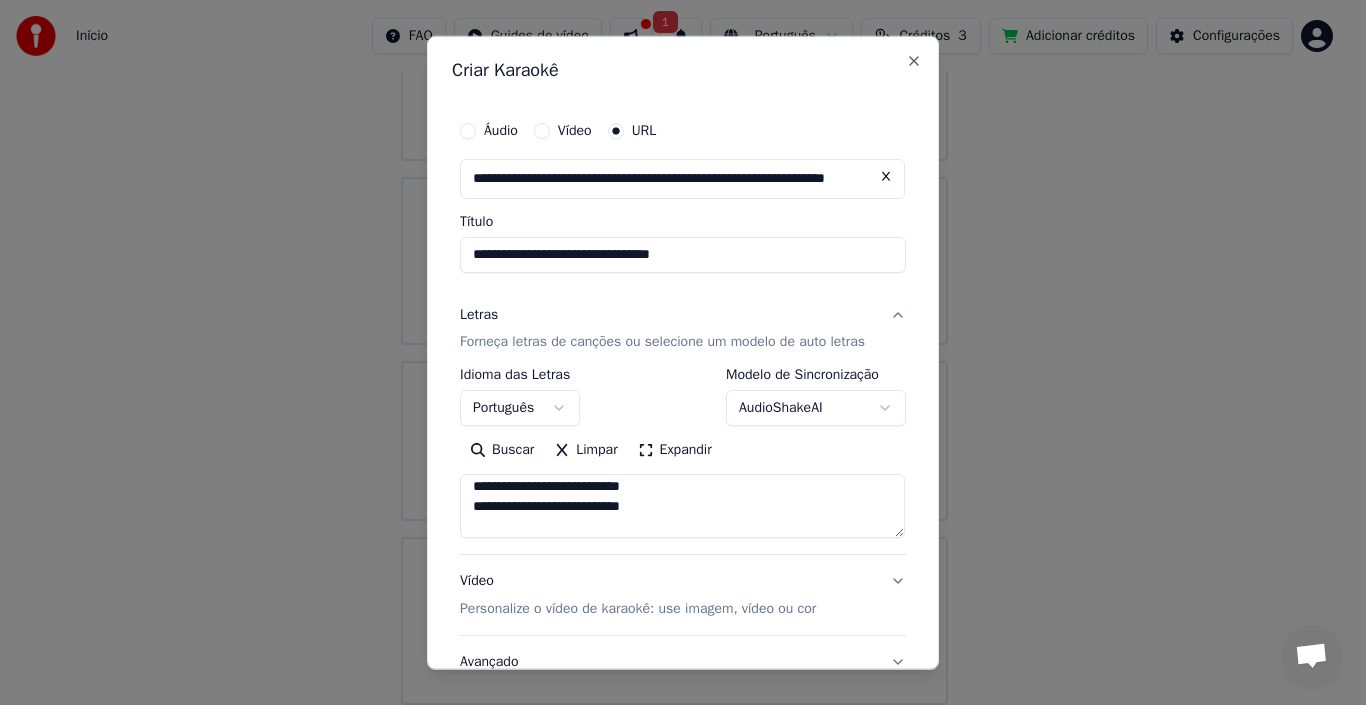 paste on "**********" 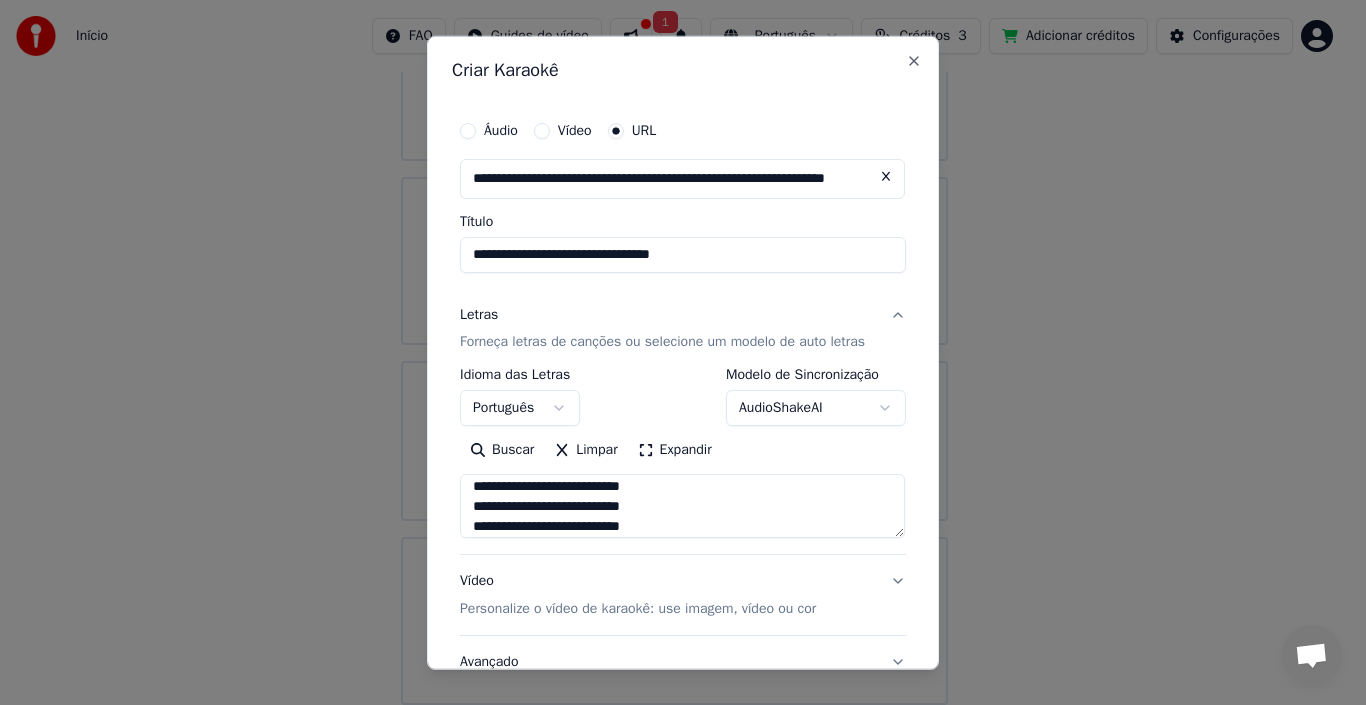 scroll, scrollTop: 1524, scrollLeft: 0, axis: vertical 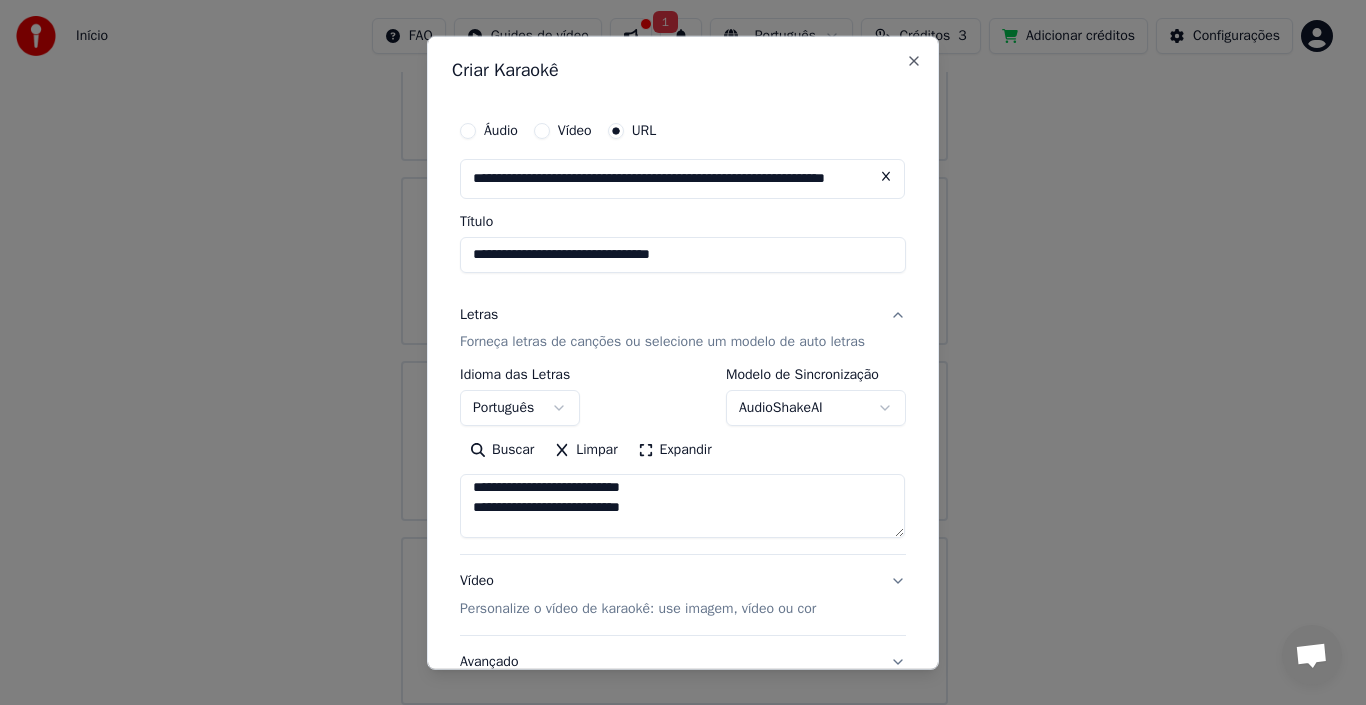 paste on "**********" 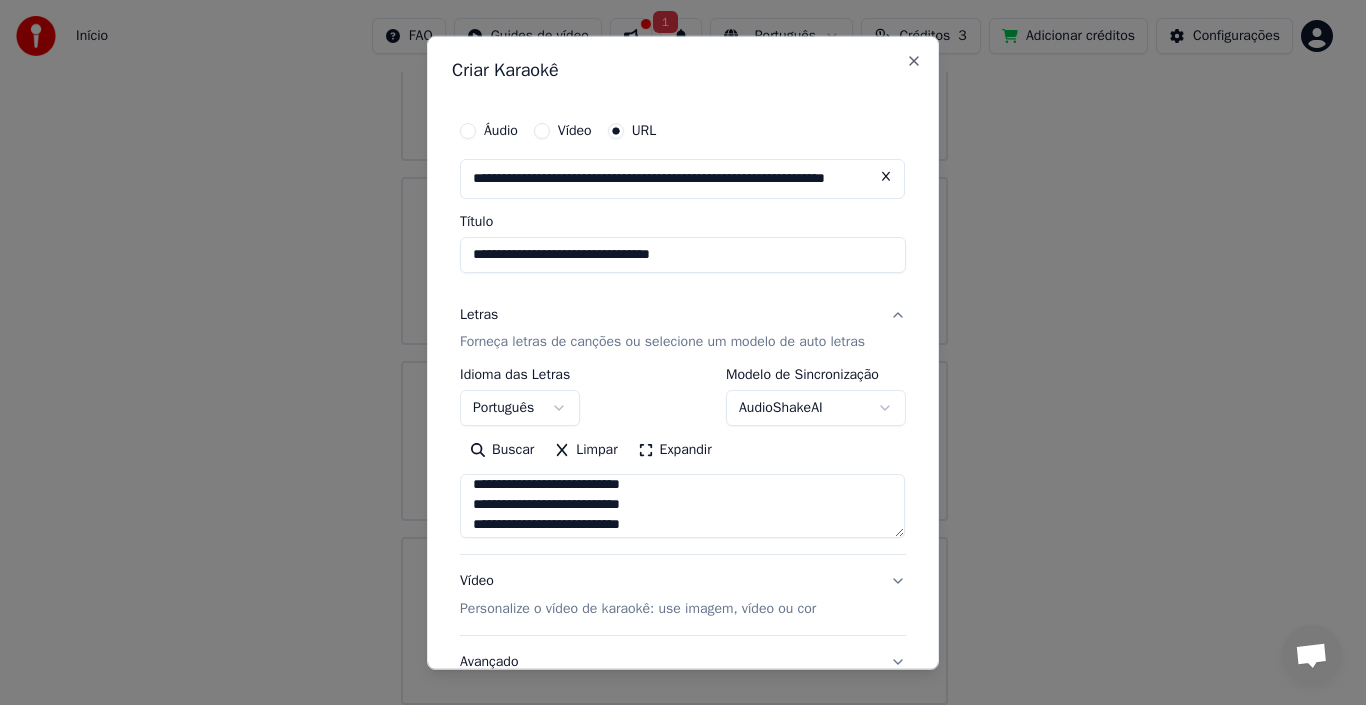 scroll, scrollTop: 1507, scrollLeft: 0, axis: vertical 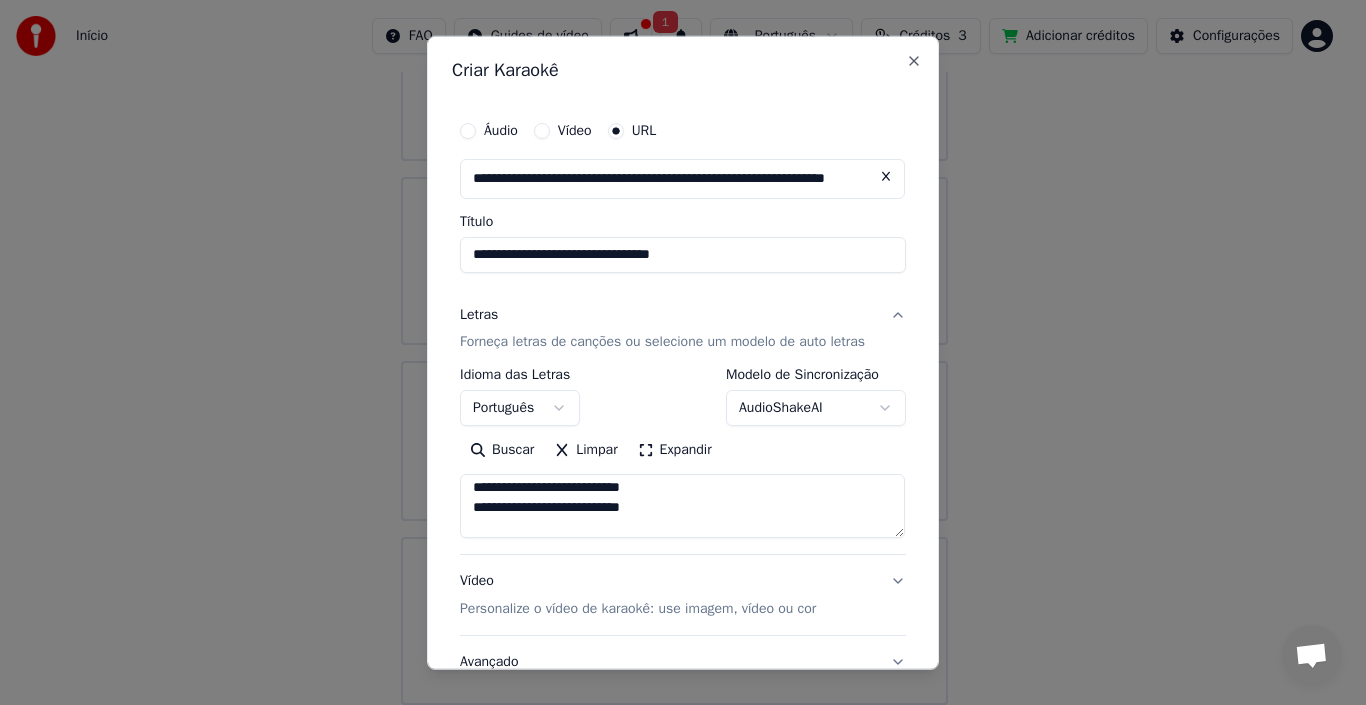 paste on "**********" 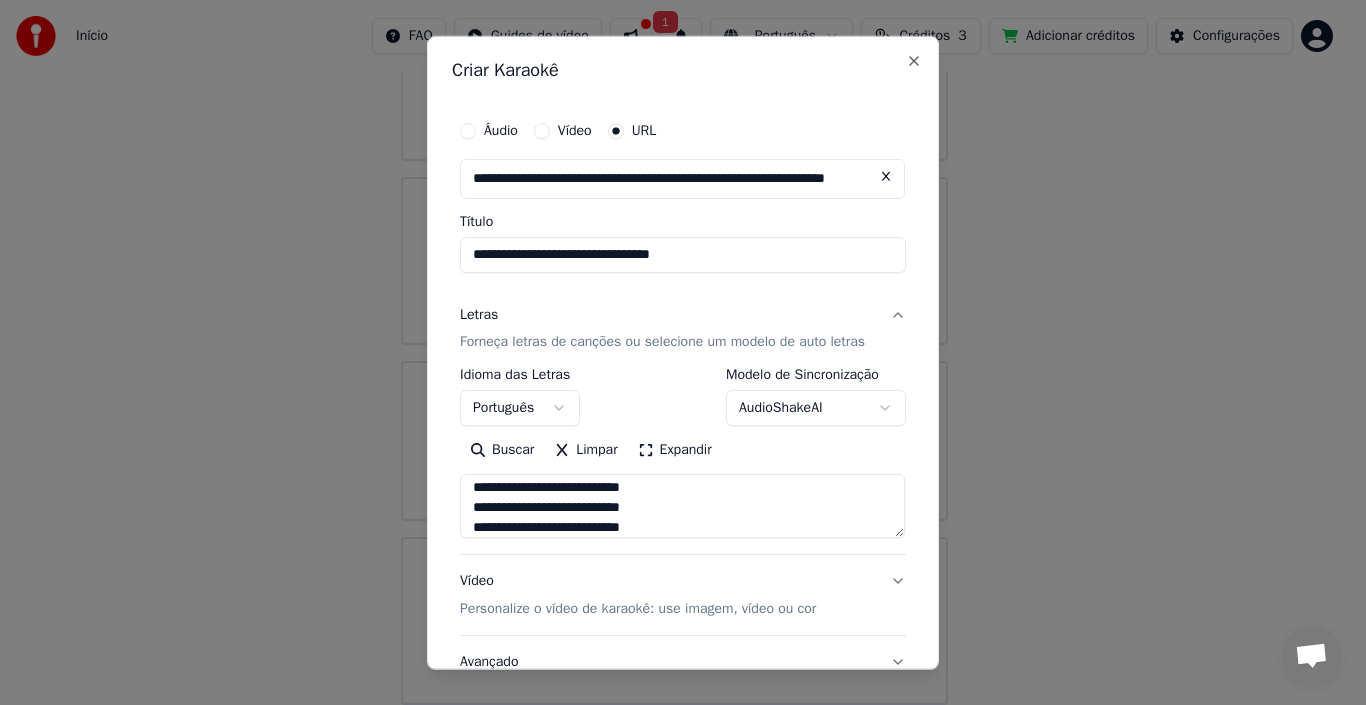 scroll, scrollTop: 1564, scrollLeft: 0, axis: vertical 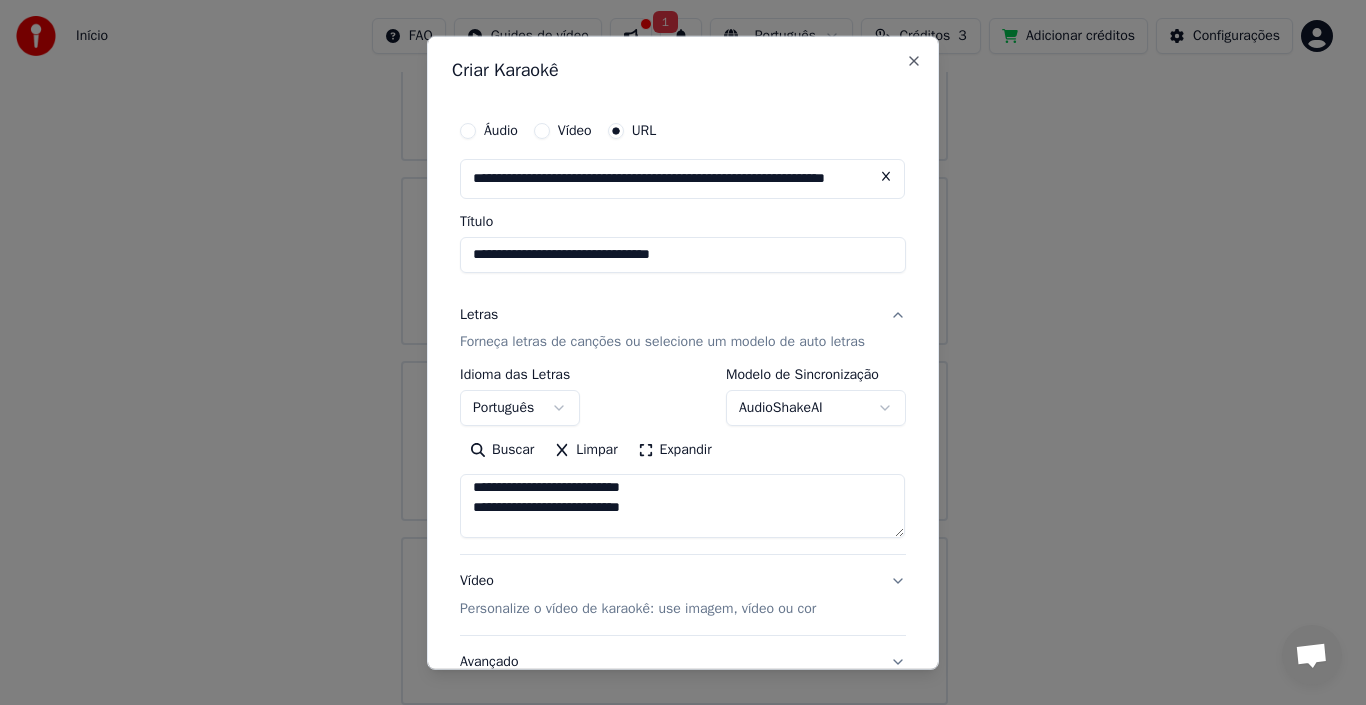 paste on "**********" 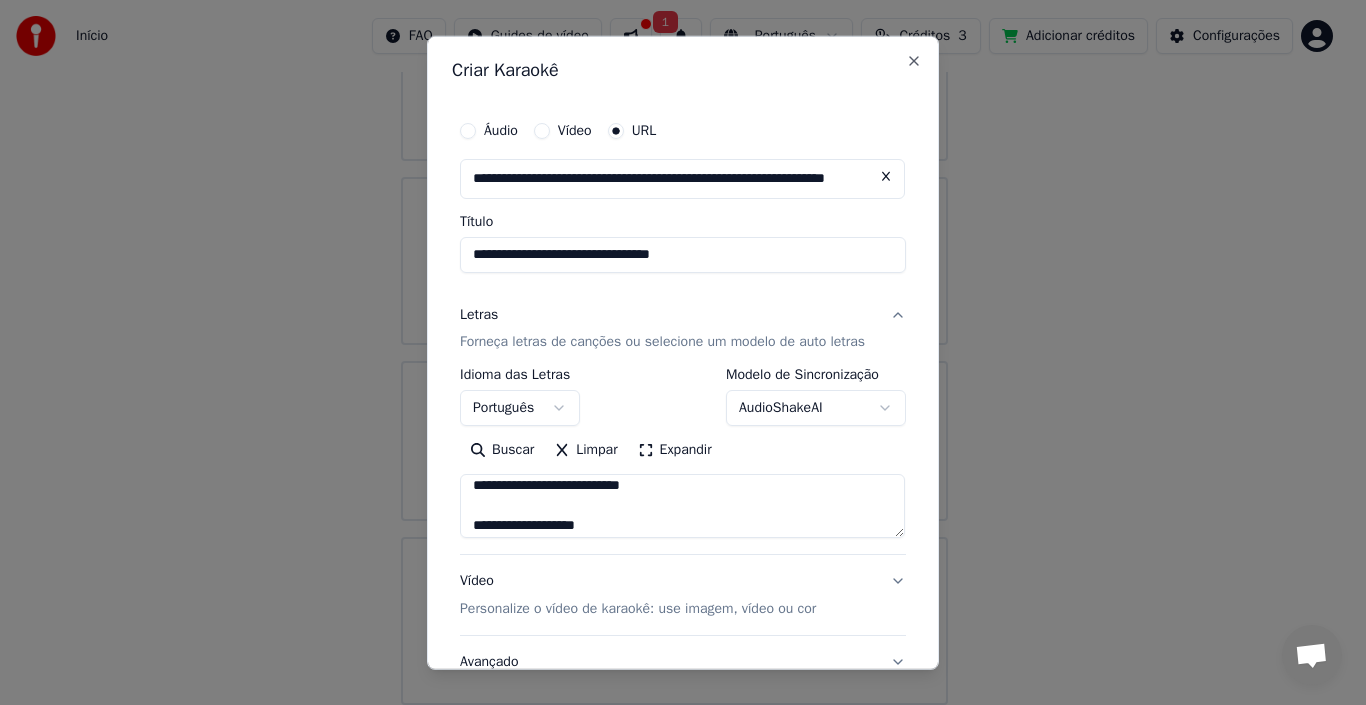 scroll, scrollTop: 1624, scrollLeft: 0, axis: vertical 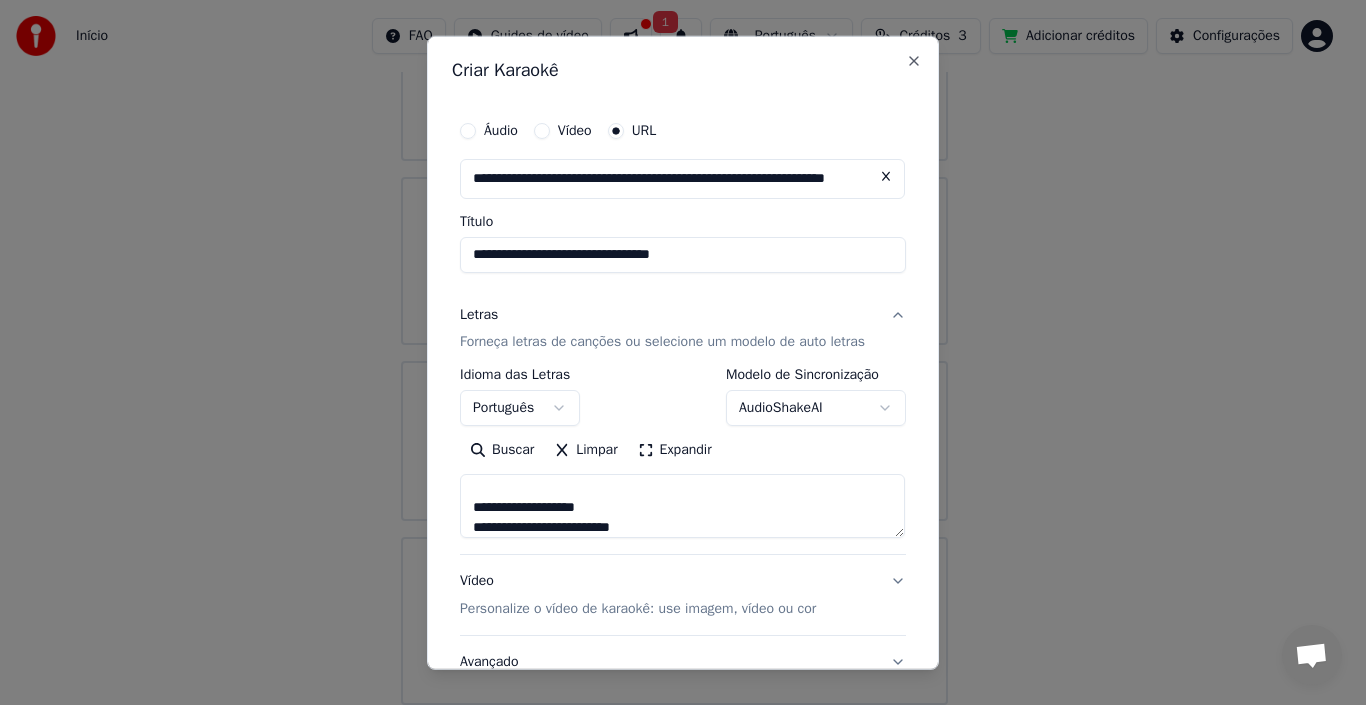 click at bounding box center [682, 506] 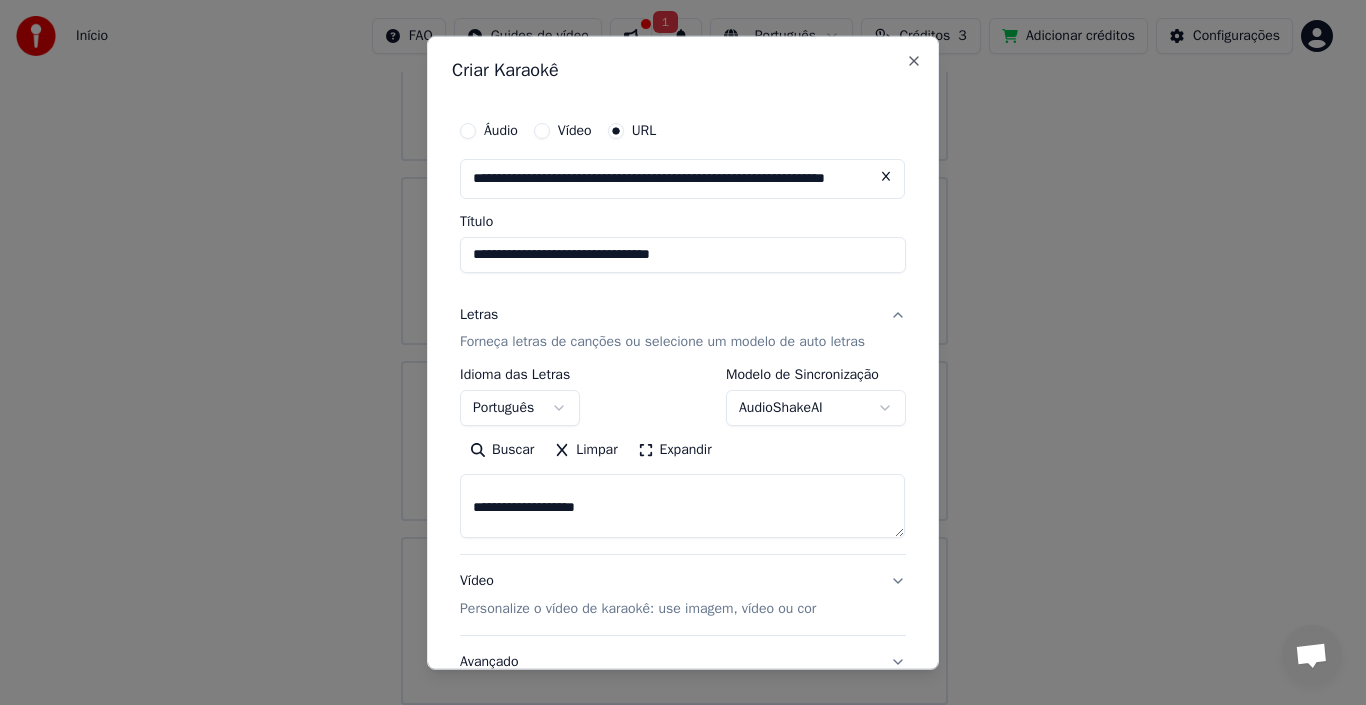 paste on "**********" 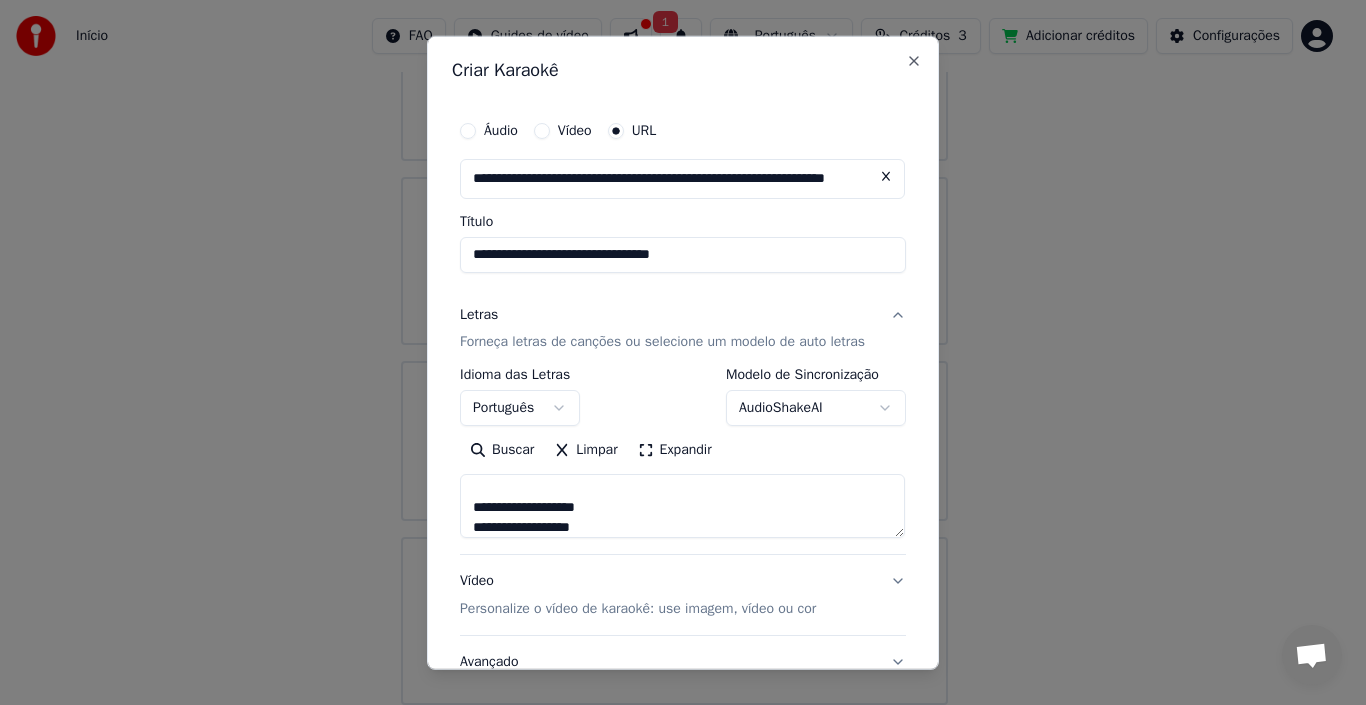 scroll, scrollTop: 1644, scrollLeft: 0, axis: vertical 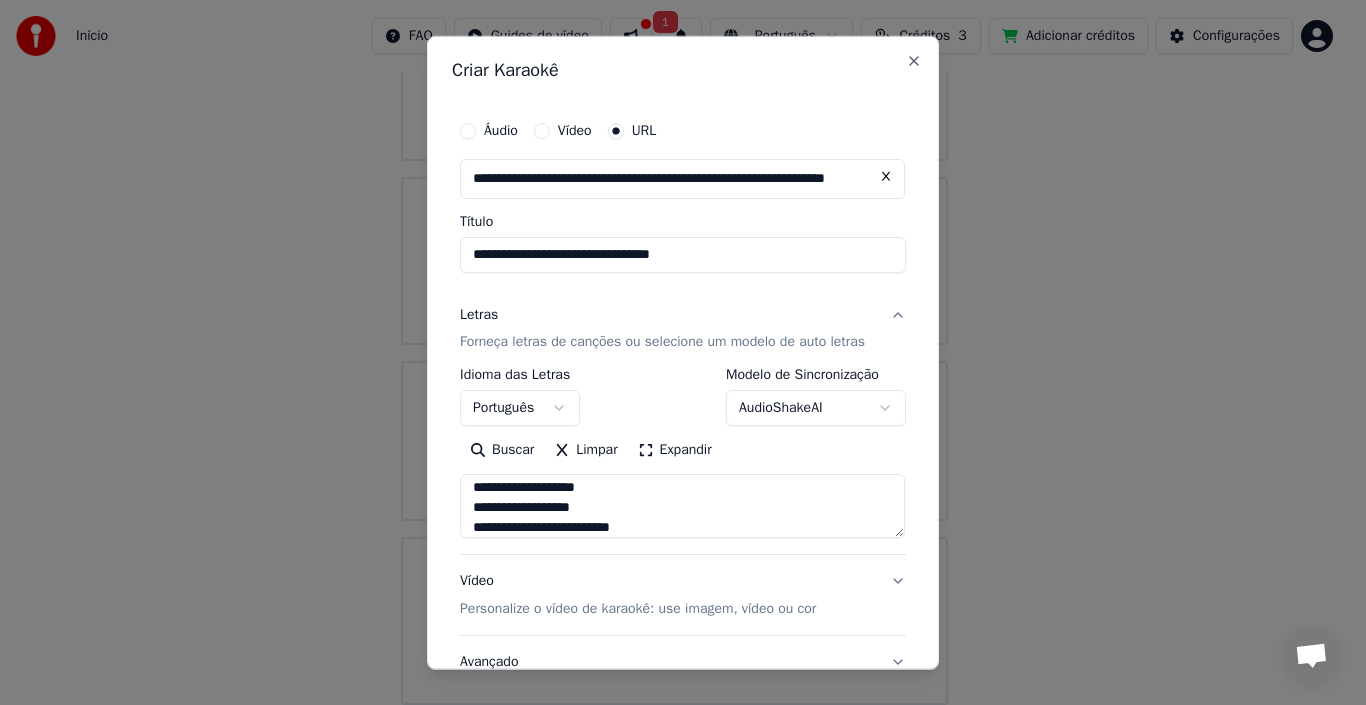 click at bounding box center (682, 506) 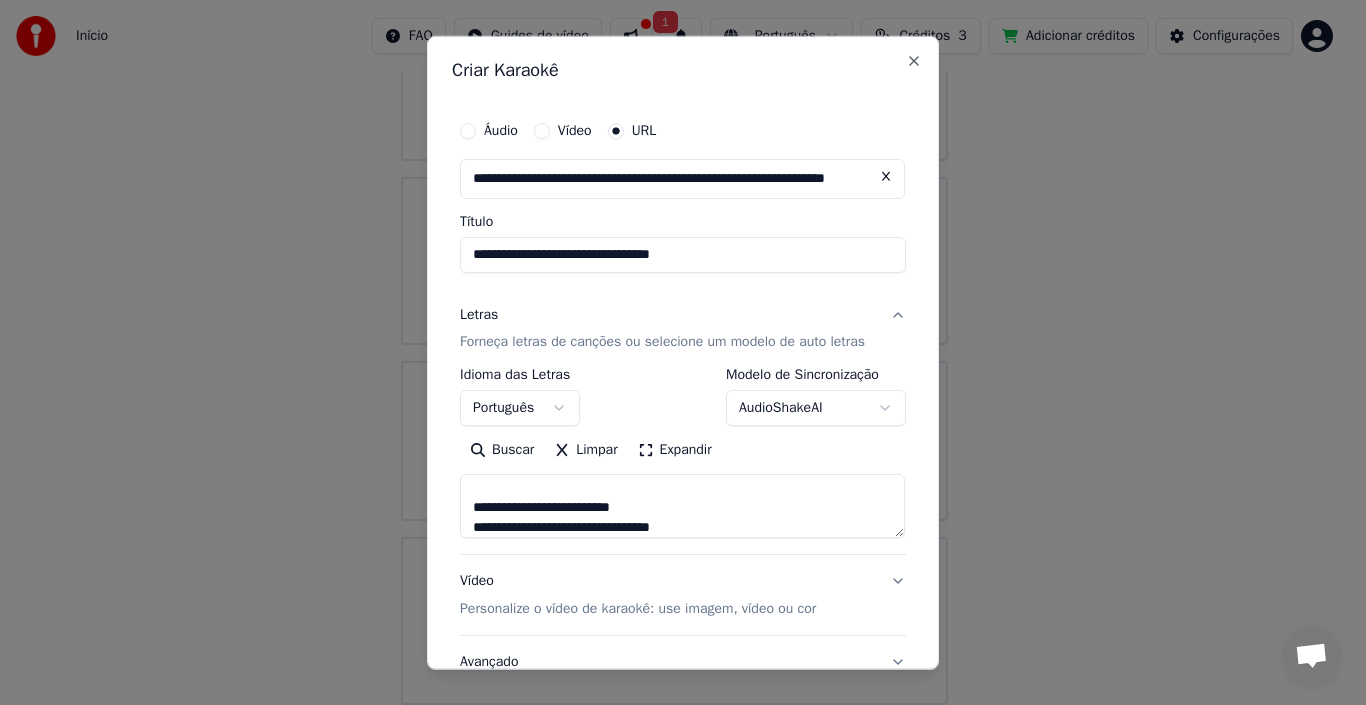 scroll, scrollTop: 1704, scrollLeft: 0, axis: vertical 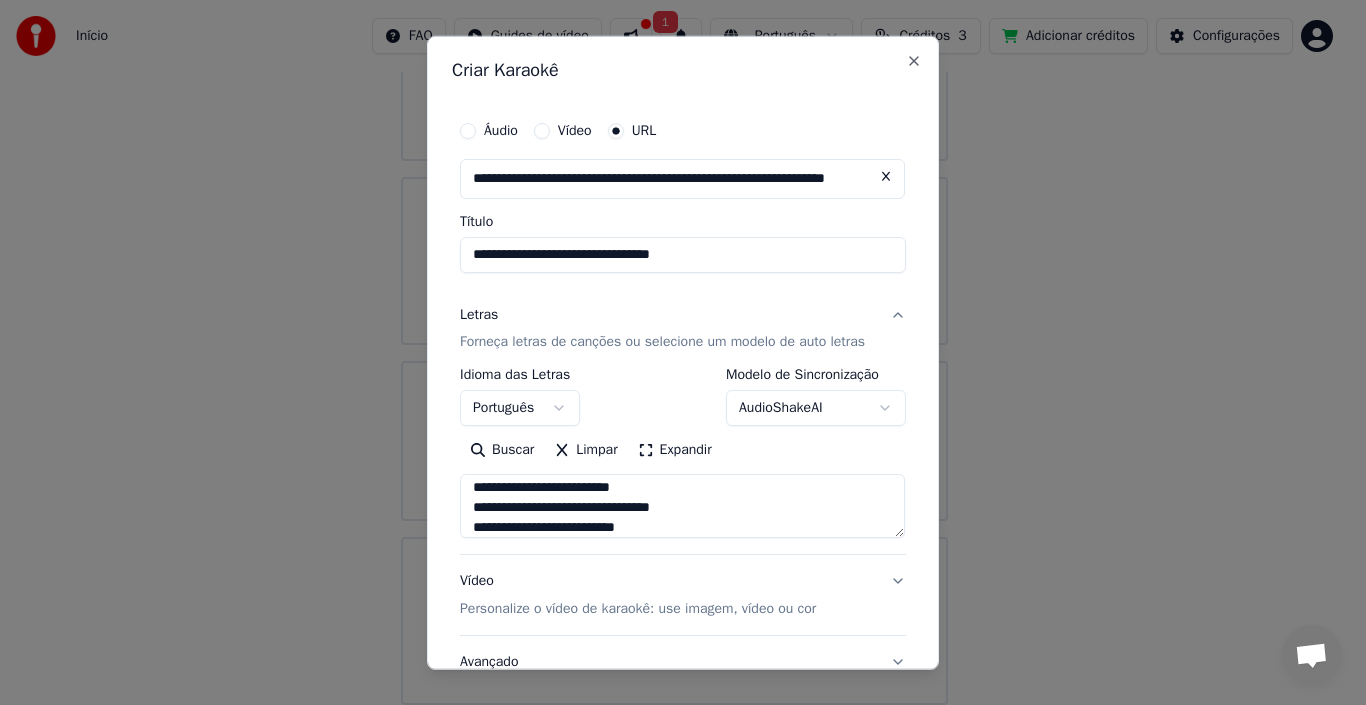 click at bounding box center (682, 506) 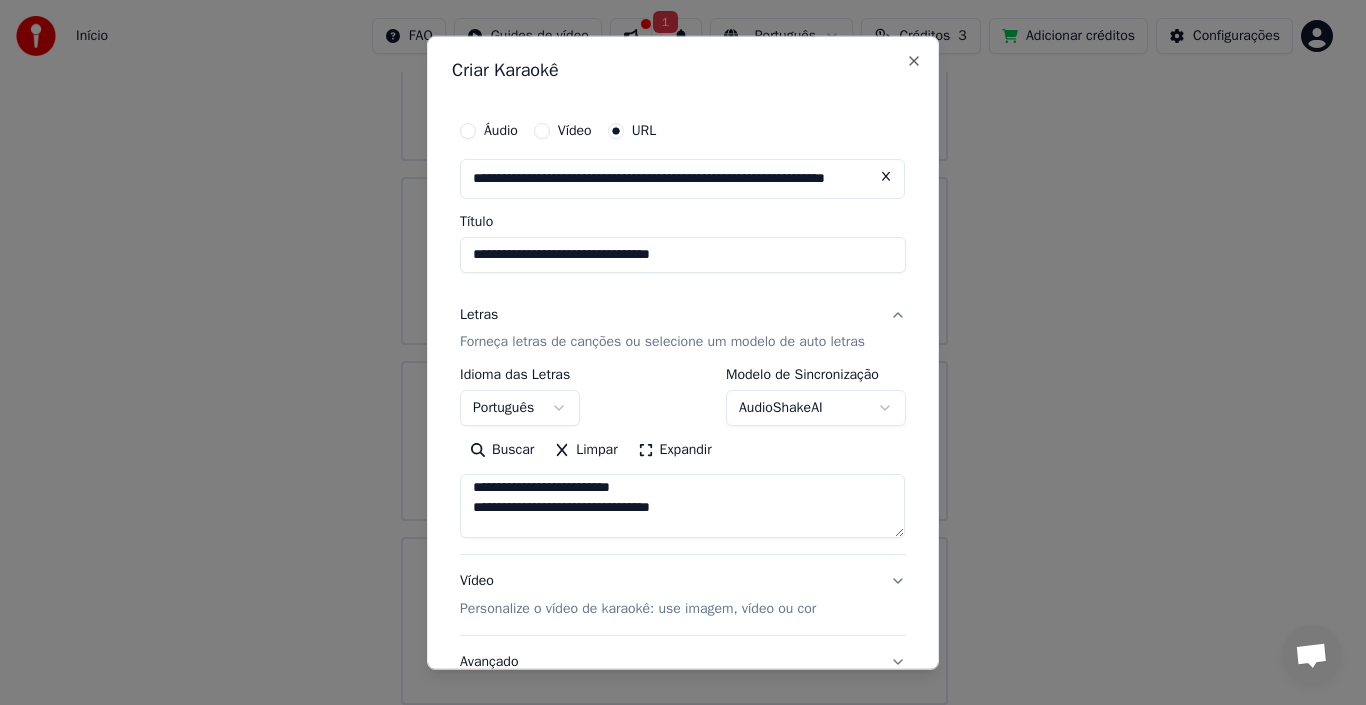 scroll, scrollTop: 1746, scrollLeft: 0, axis: vertical 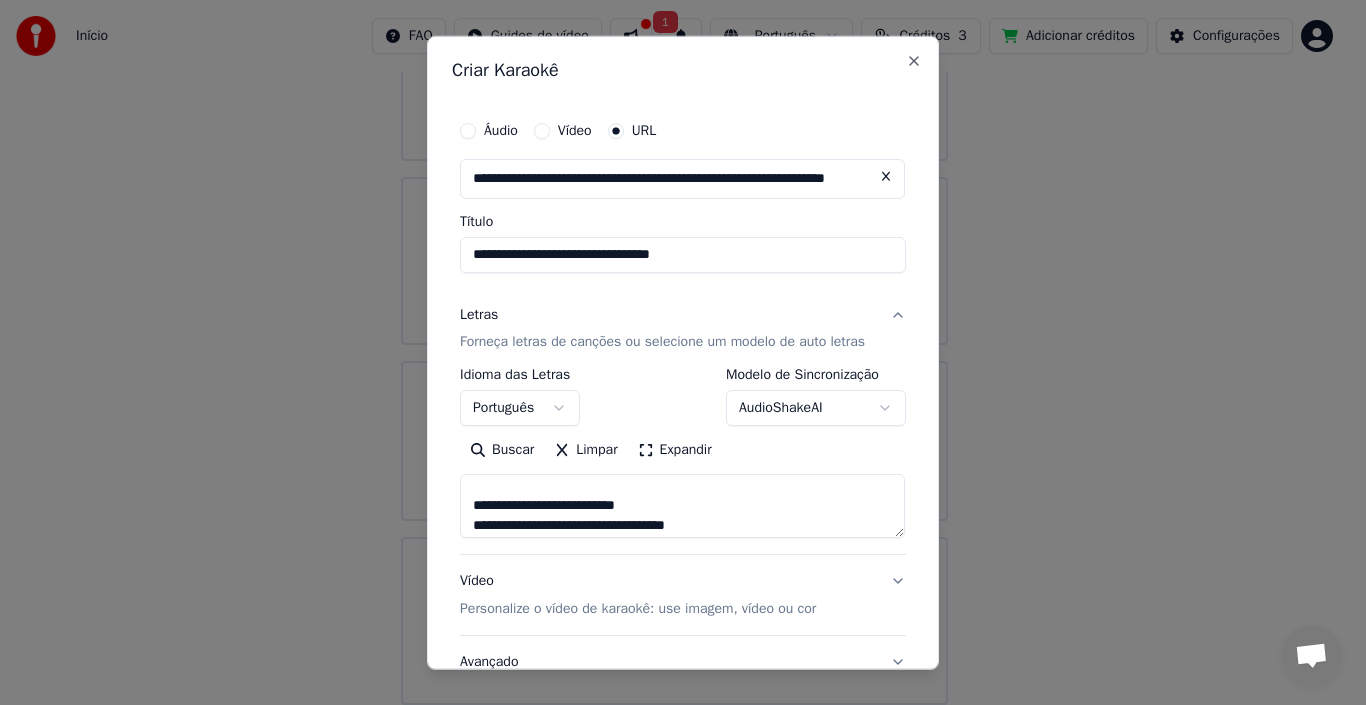 paste on "**********" 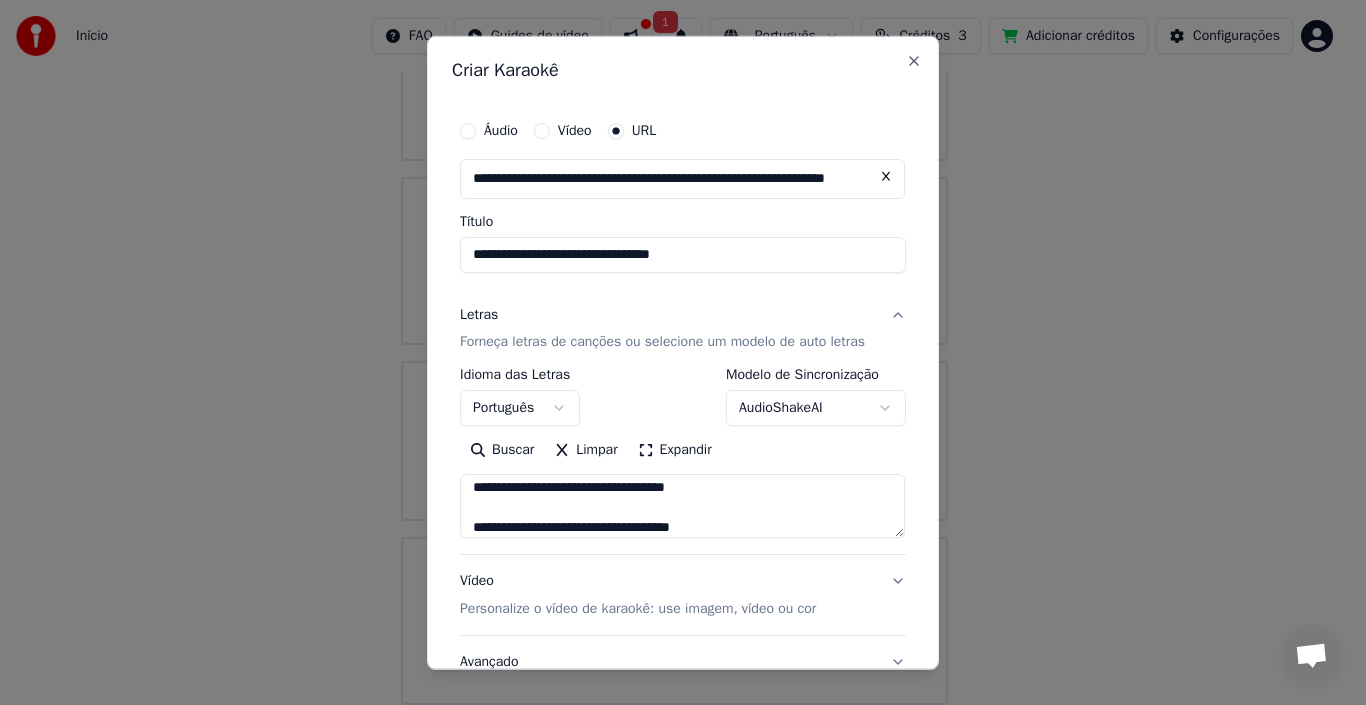 scroll, scrollTop: 1806, scrollLeft: 0, axis: vertical 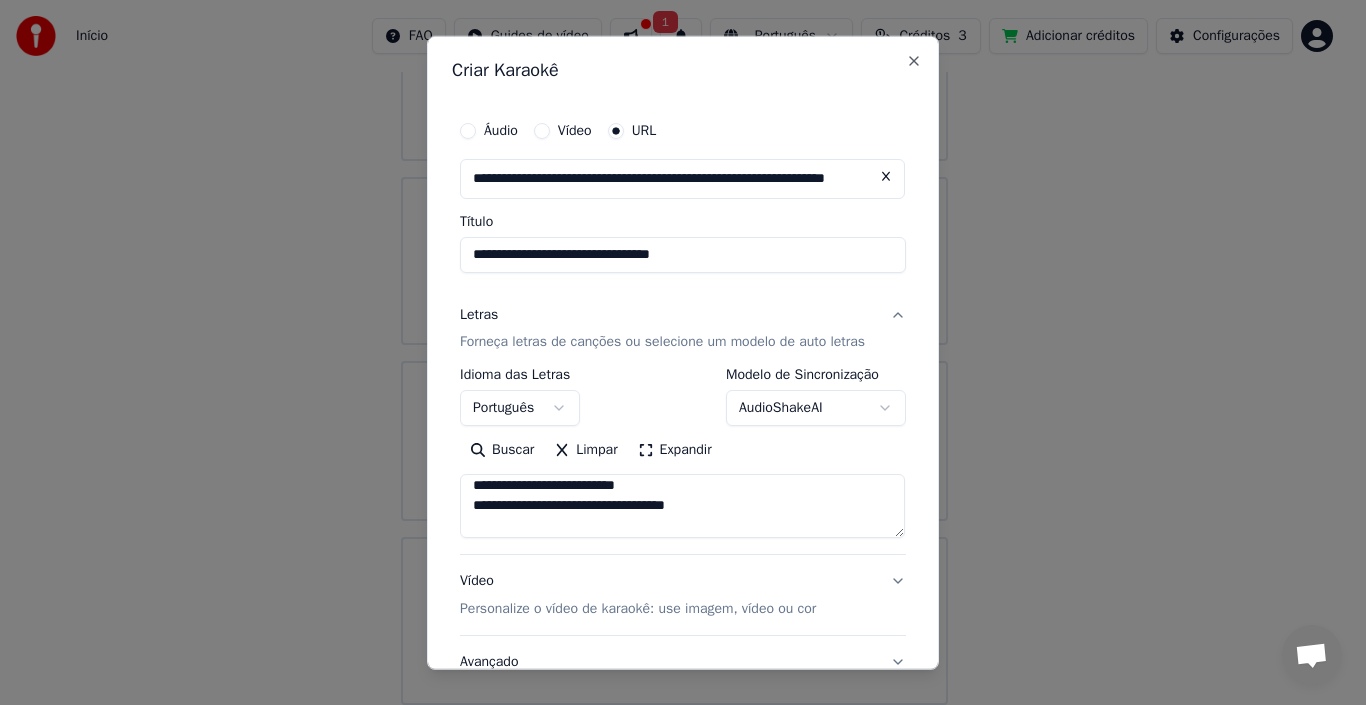 click at bounding box center [682, 506] 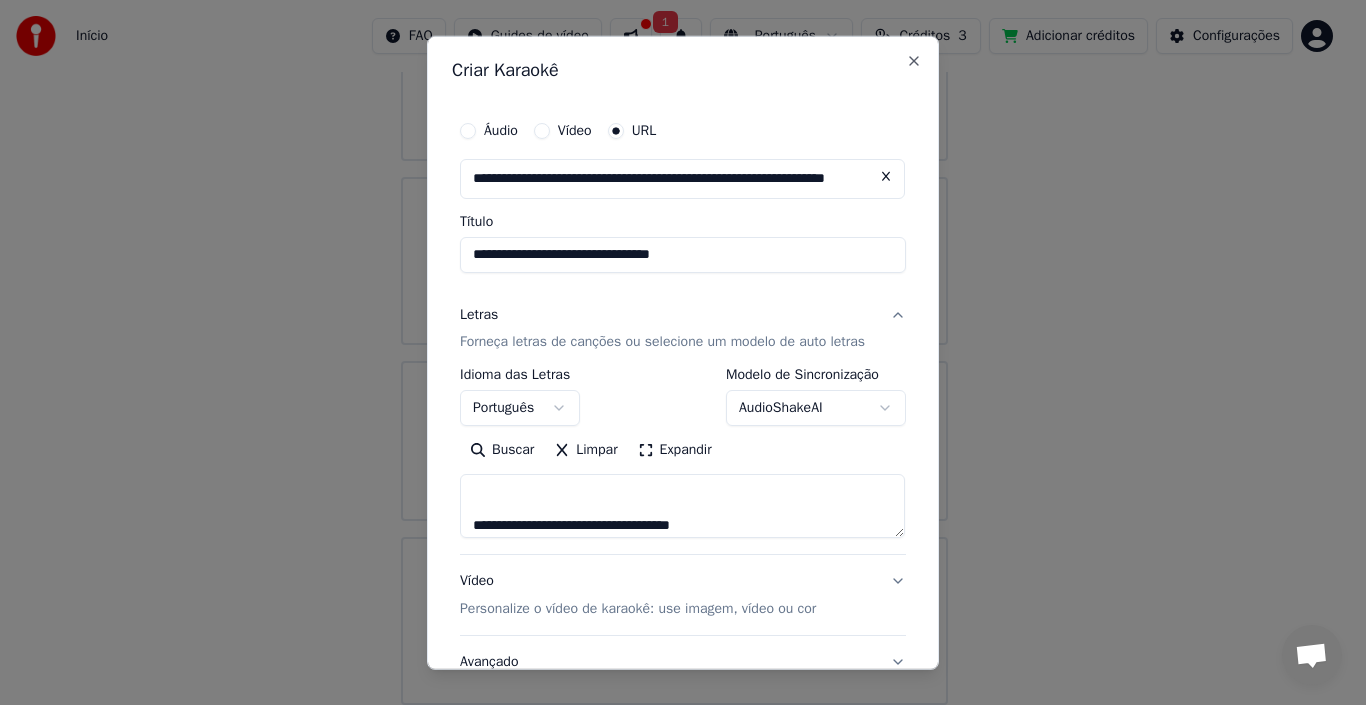 paste on "**********" 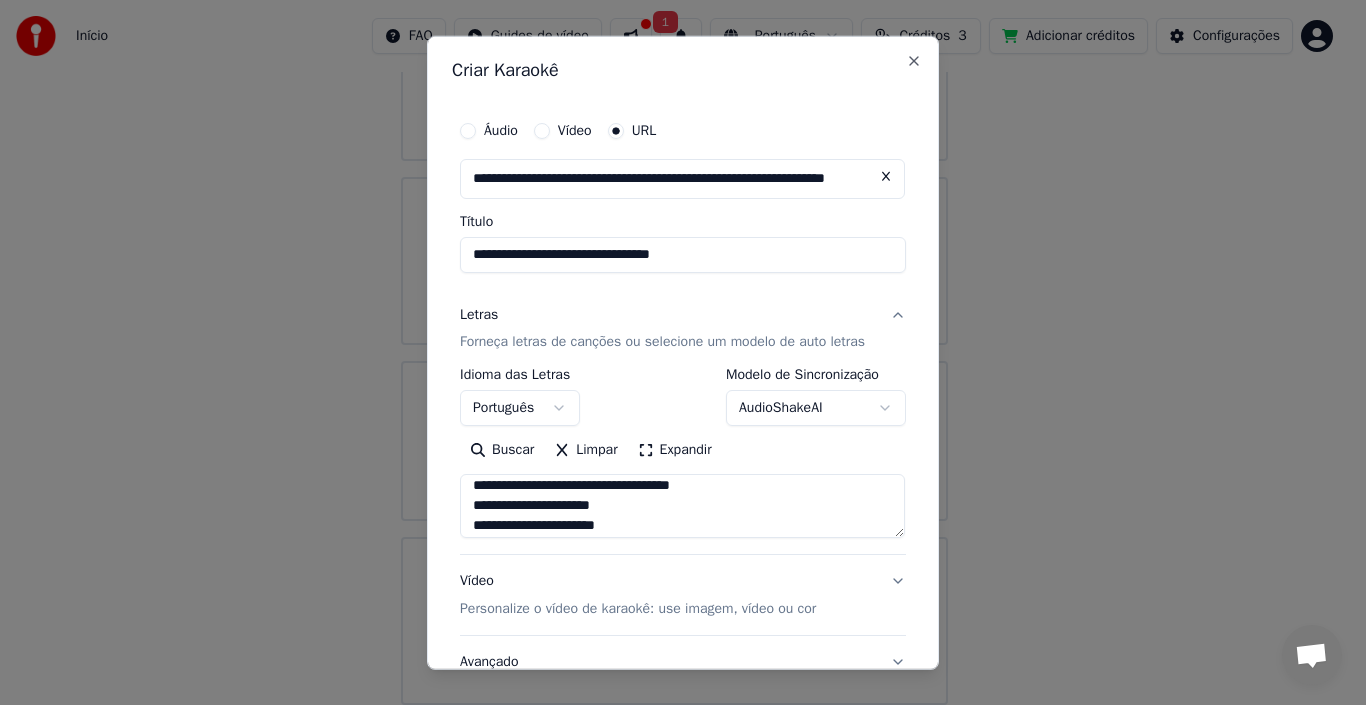 scroll, scrollTop: 1866, scrollLeft: 0, axis: vertical 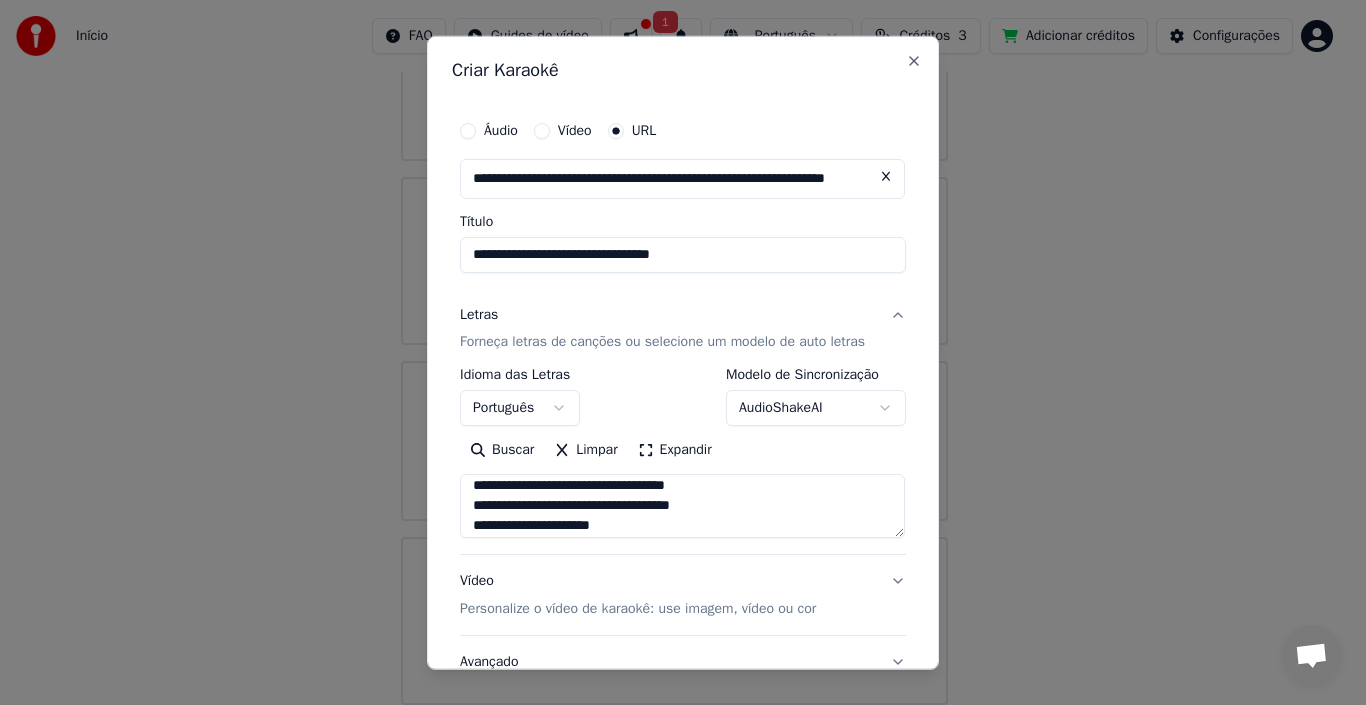 click at bounding box center (682, 506) 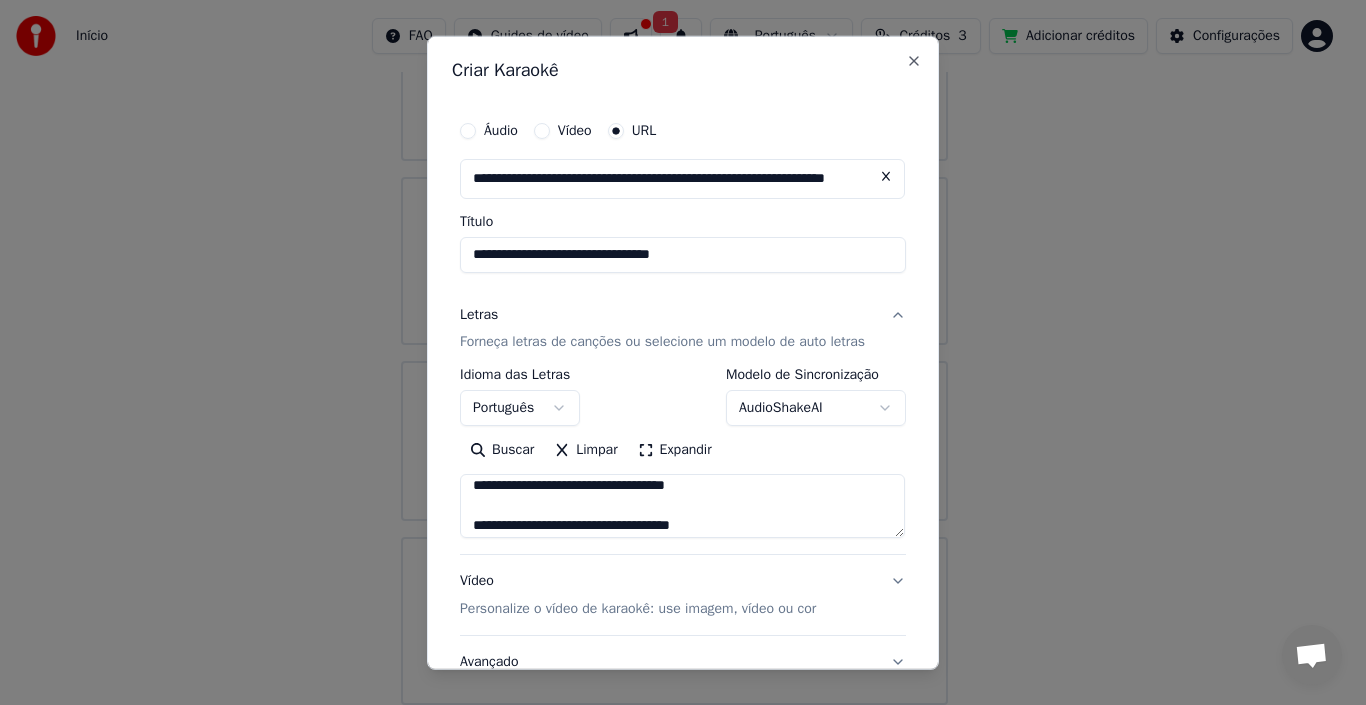 scroll, scrollTop: 1886, scrollLeft: 0, axis: vertical 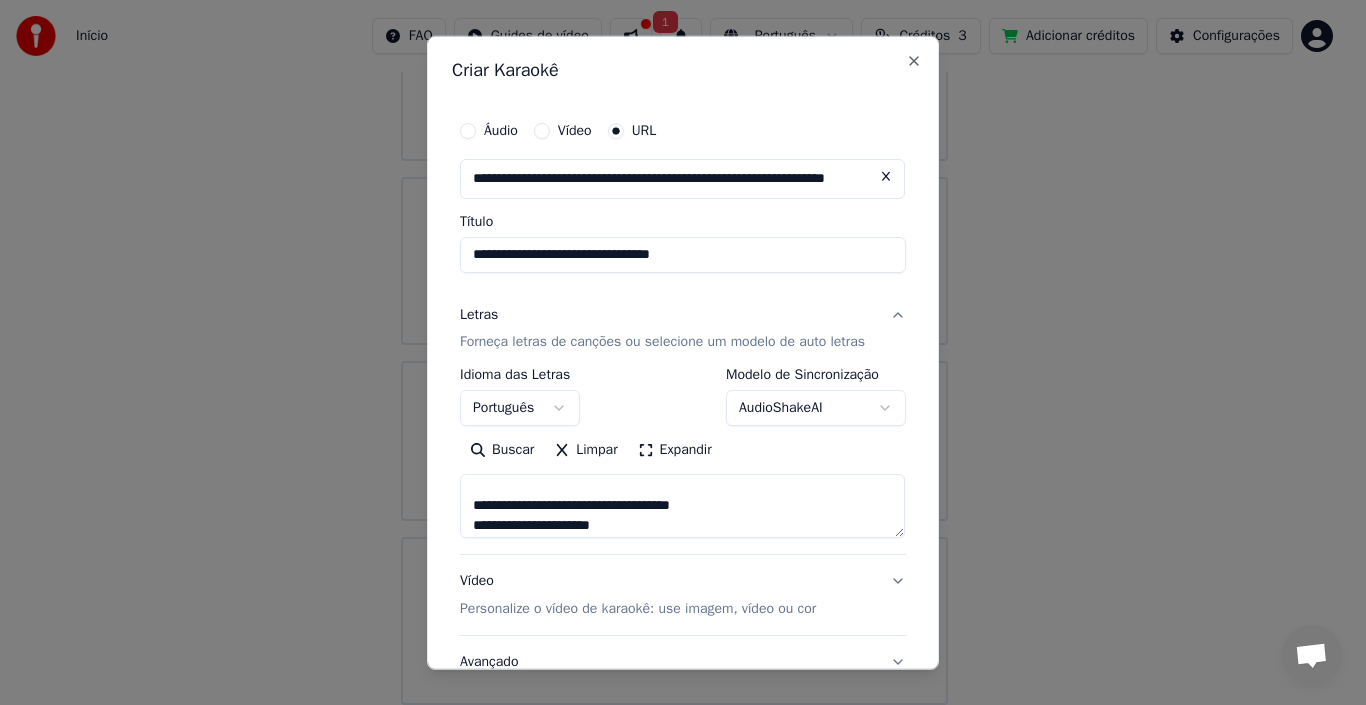 click at bounding box center (682, 506) 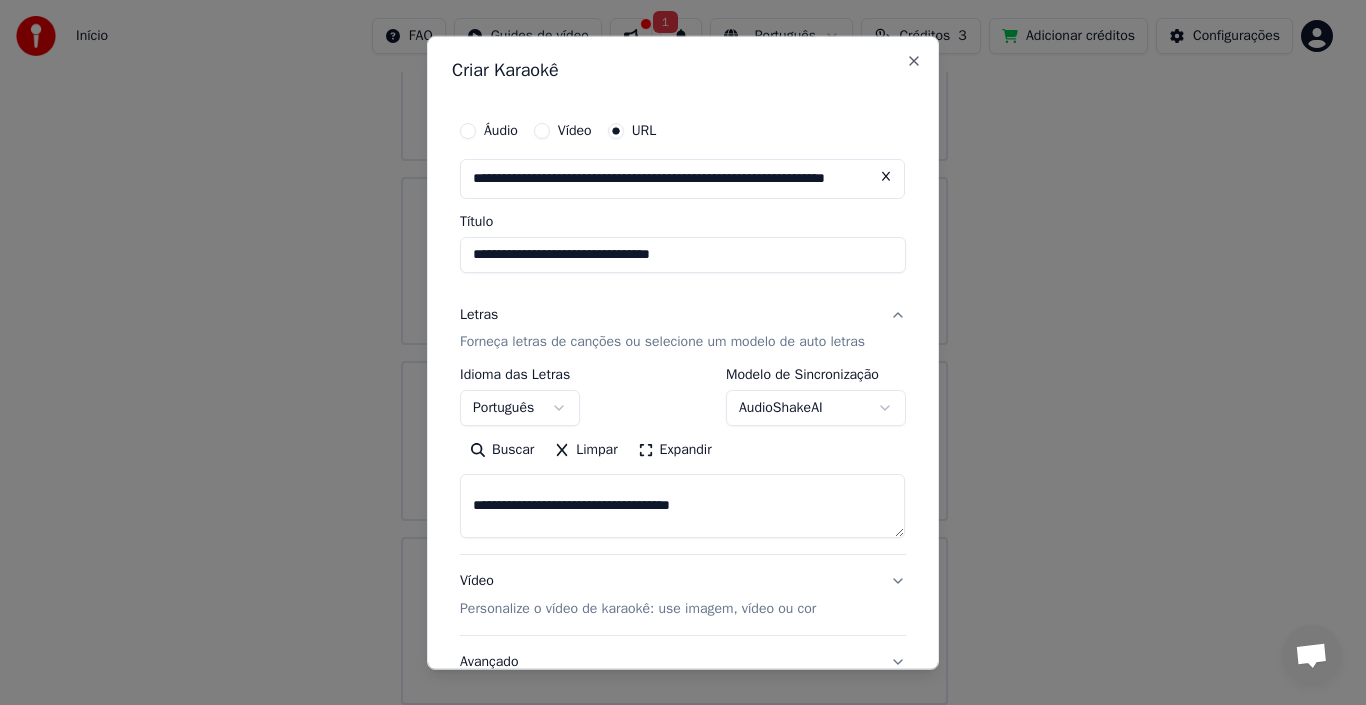 scroll, scrollTop: 1926, scrollLeft: 0, axis: vertical 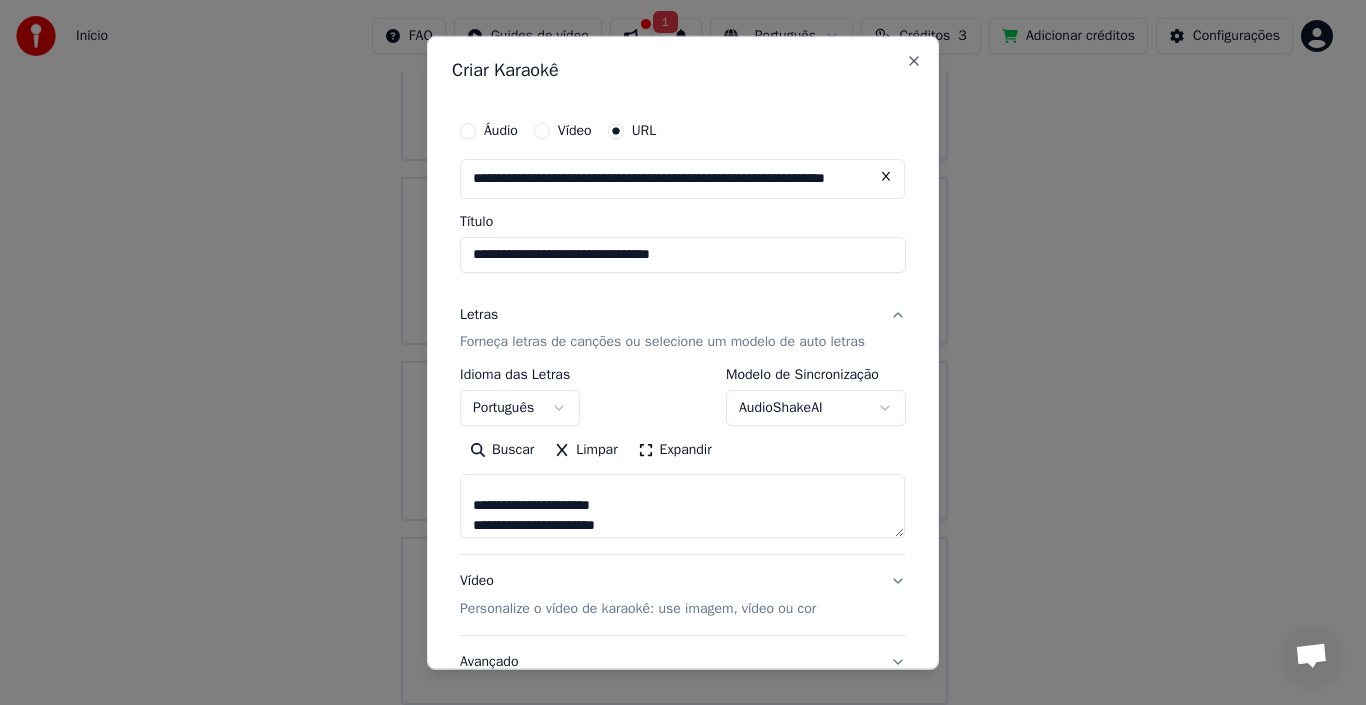 paste on "**********" 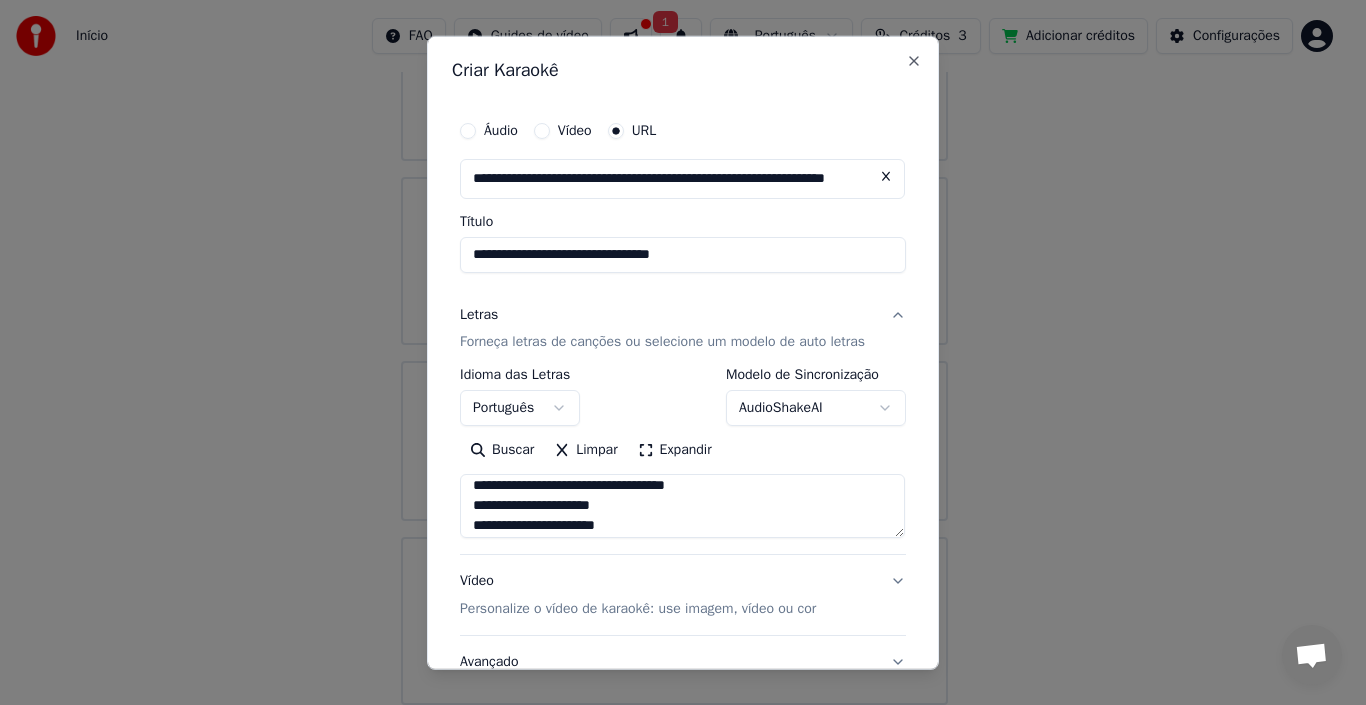 click at bounding box center (682, 506) 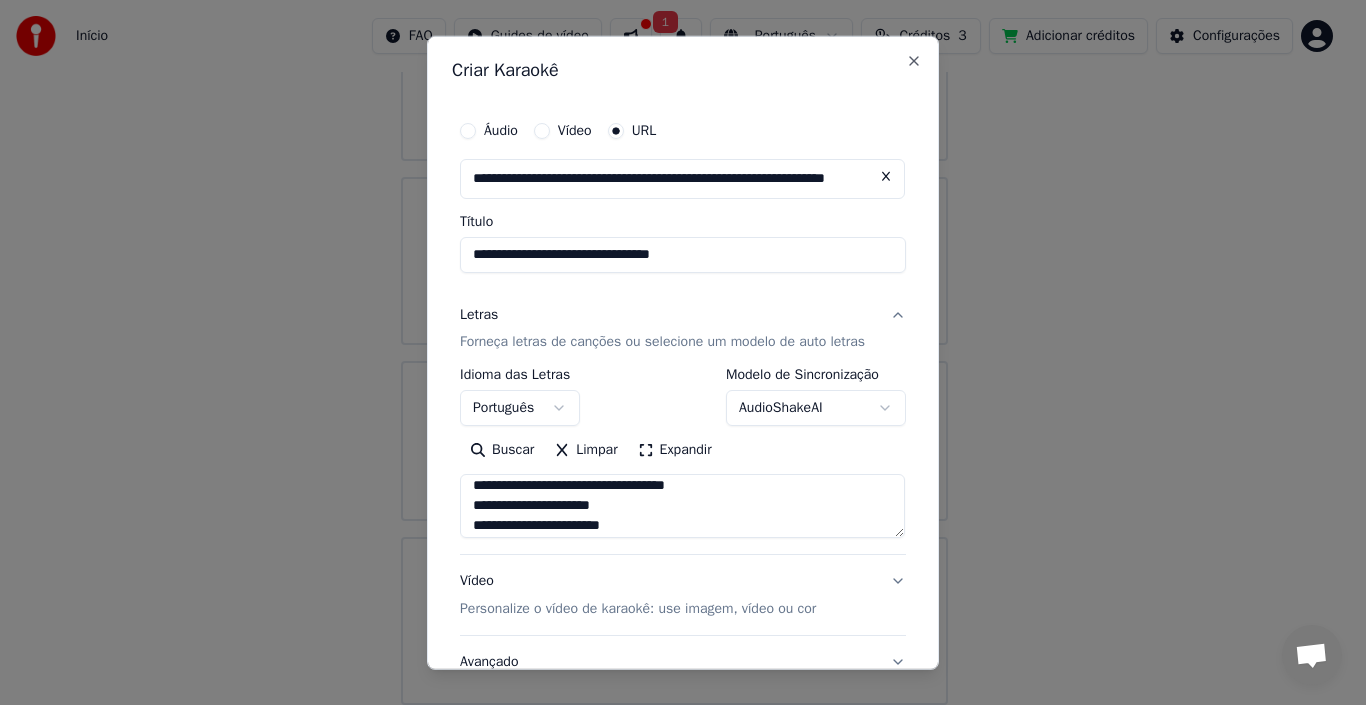 scroll, scrollTop: 1944, scrollLeft: 0, axis: vertical 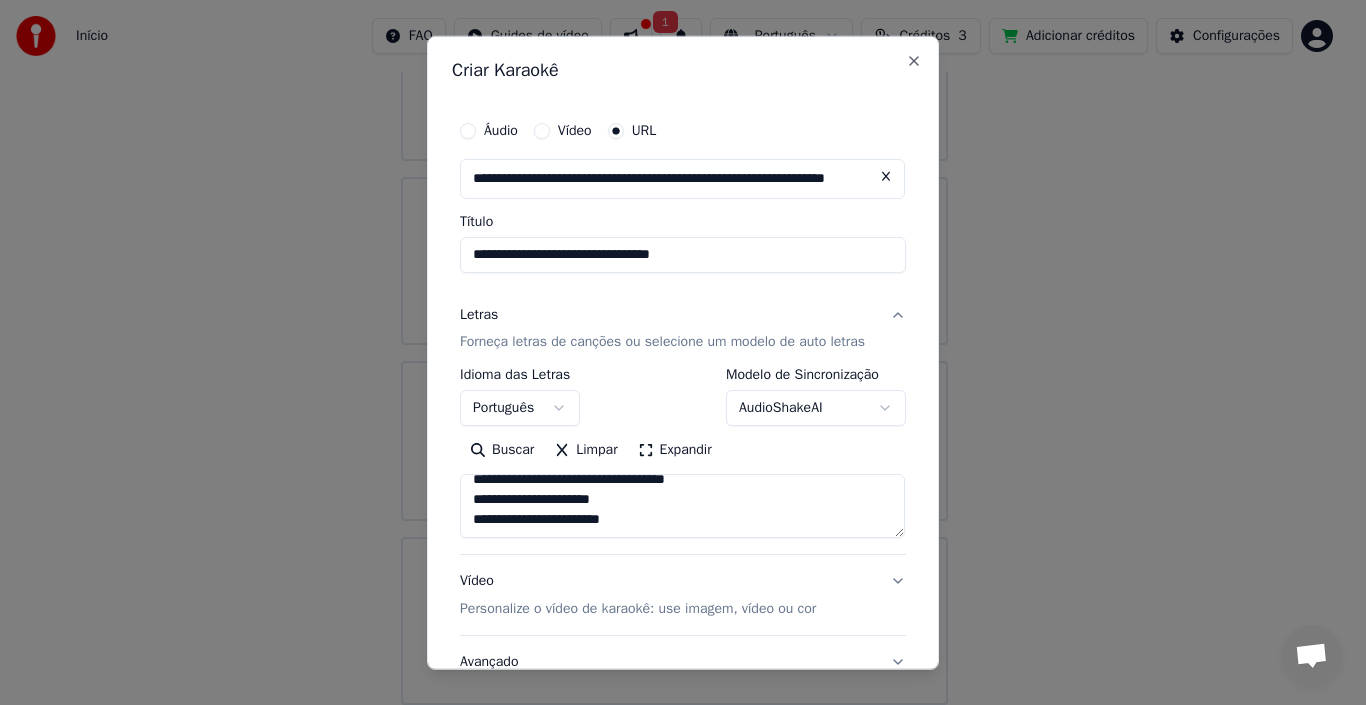 paste on "**********" 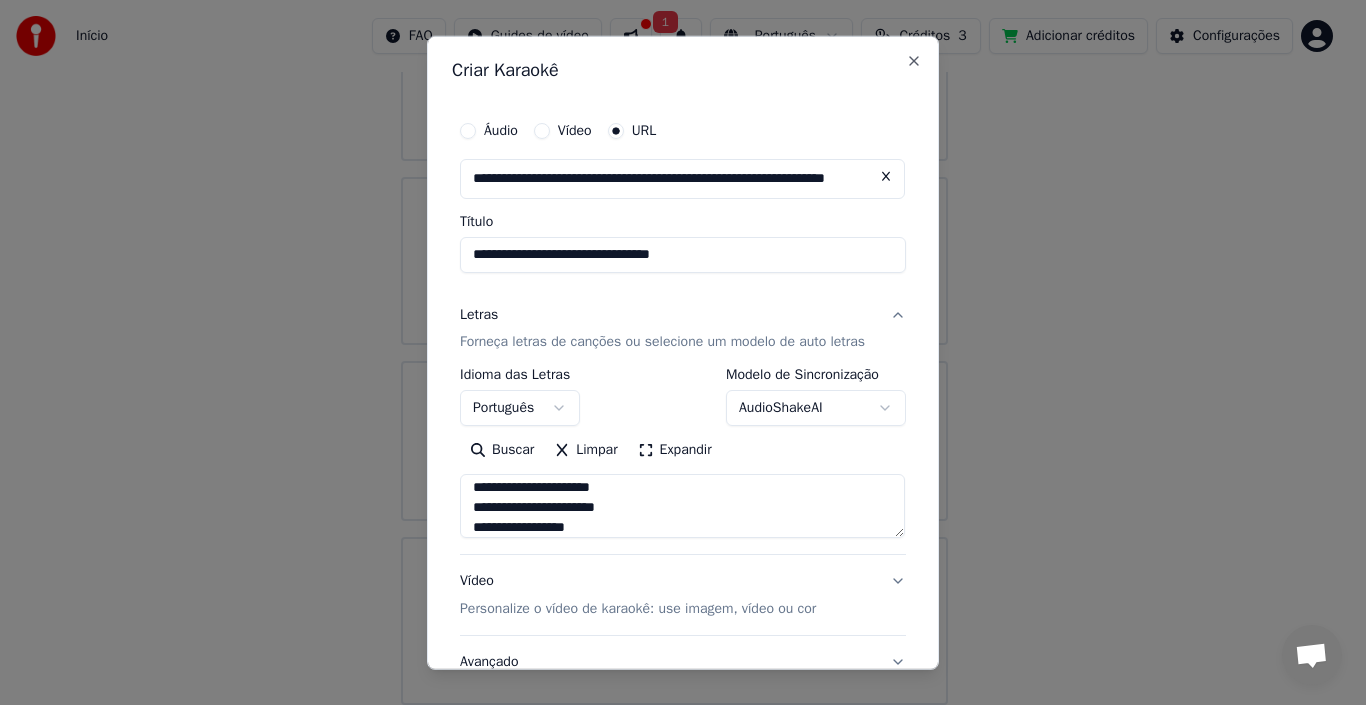 click at bounding box center [682, 506] 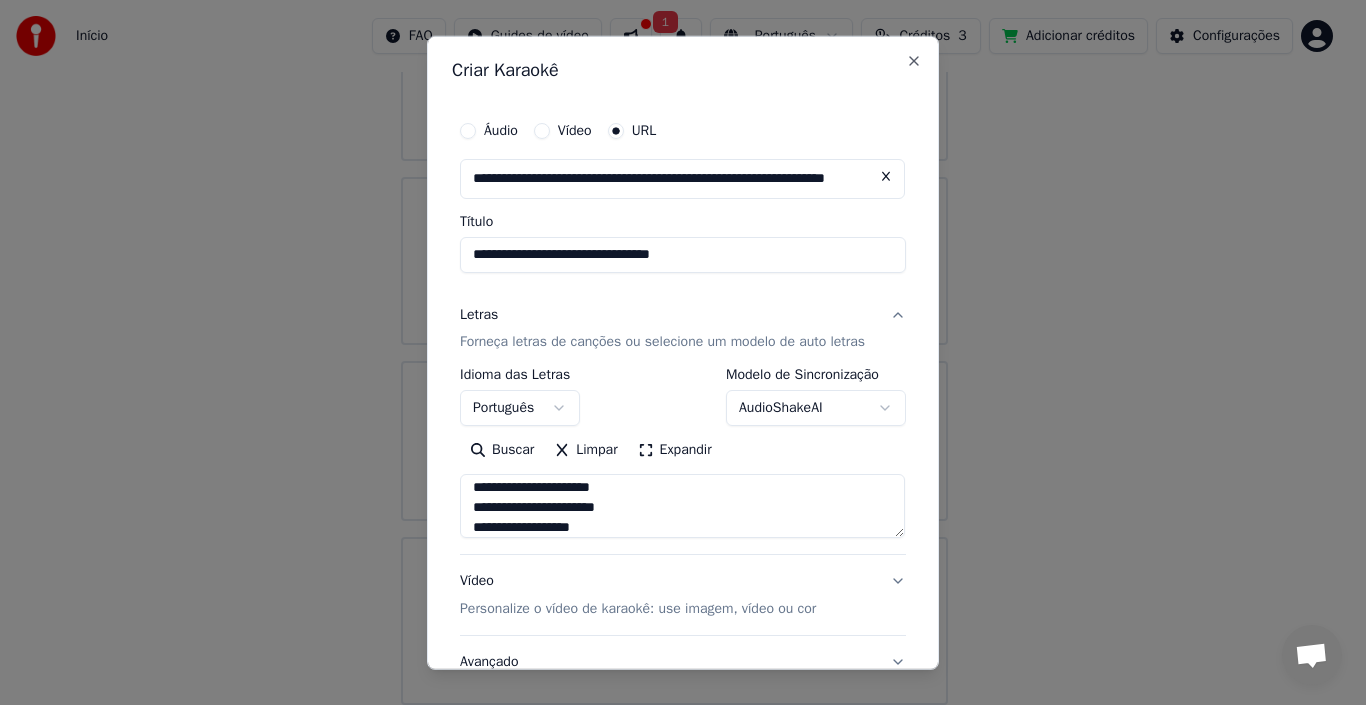 scroll, scrollTop: 1964, scrollLeft: 0, axis: vertical 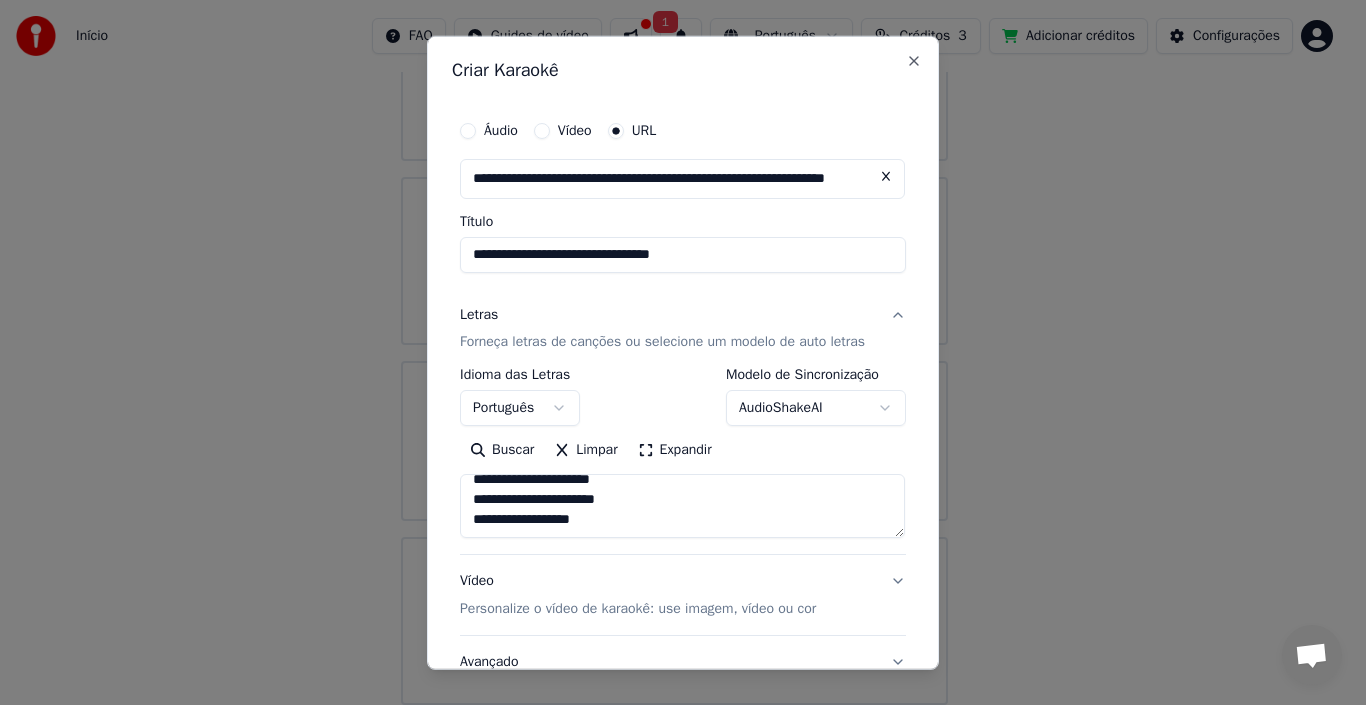 paste on "**********" 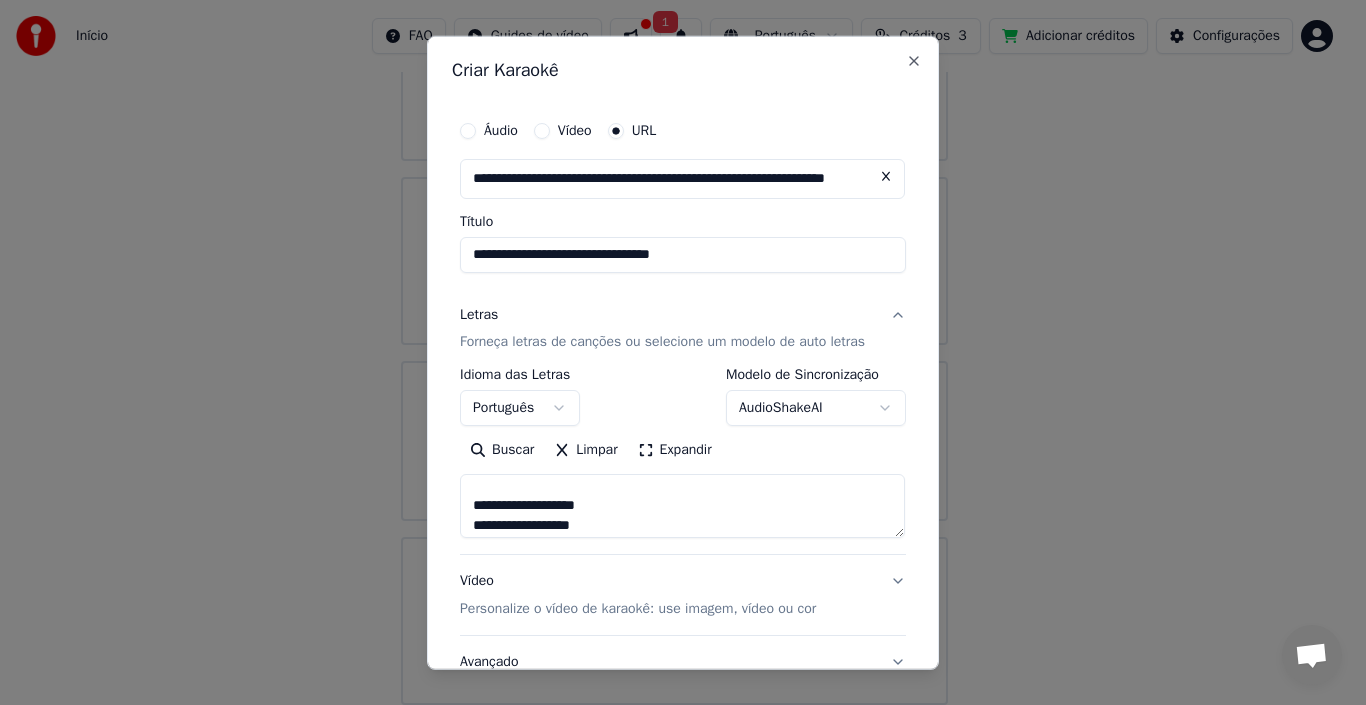 scroll, scrollTop: 1606, scrollLeft: 0, axis: vertical 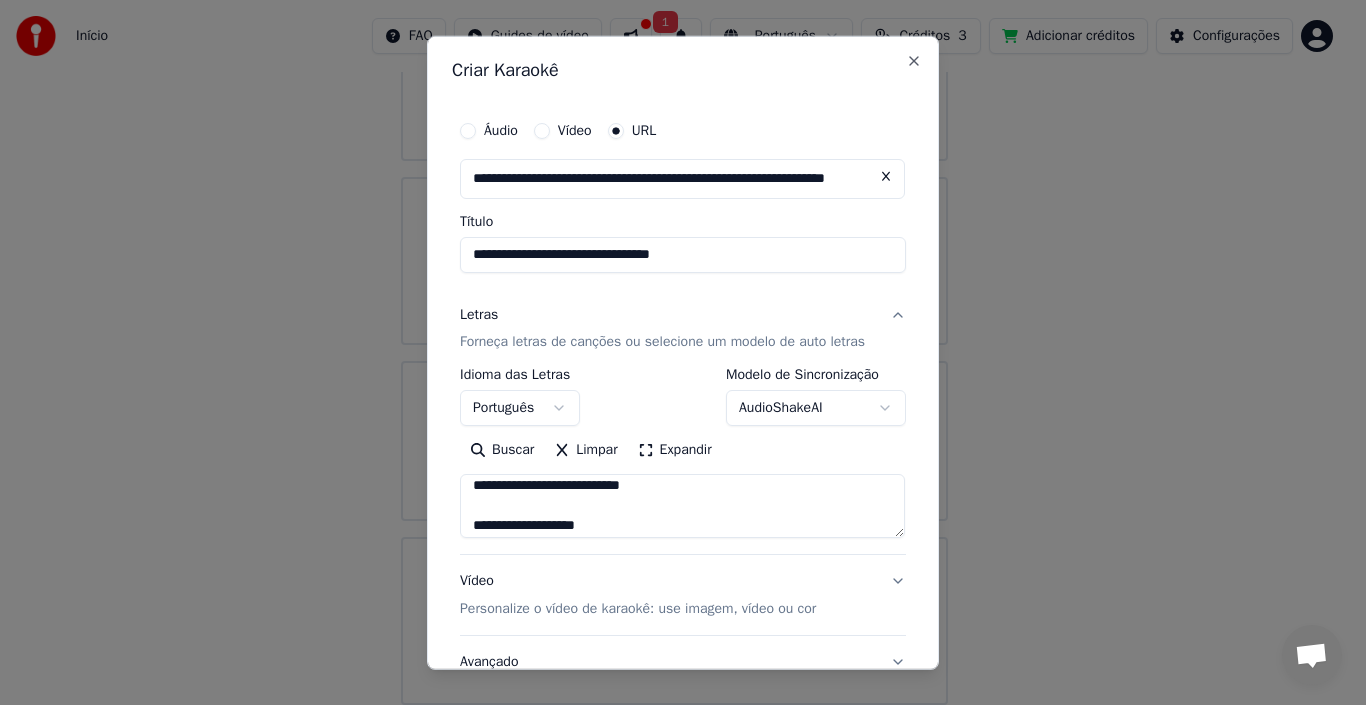 click at bounding box center (682, 506) 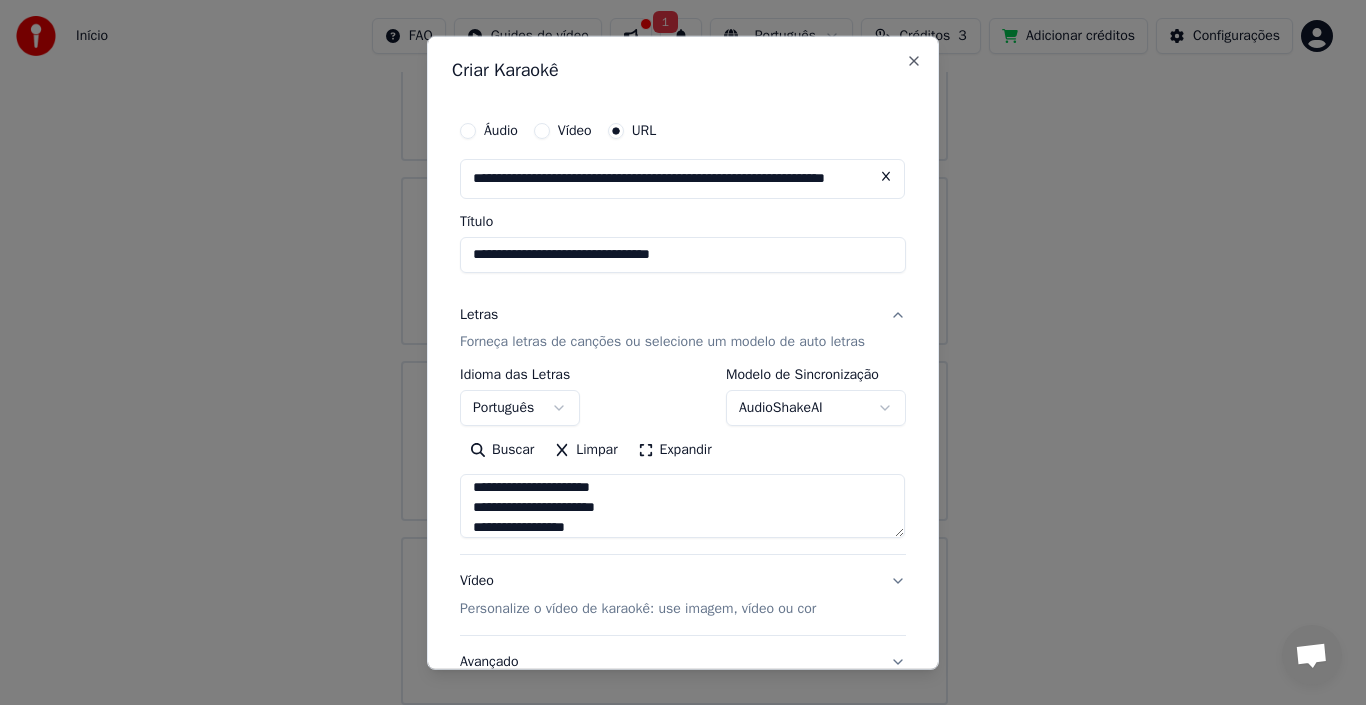 scroll, scrollTop: 2004, scrollLeft: 0, axis: vertical 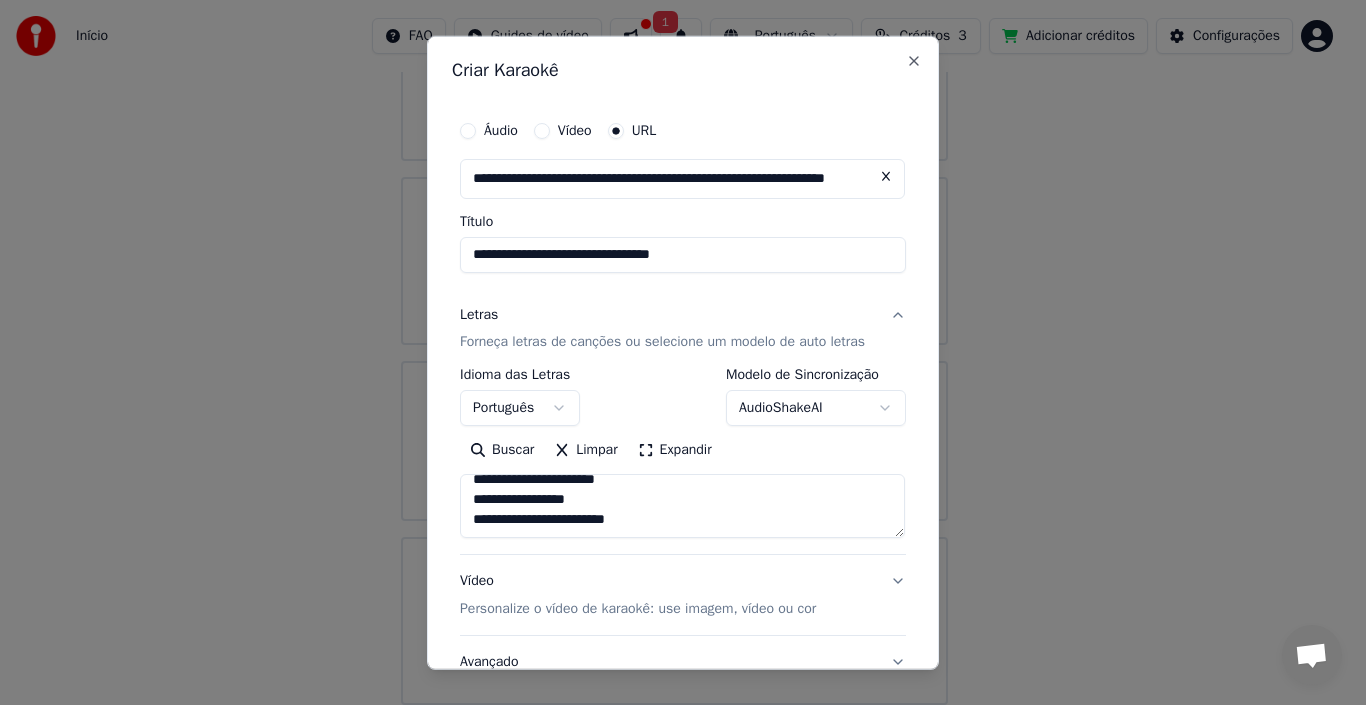 paste on "**********" 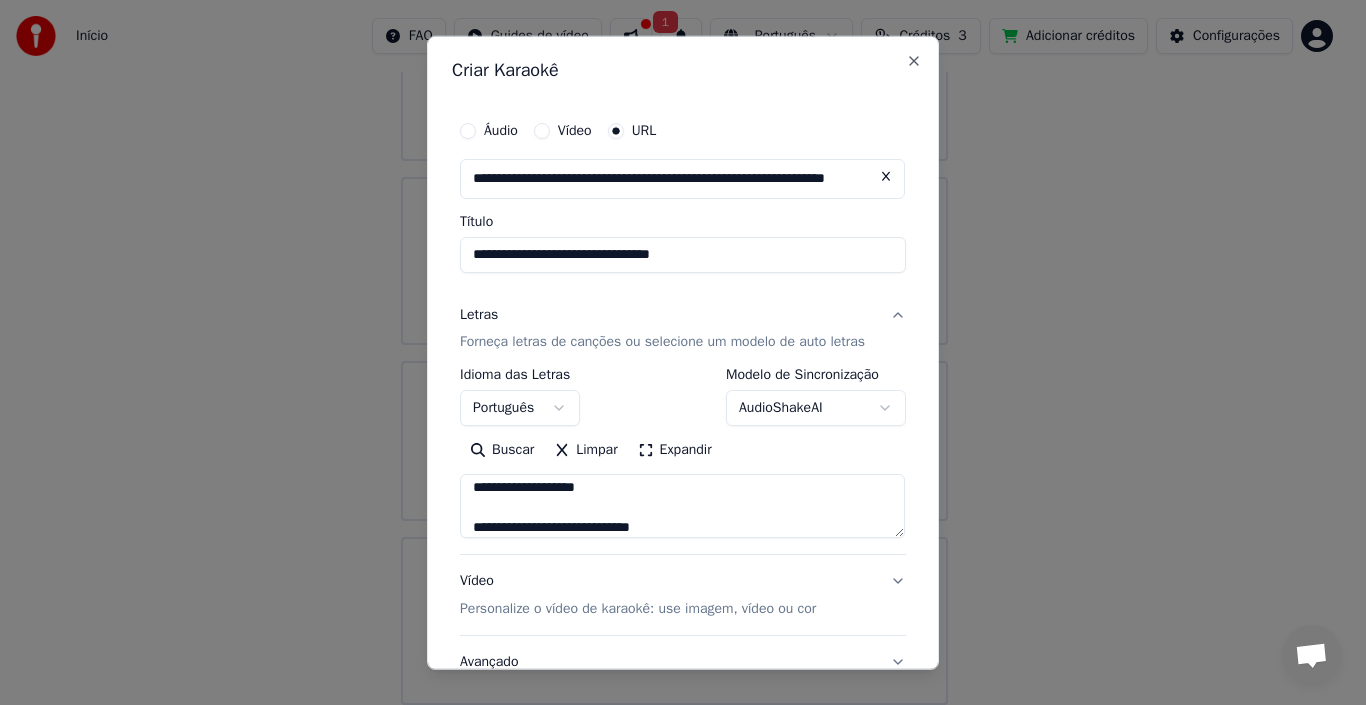 scroll, scrollTop: 945, scrollLeft: 0, axis: vertical 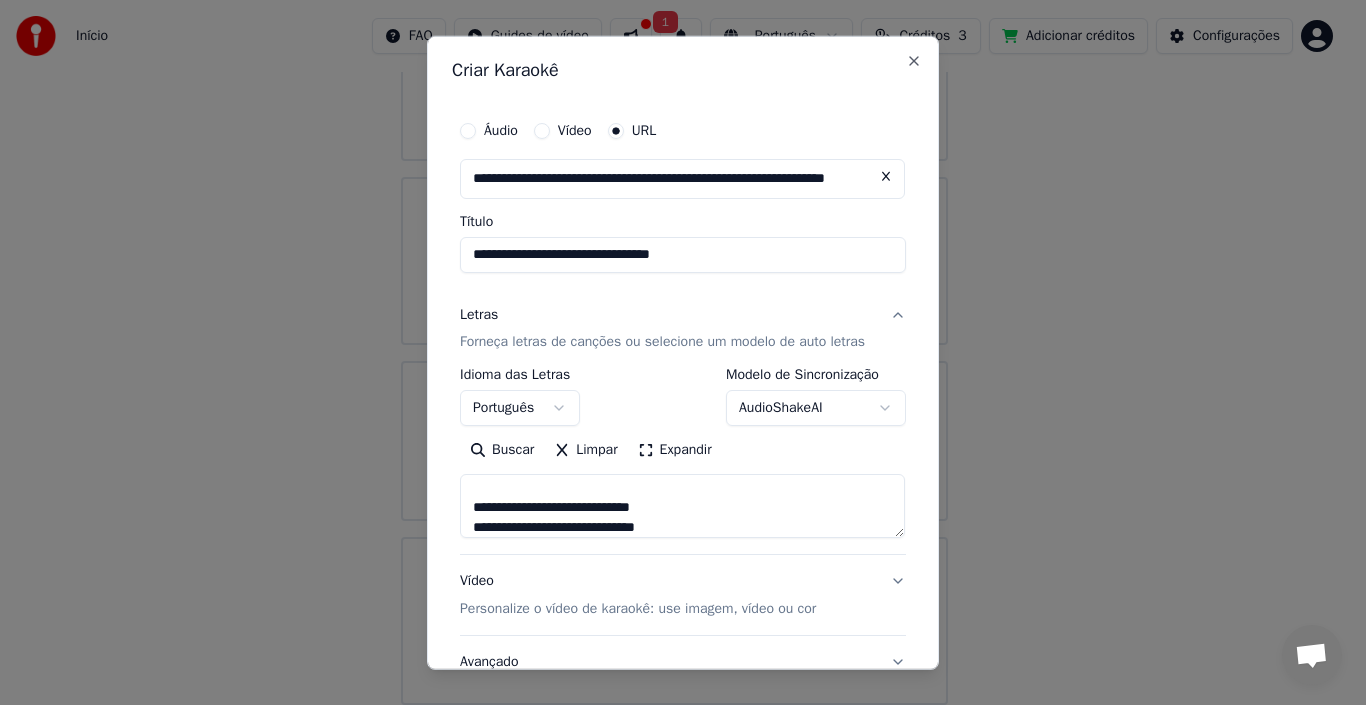 click at bounding box center [682, 506] 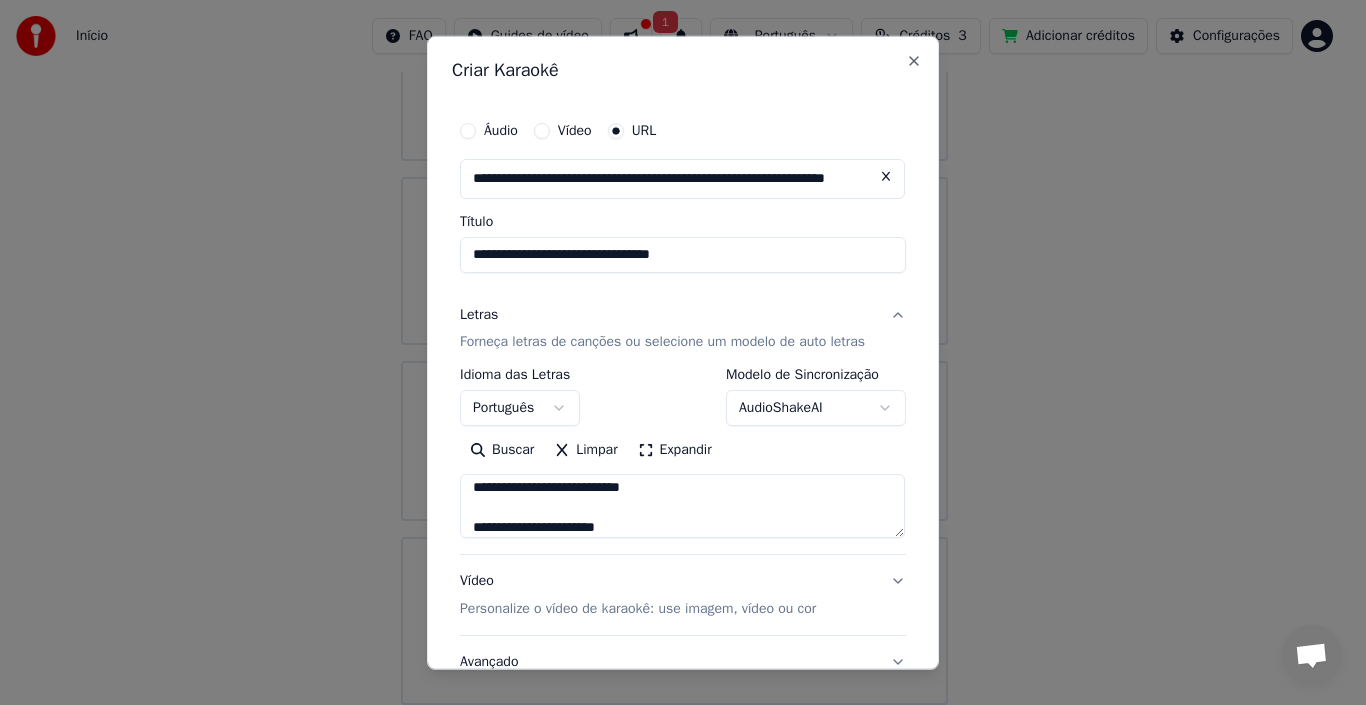 scroll, scrollTop: 1025, scrollLeft: 0, axis: vertical 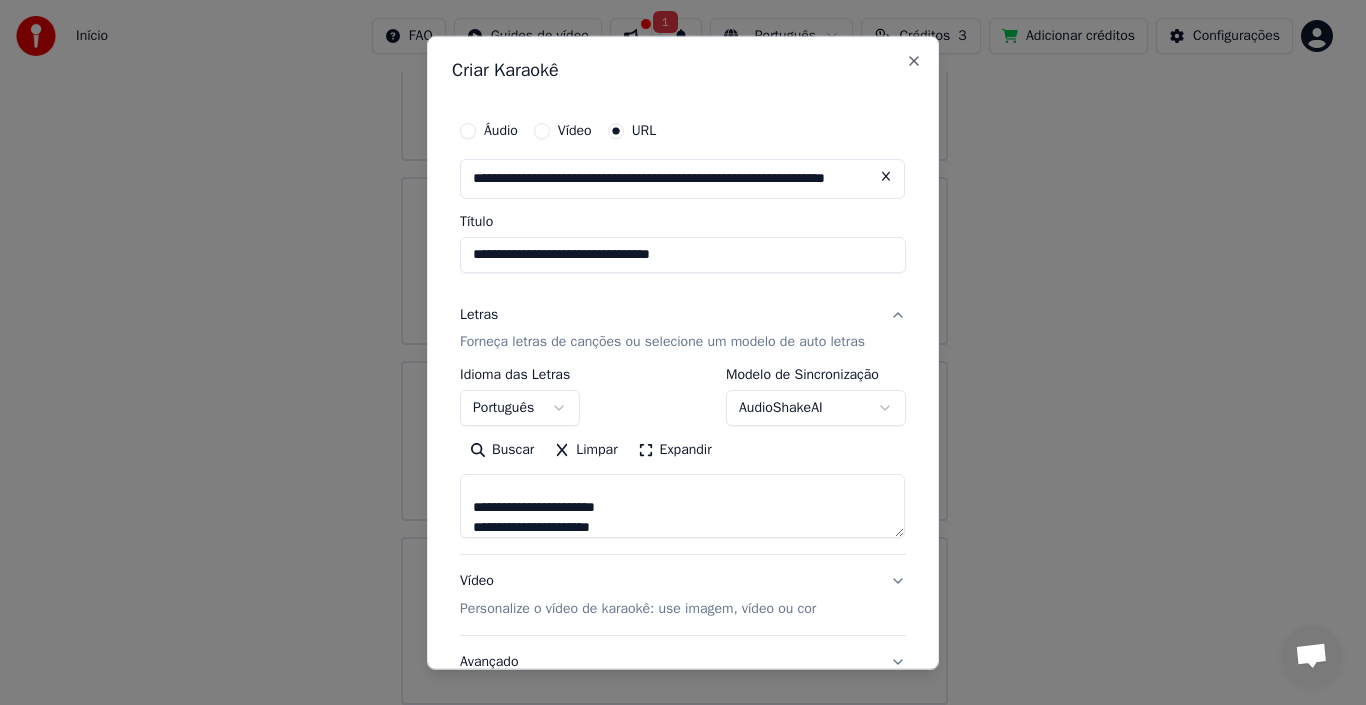 click at bounding box center (682, 506) 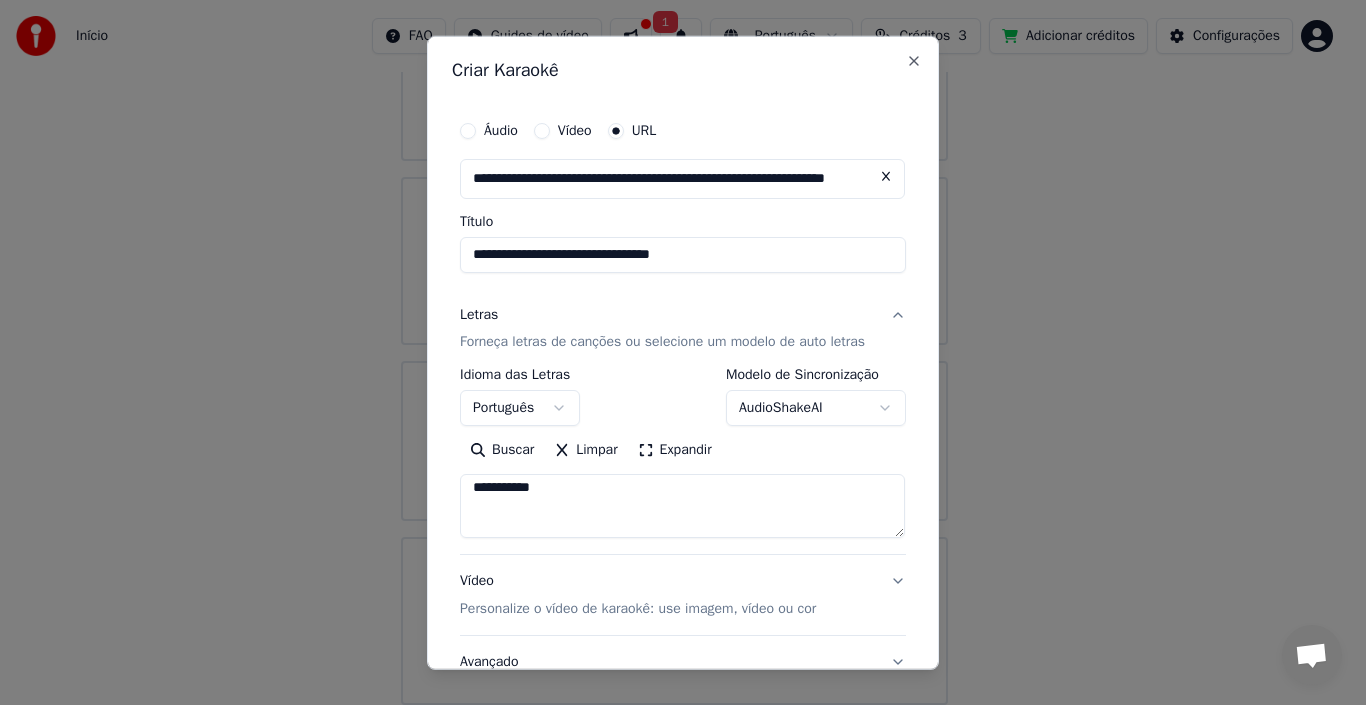 scroll, scrollTop: 1165, scrollLeft: 0, axis: vertical 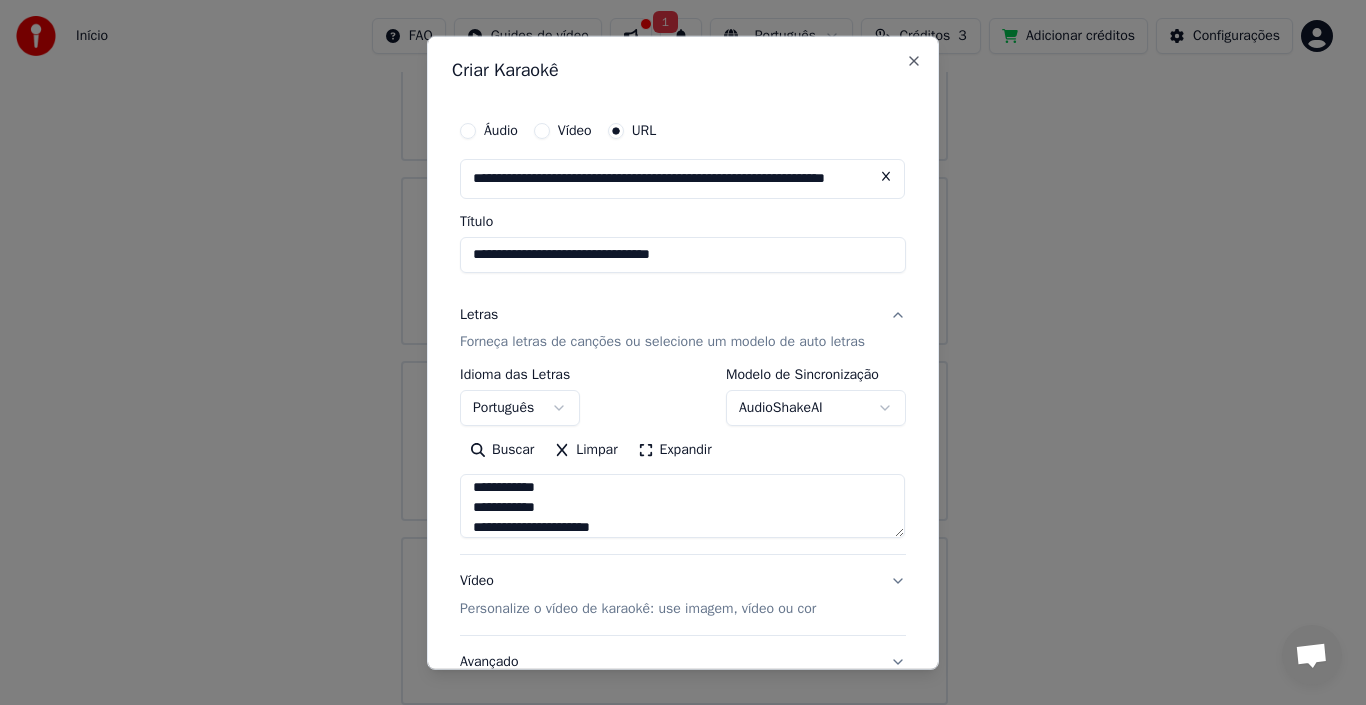 click at bounding box center (682, 506) 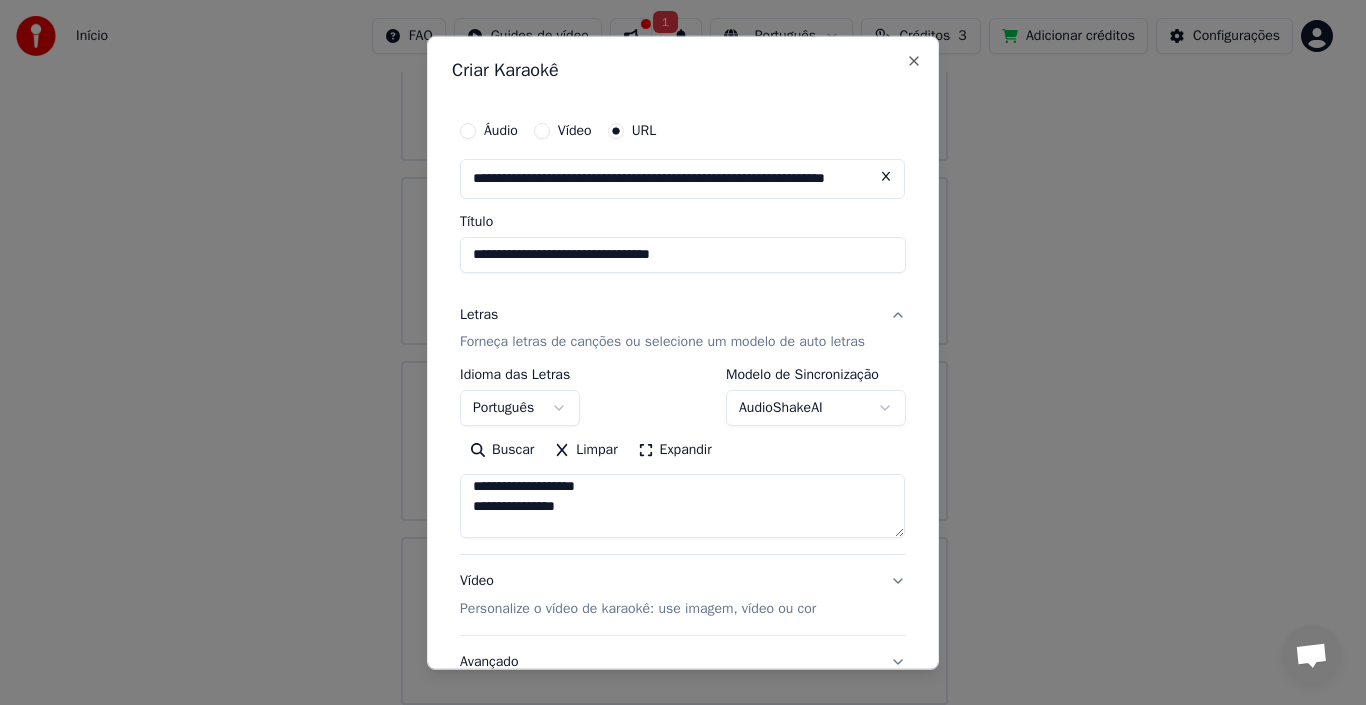 scroll, scrollTop: 1285, scrollLeft: 0, axis: vertical 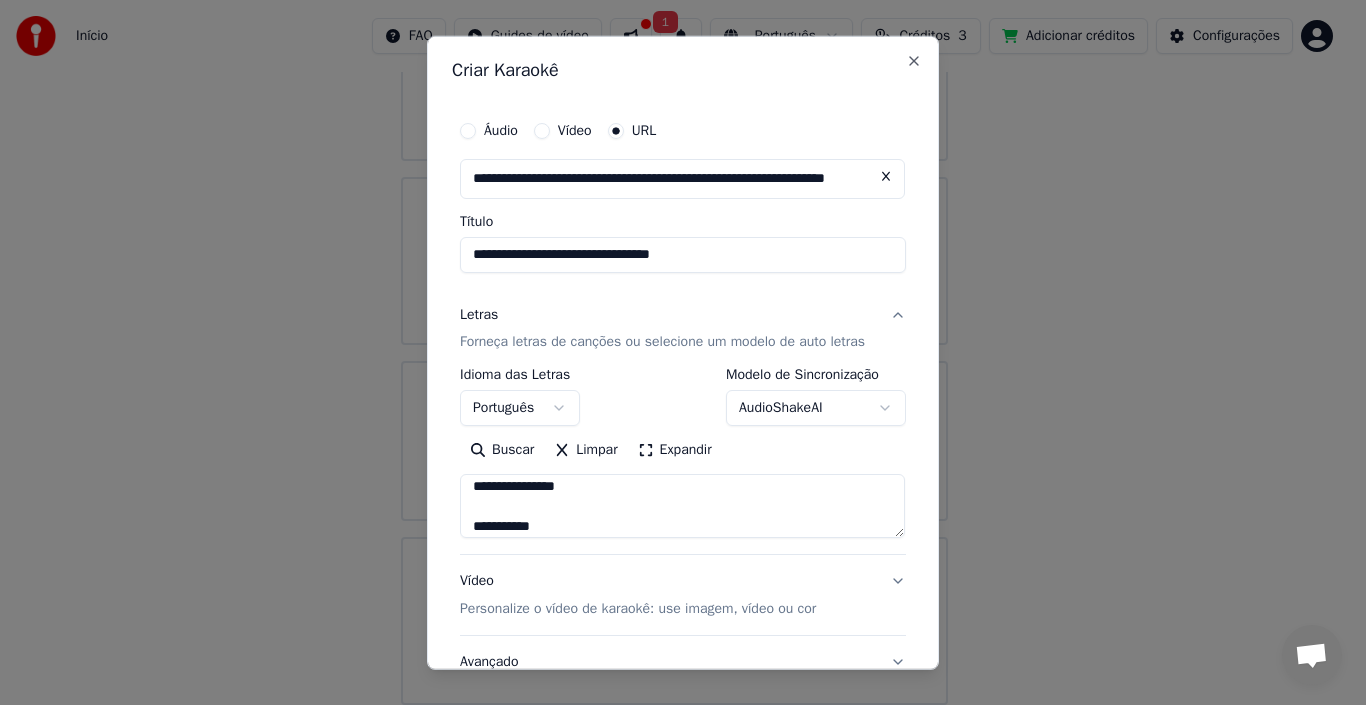 click at bounding box center [682, 506] 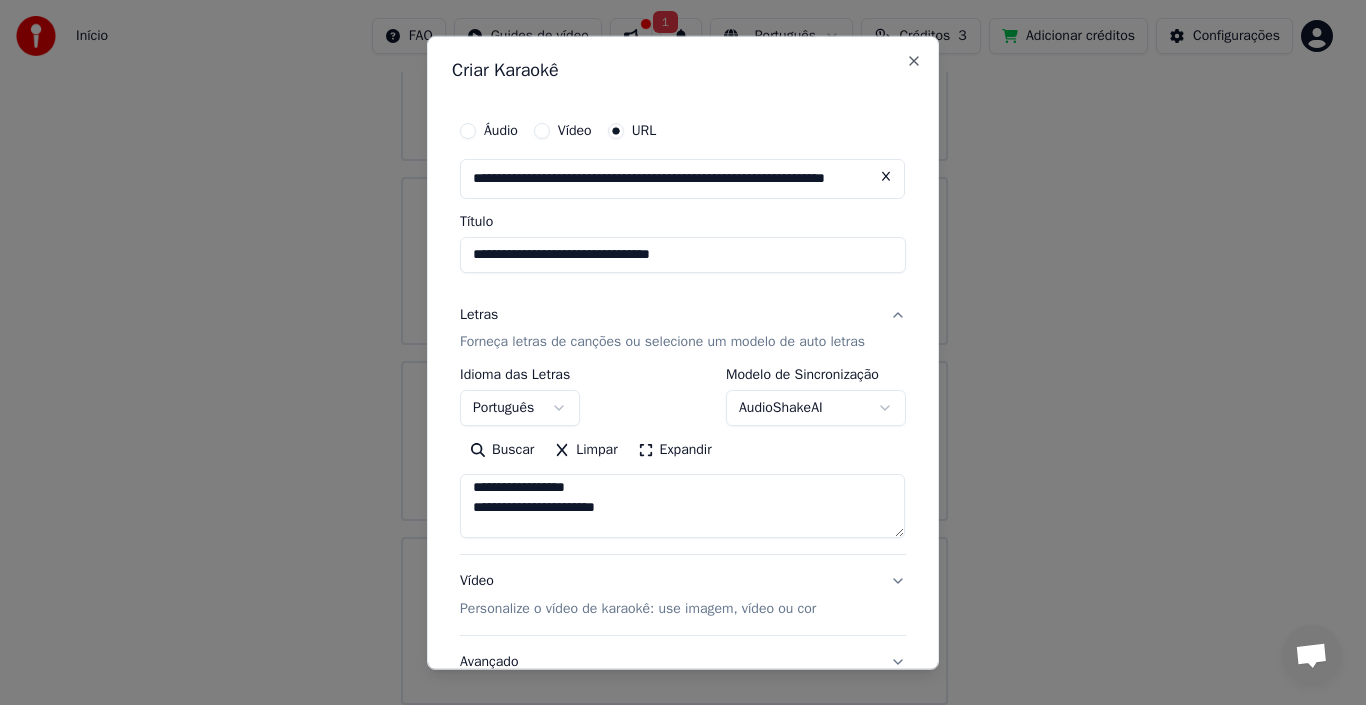 scroll, scrollTop: 2044, scrollLeft: 0, axis: vertical 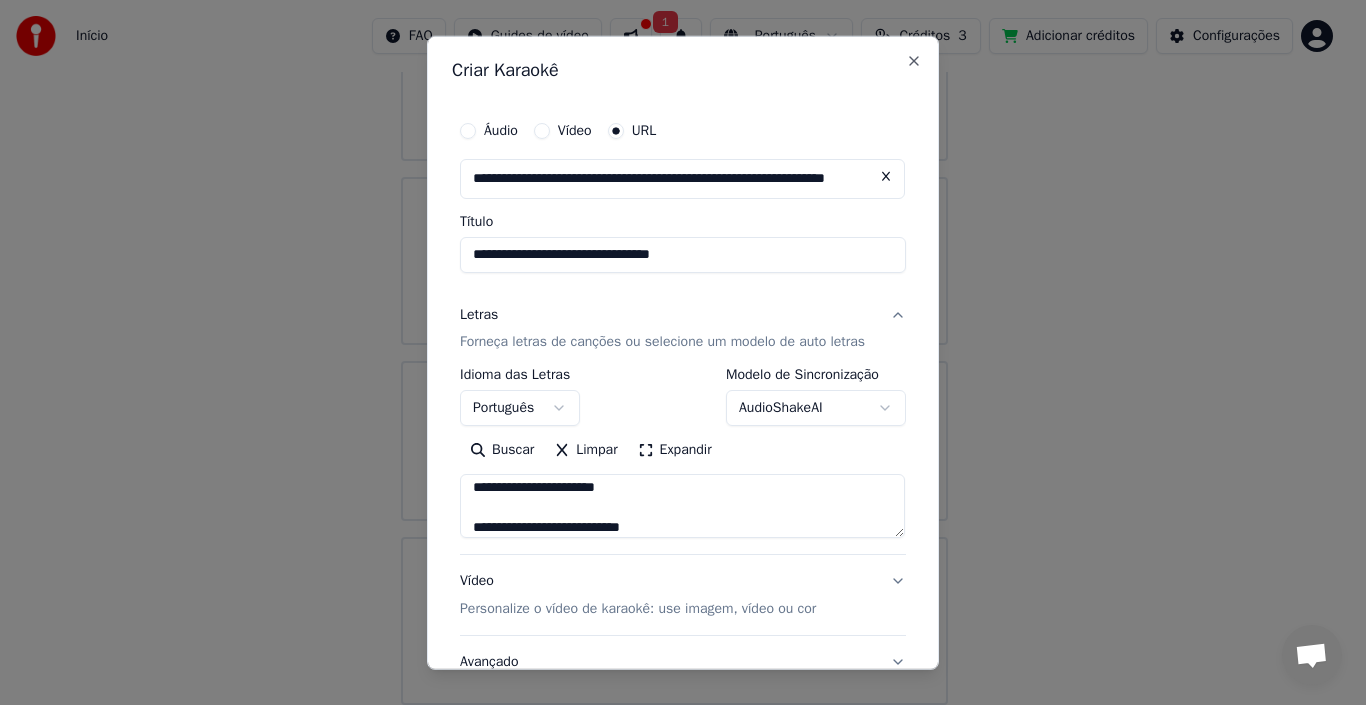 click at bounding box center (682, 506) 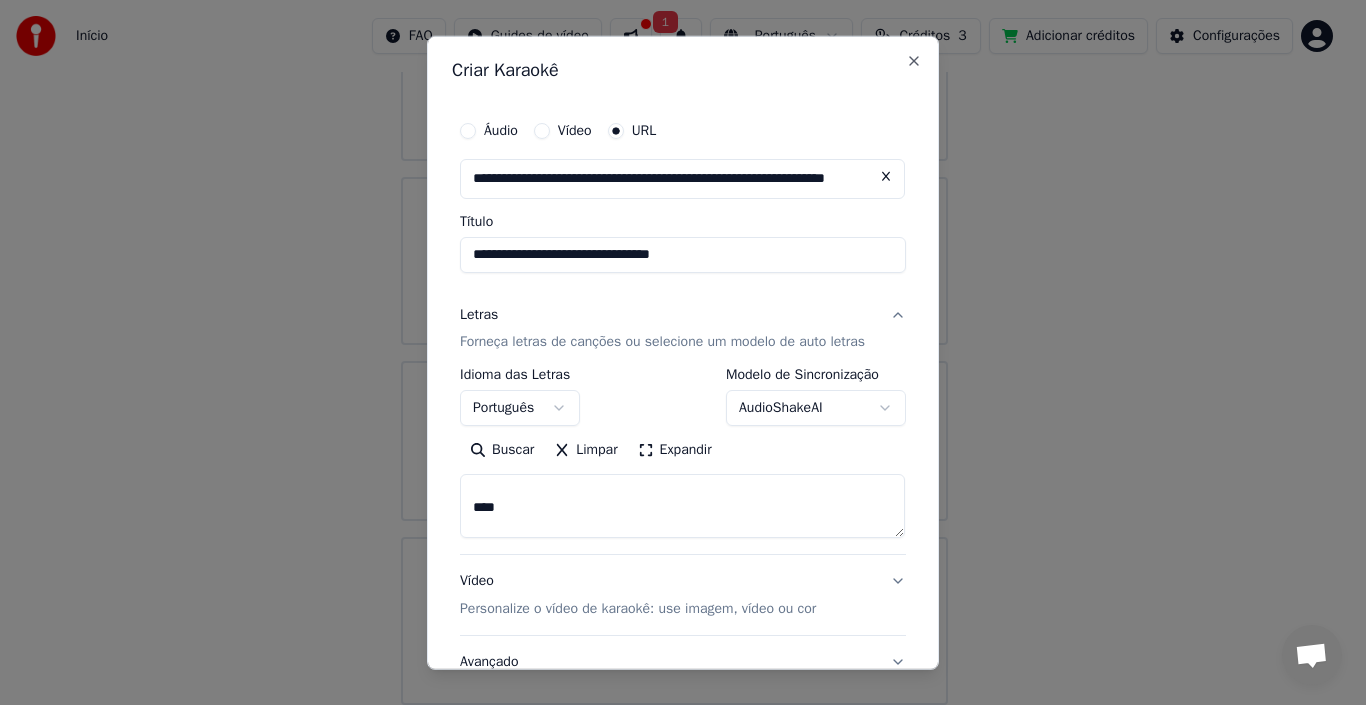 scroll, scrollTop: 2084, scrollLeft: 0, axis: vertical 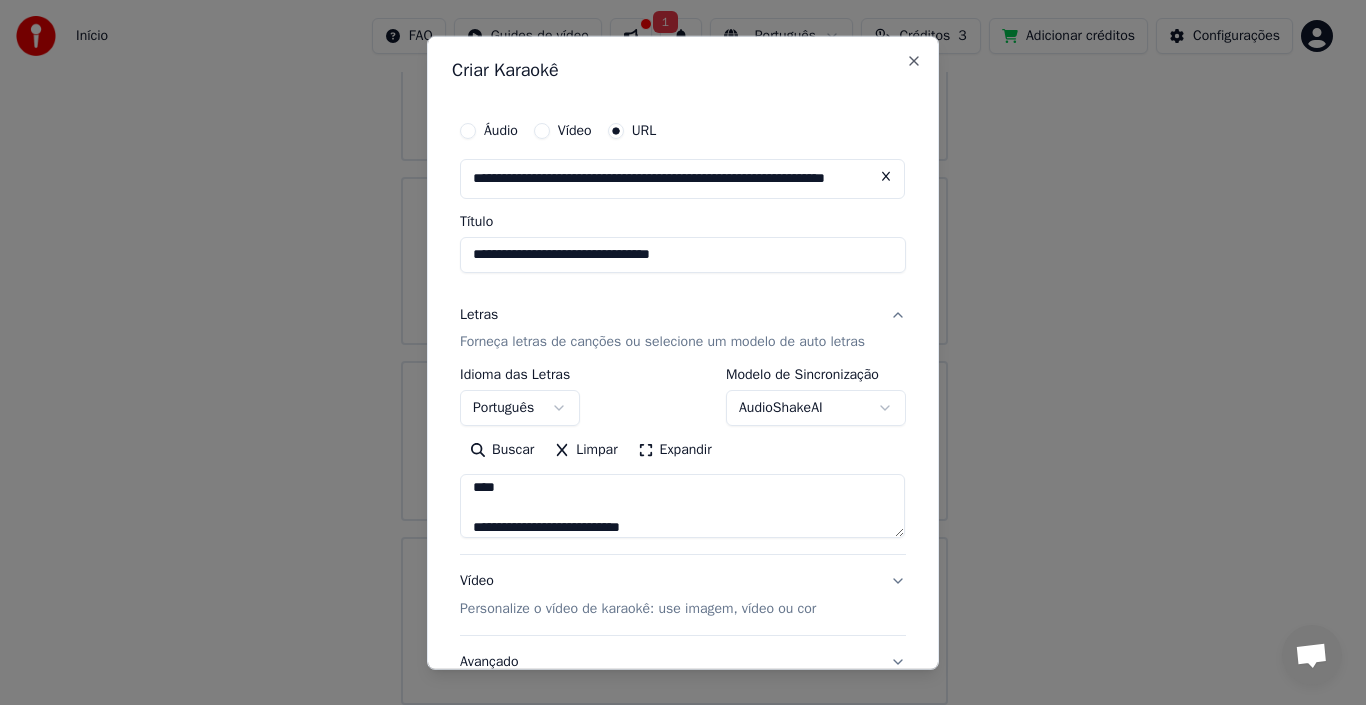 type on "**********" 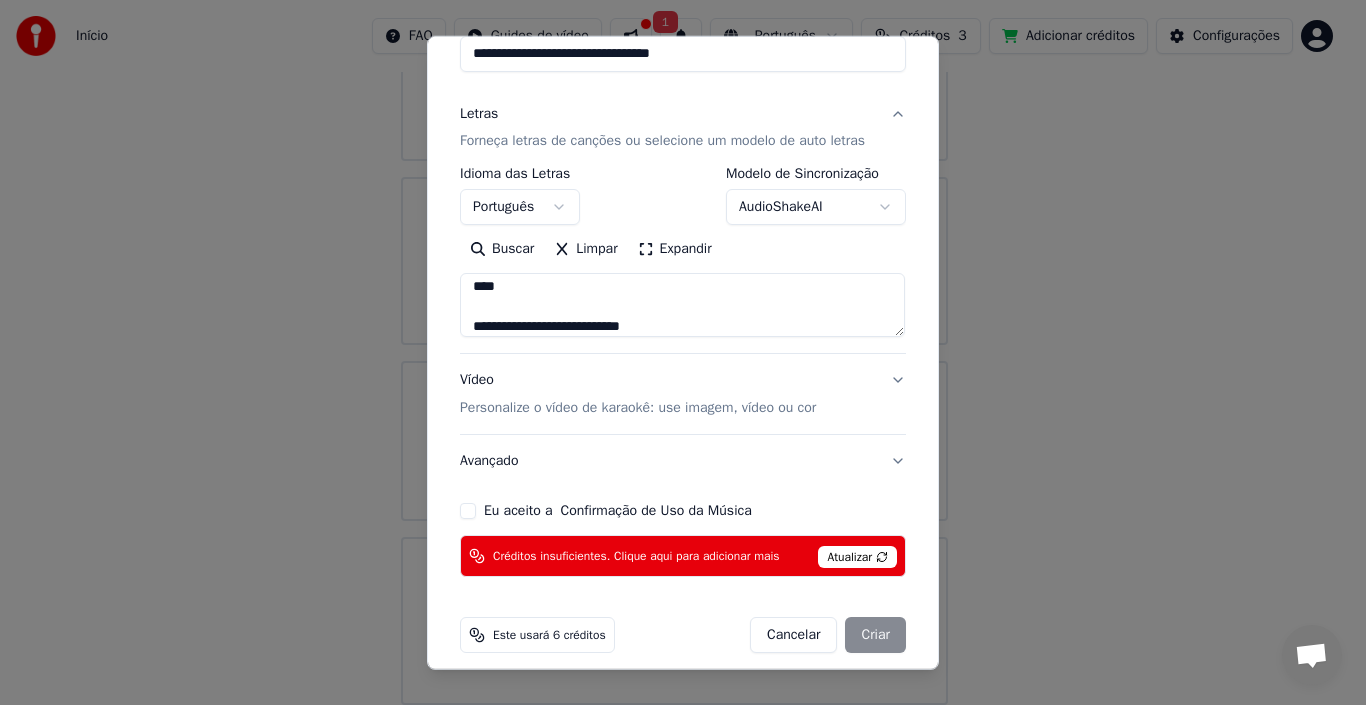 scroll, scrollTop: 217, scrollLeft: 0, axis: vertical 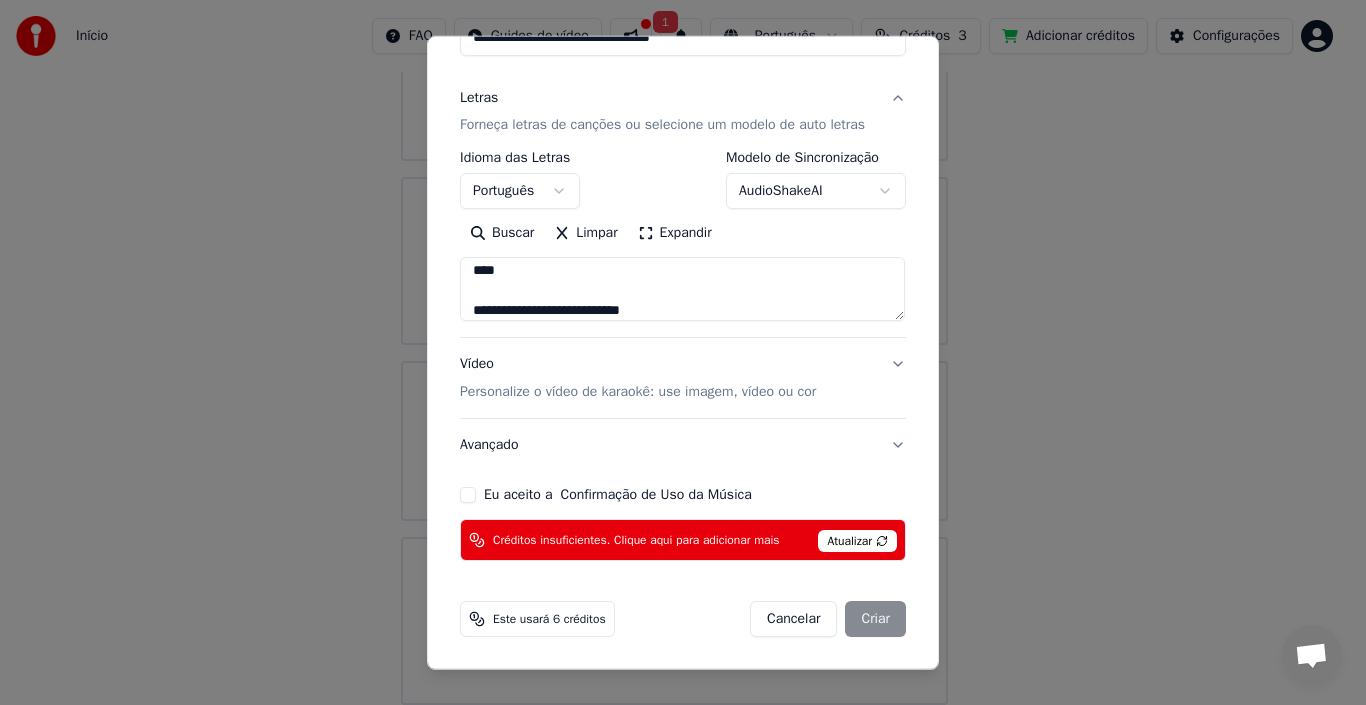click on "Eu aceito a   Confirmação de Uso da Música" at bounding box center (468, 495) 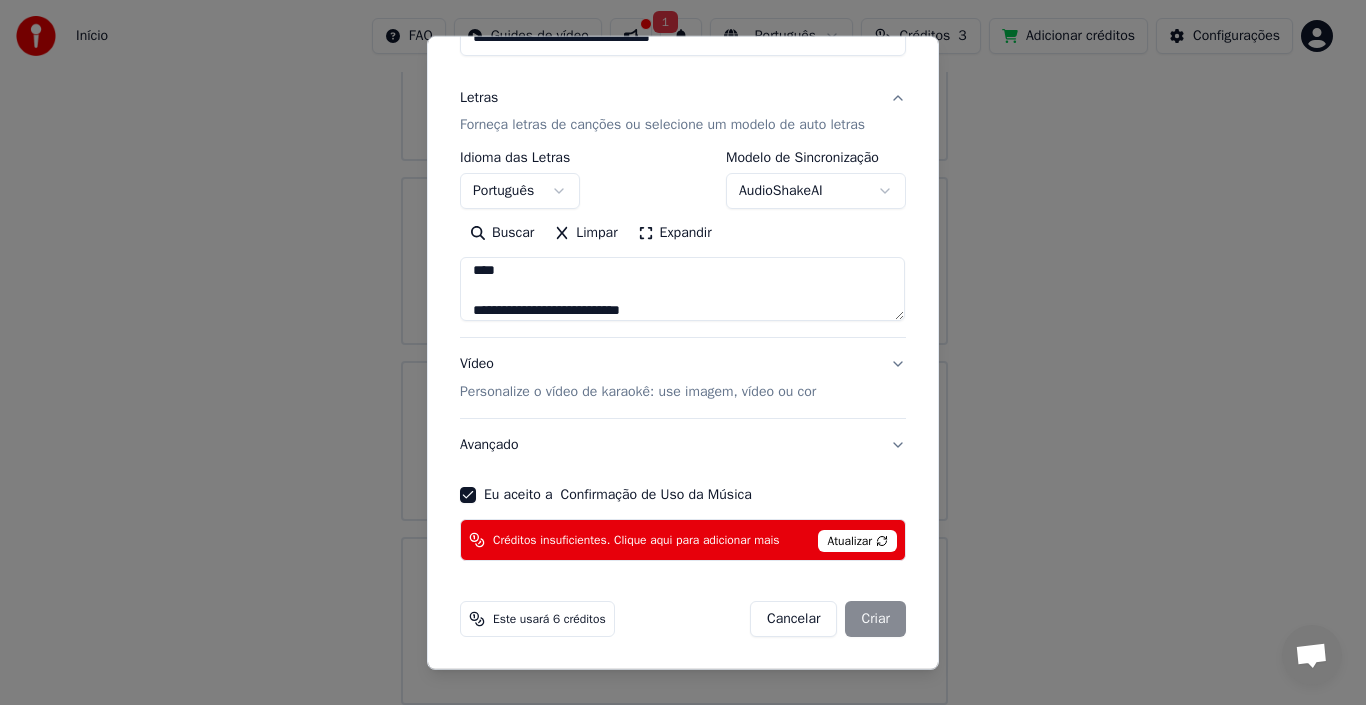 click on "Atualizar" at bounding box center (857, 541) 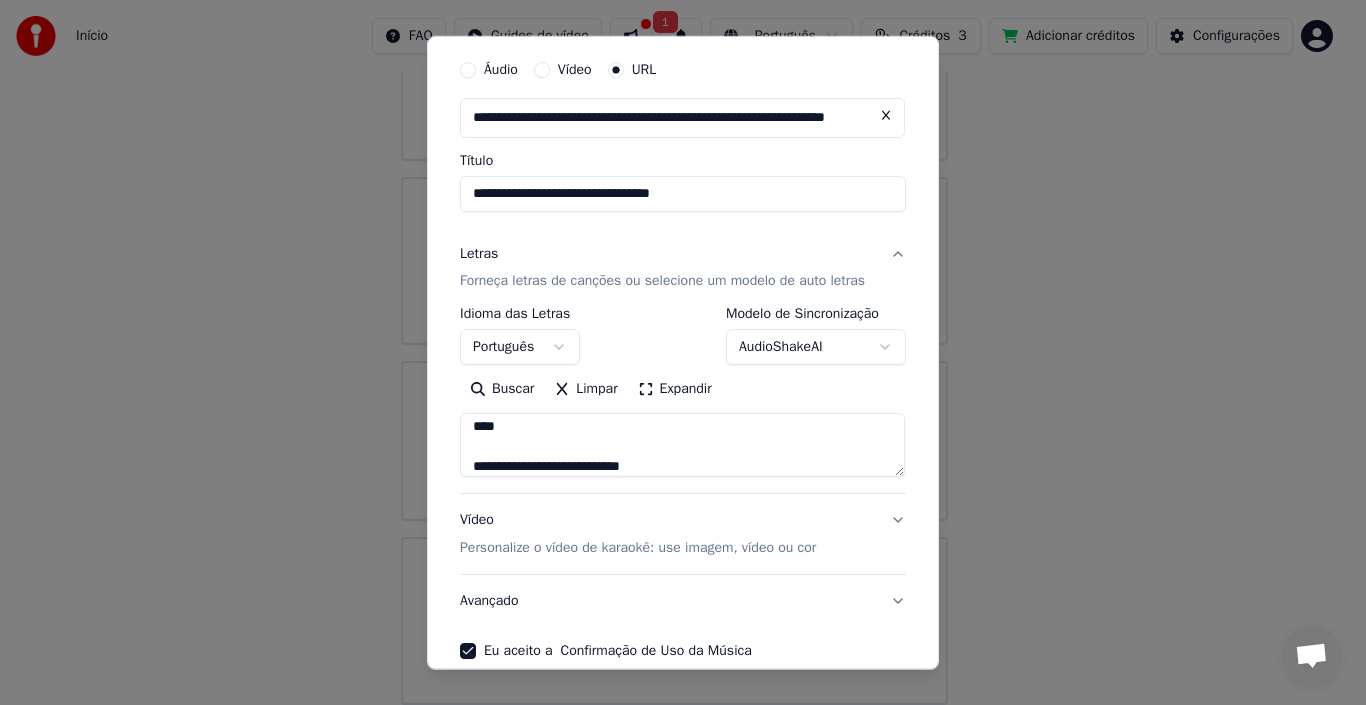 scroll, scrollTop: 0, scrollLeft: 0, axis: both 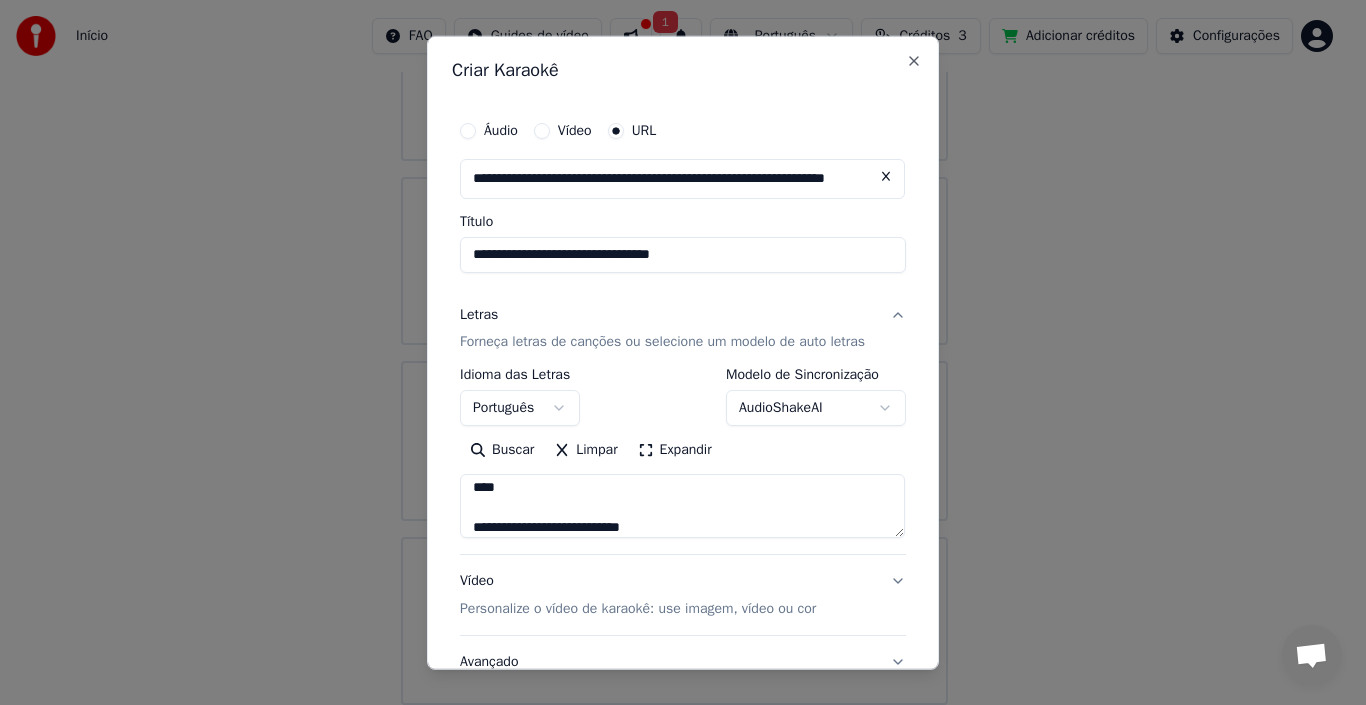 click on "**********" at bounding box center (683, 254) 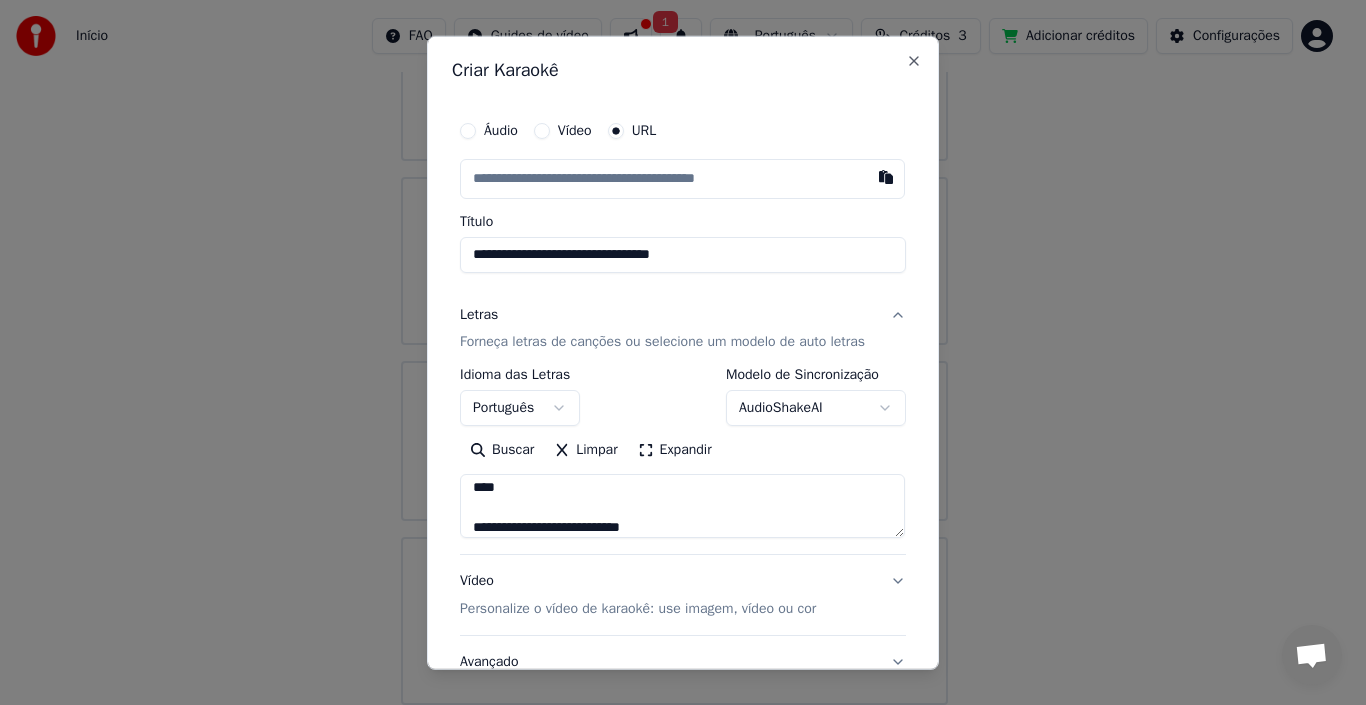 paste on "**********" 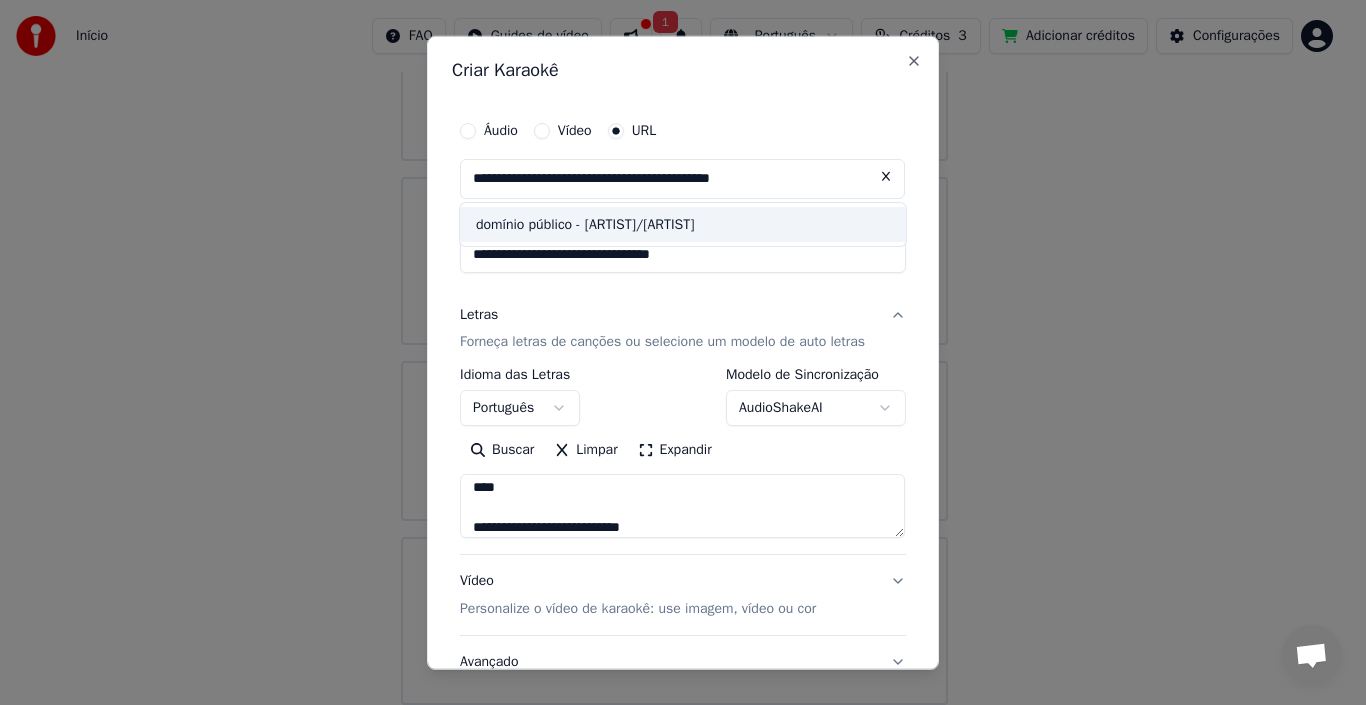 type on "**********" 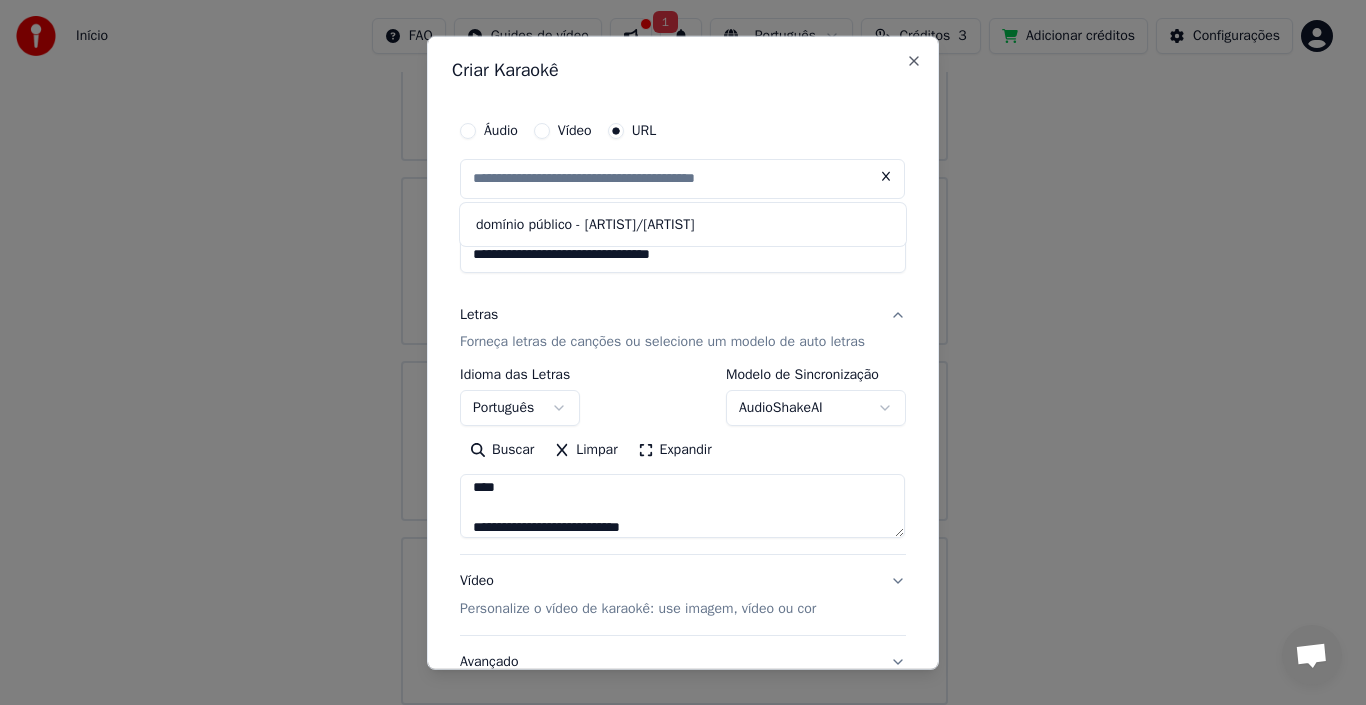 click on "Áudio Vídeo URL domínio público - [ARTIST]/[ARTIST] Título [TITLE] Letras Forneça letras de canções ou selecione um modelo de auto letras Idioma das Letras Português [LANGUAGE] [LANGUAGE]" at bounding box center (683, 444) 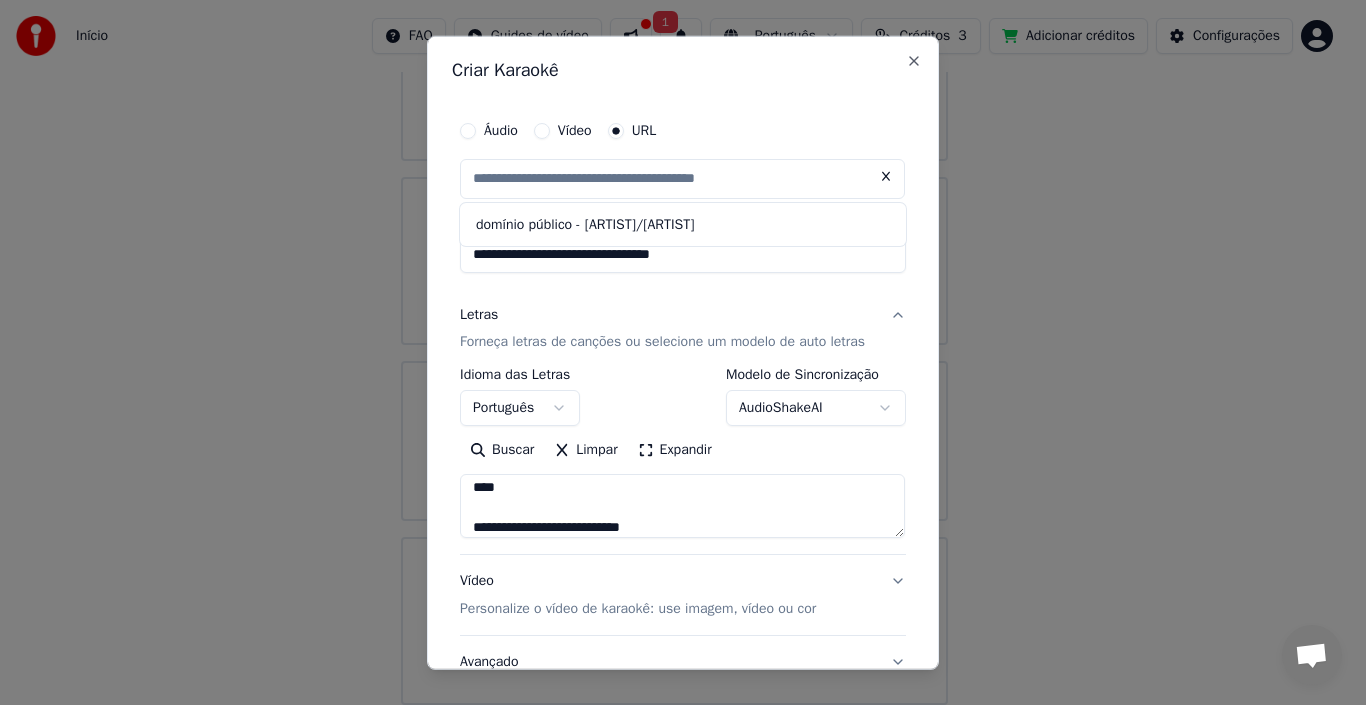 click on "Áudio Vídeo URL domínio público - [ARTIST]/[ARTIST] Título [TITLE] Letras Forneça letras de canções ou selecione um modelo de auto letras Idioma das Letras Português [LANGUAGE] [LANGUAGE]" at bounding box center [683, 444] 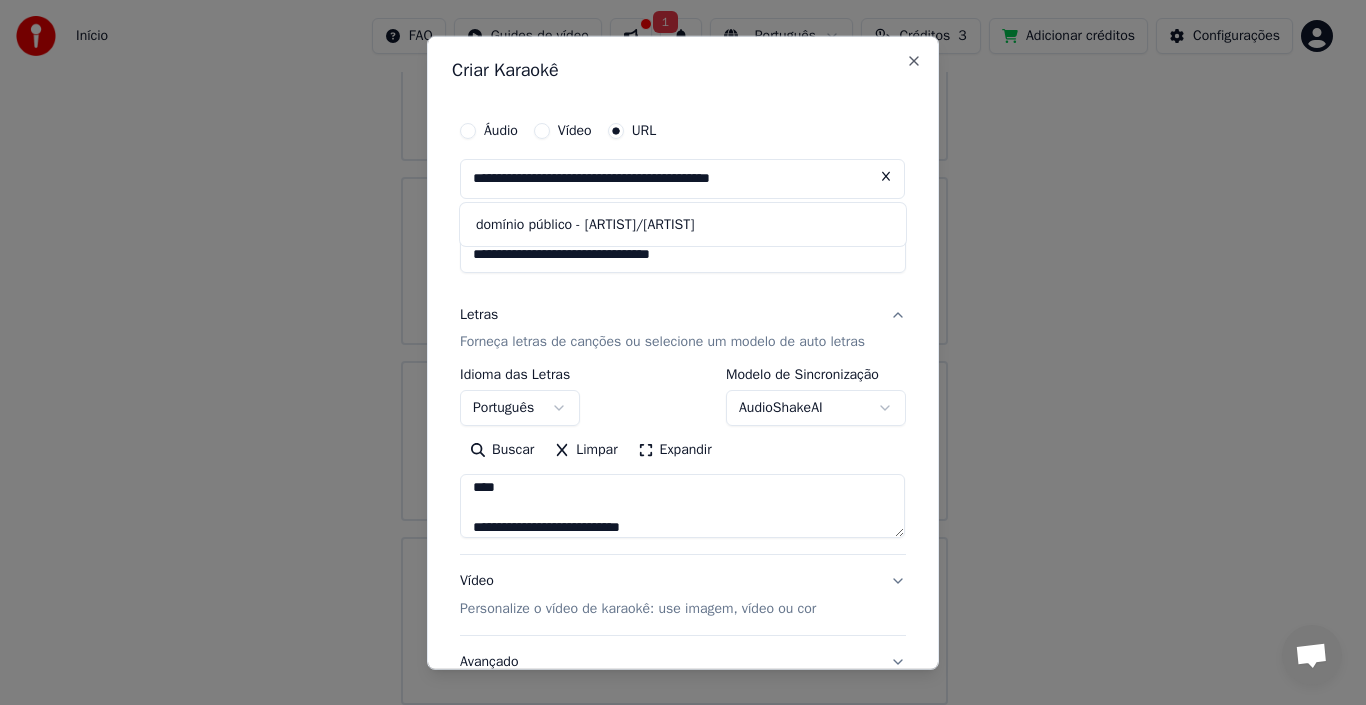 click on "**********" at bounding box center (682, 178) 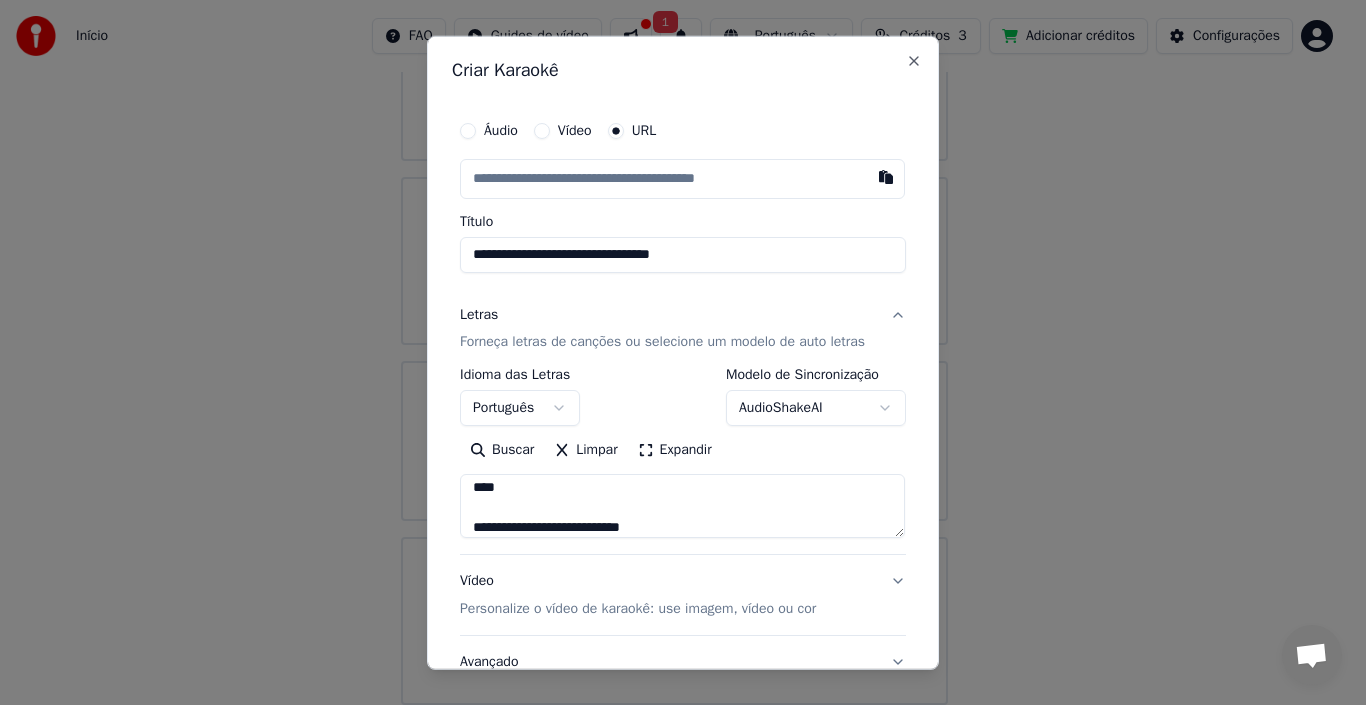 click on "**********" at bounding box center (683, 254) 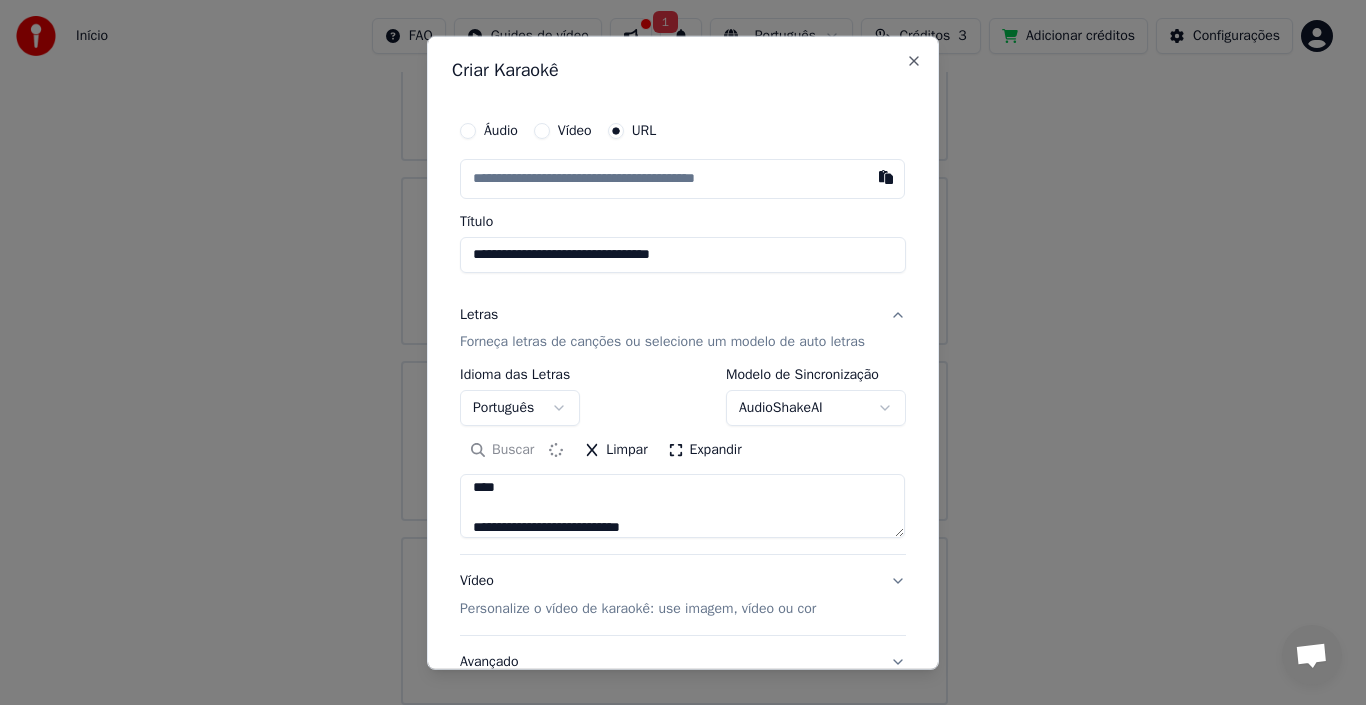 type on "**********" 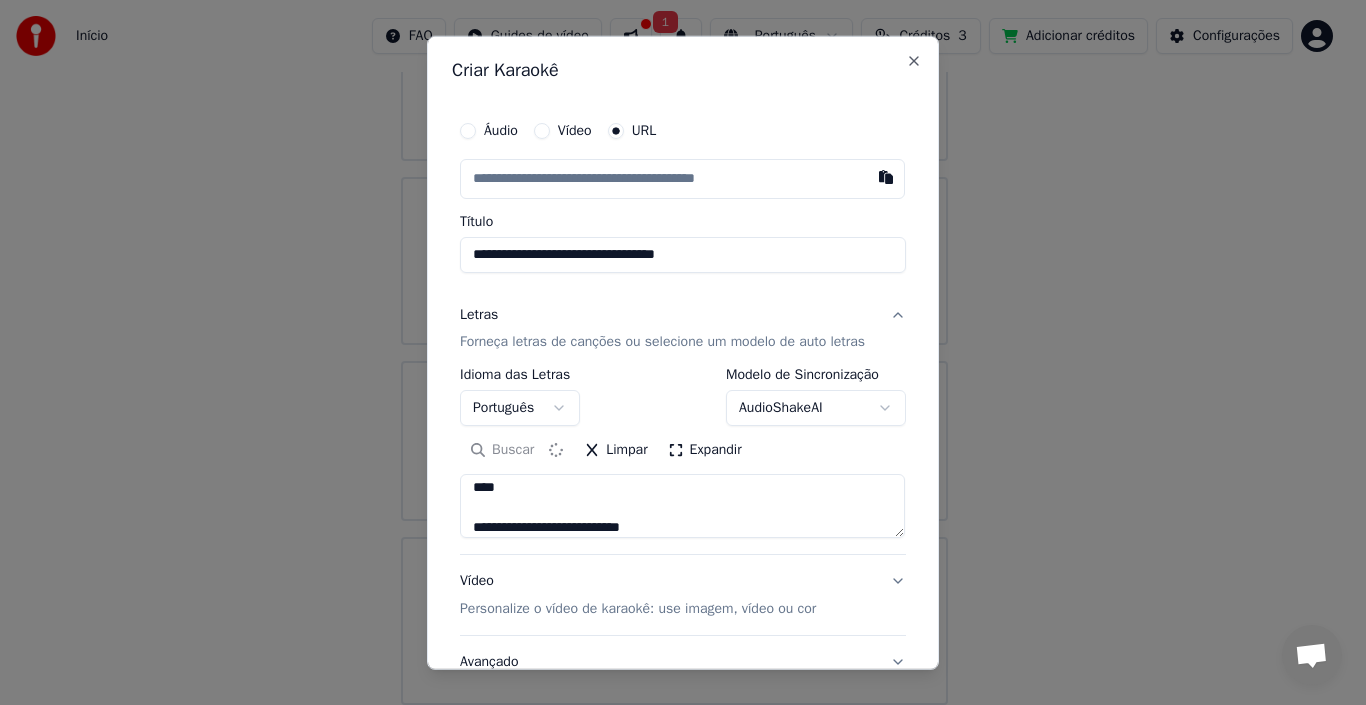 type on "**********" 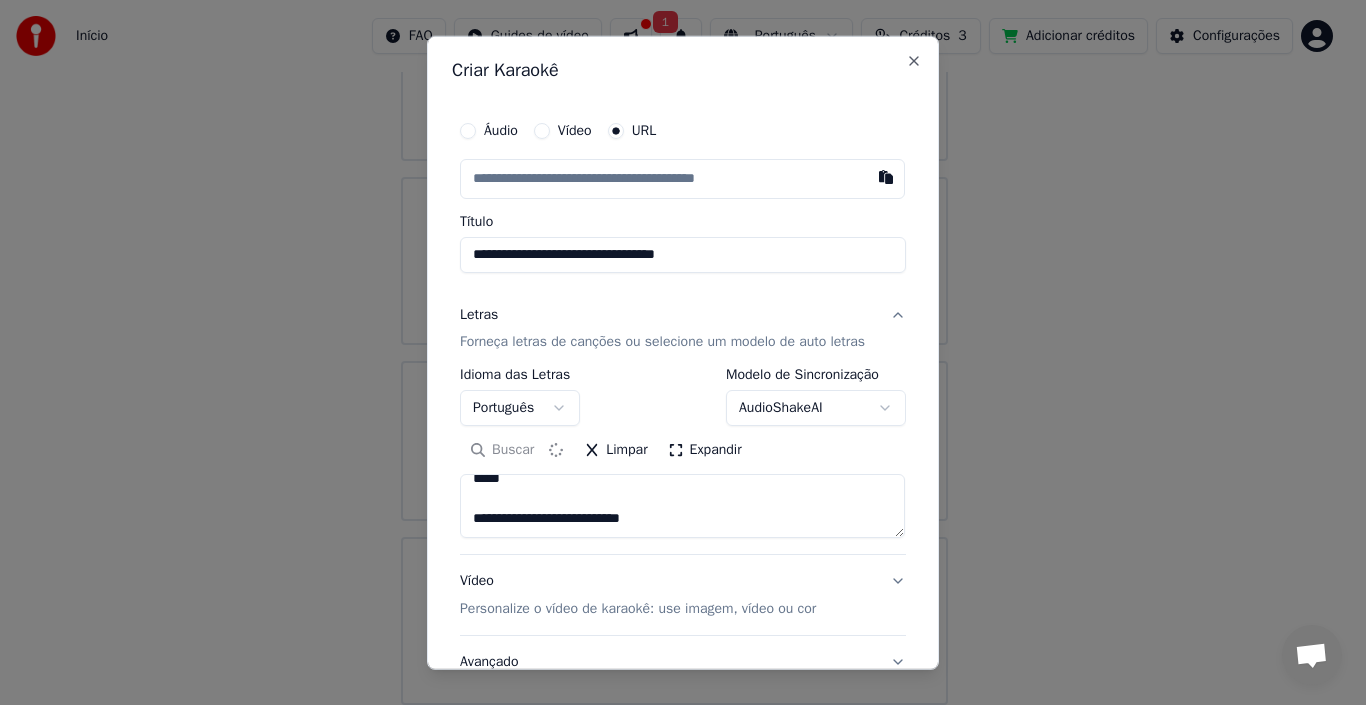 paste on "**********" 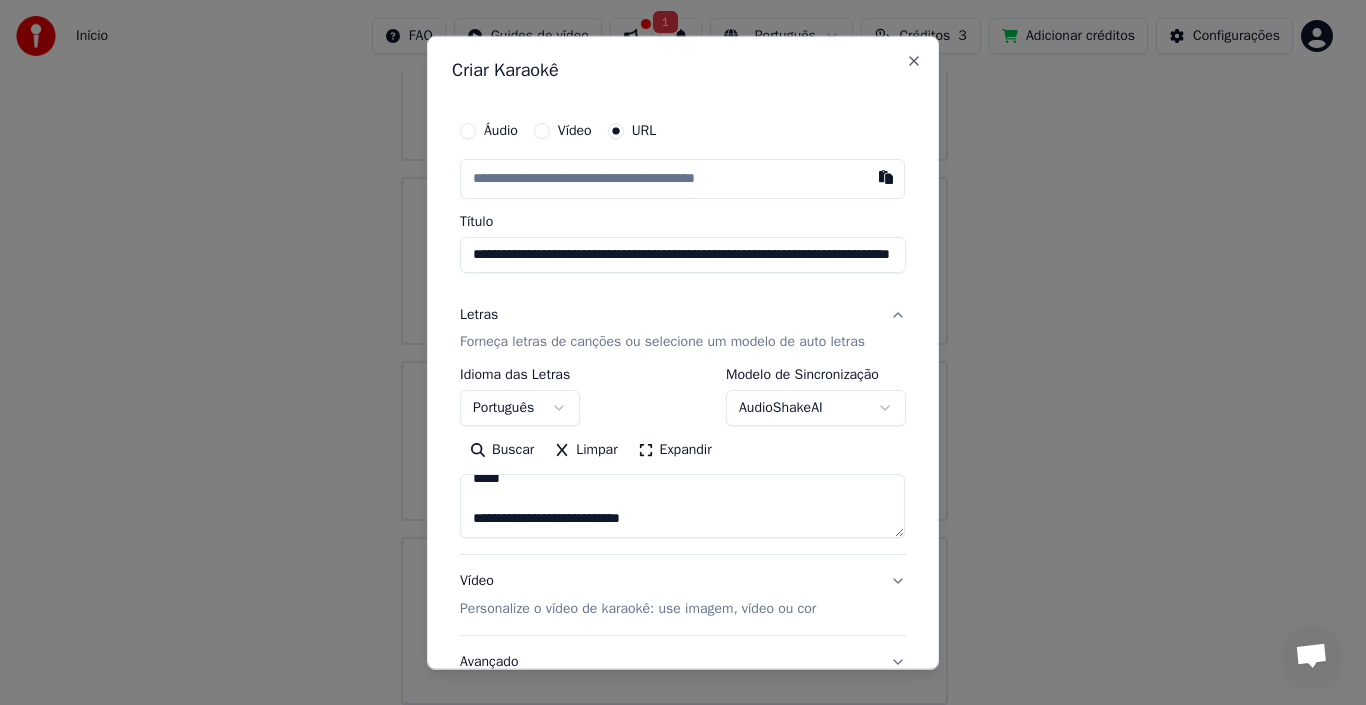 scroll, scrollTop: 1433, scrollLeft: 0, axis: vertical 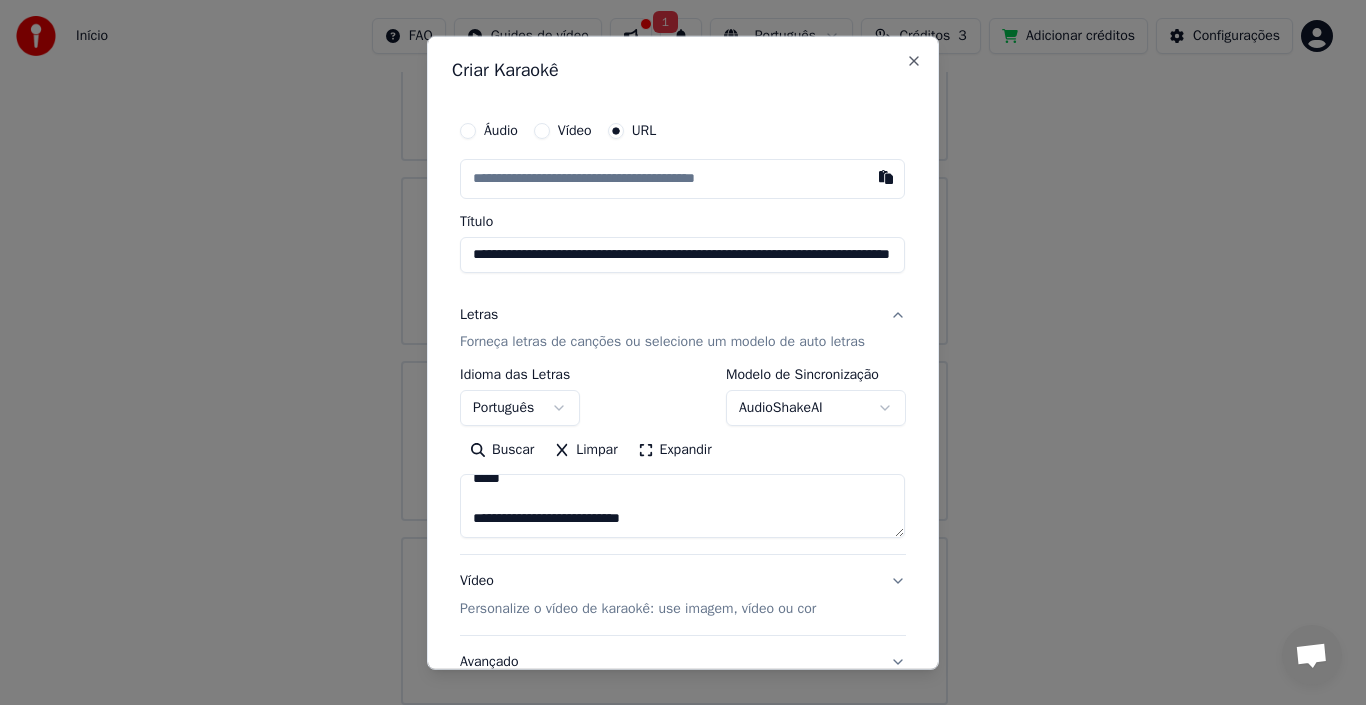type on "**********" 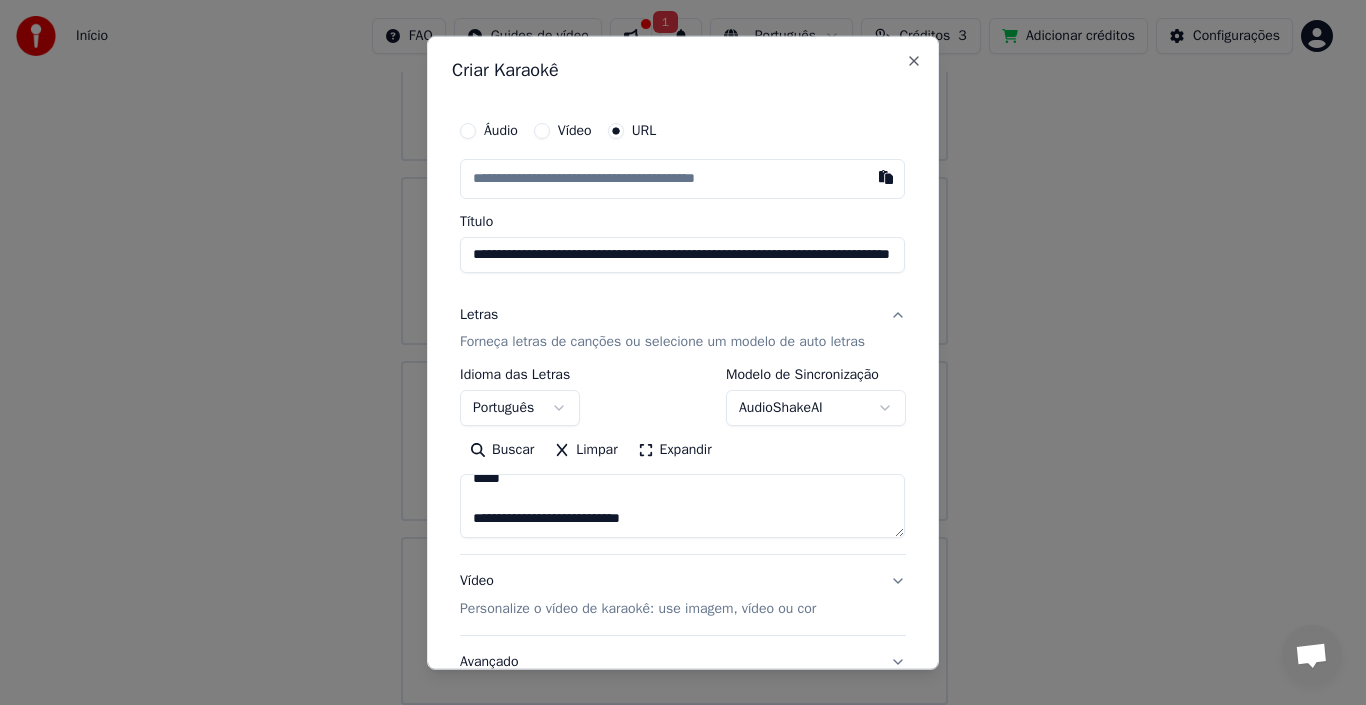 scroll, scrollTop: 0, scrollLeft: 0, axis: both 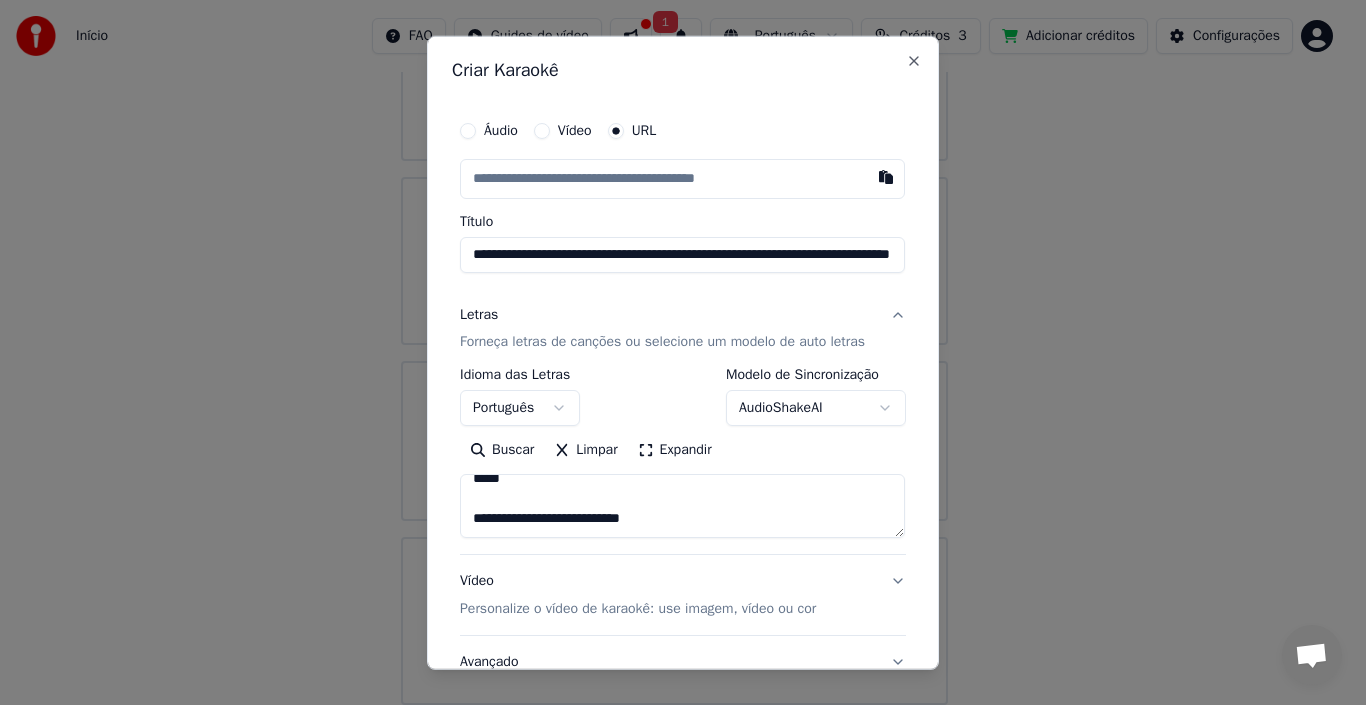 click at bounding box center [682, 178] 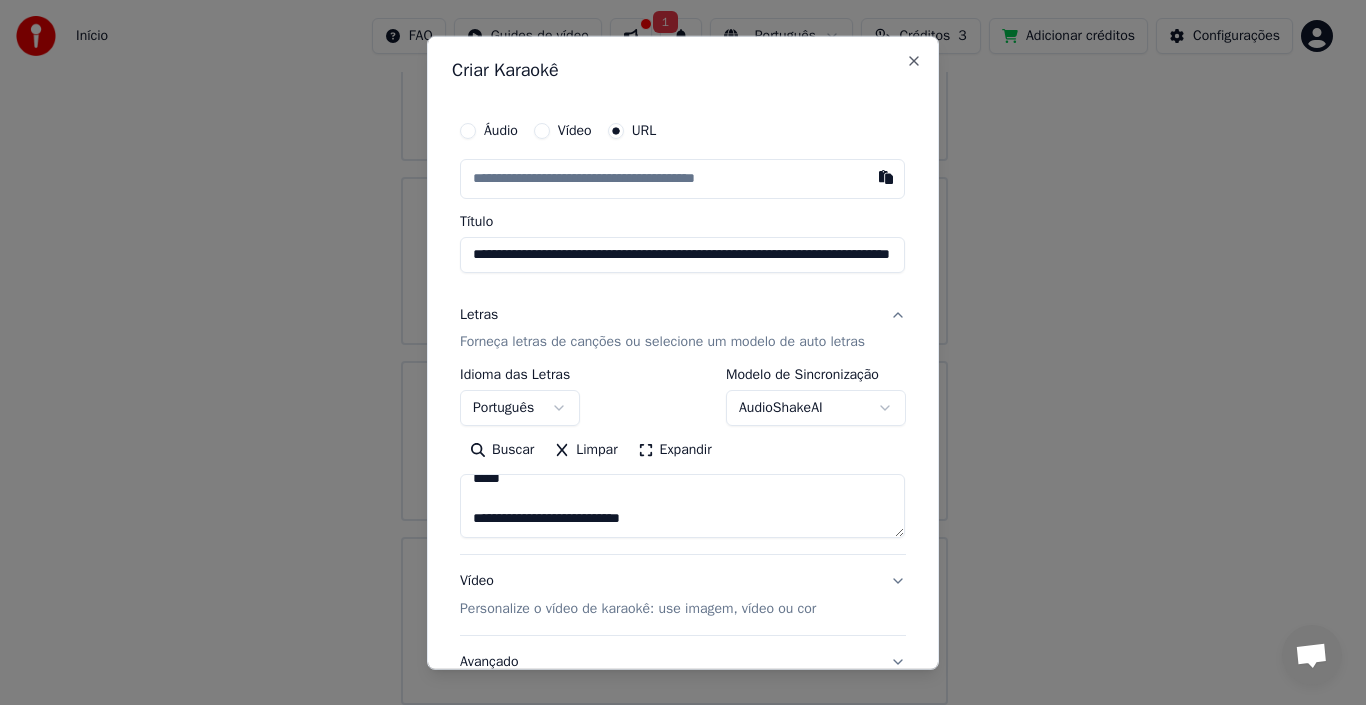 paste on "**********" 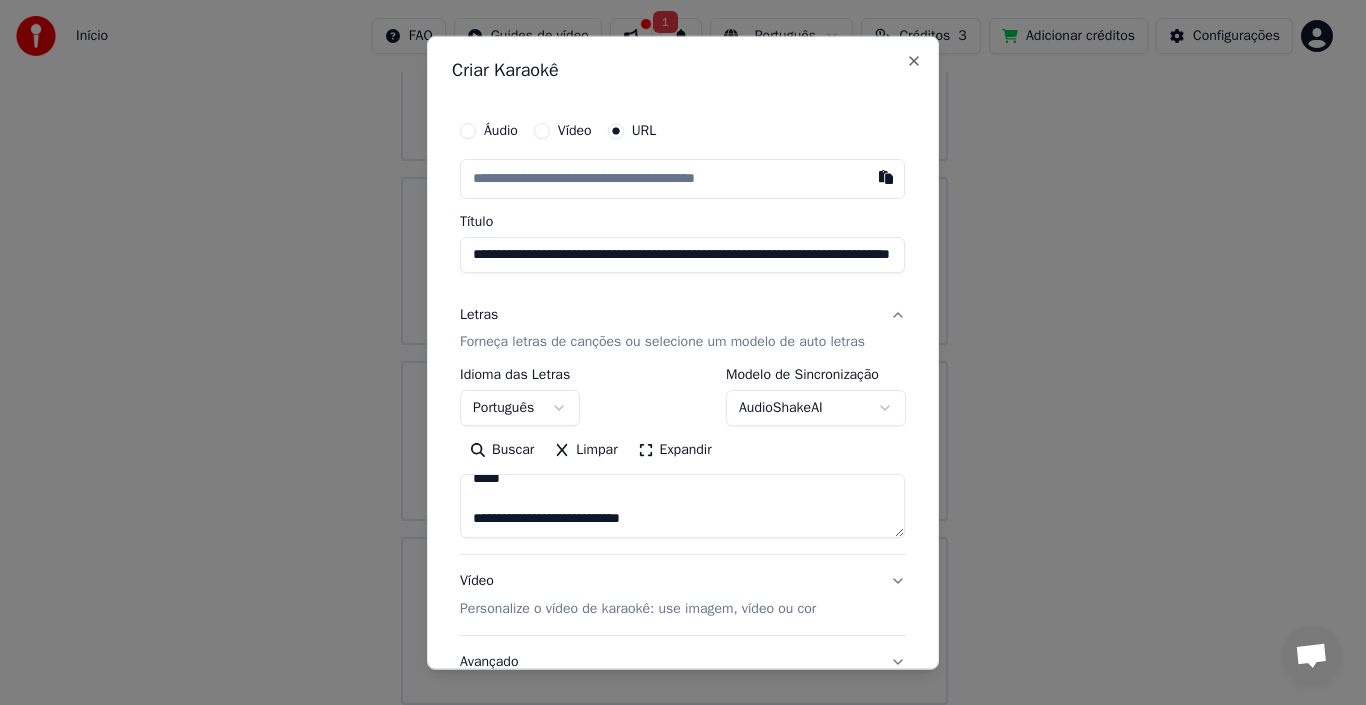 type on "**********" 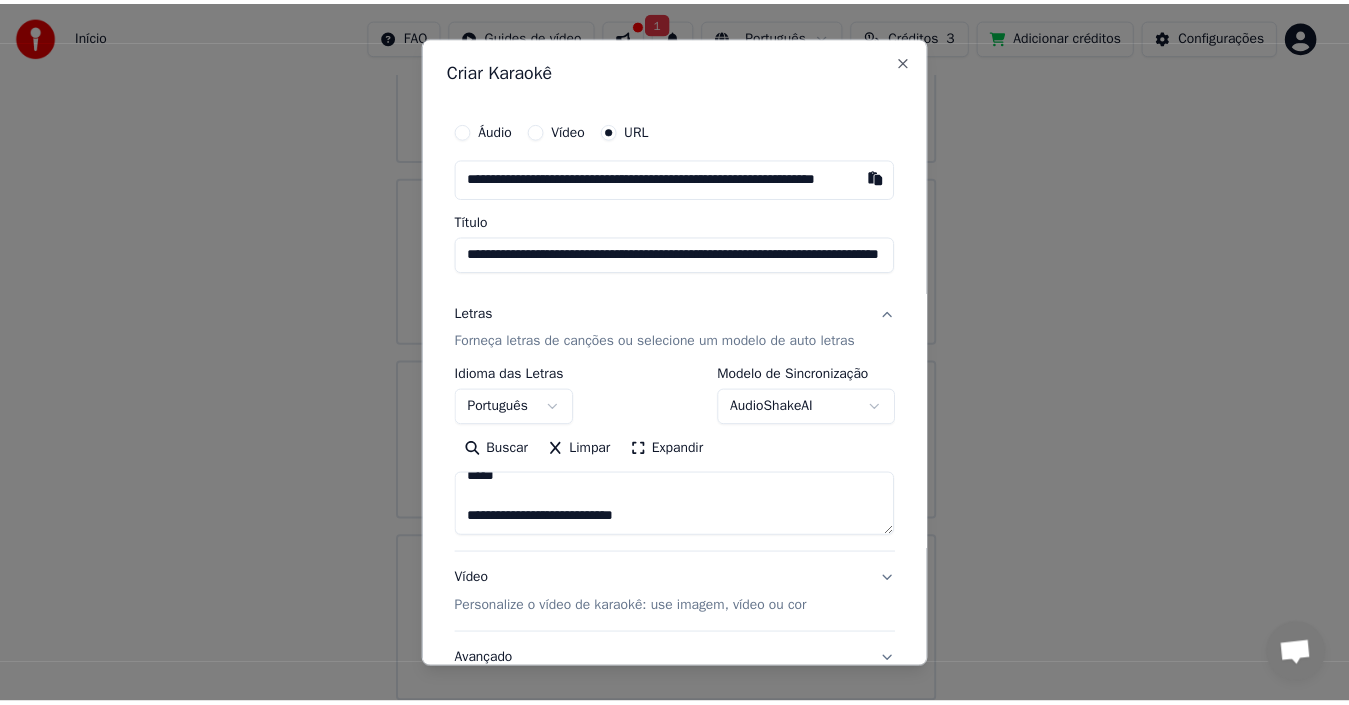 scroll, scrollTop: 0, scrollLeft: 107, axis: horizontal 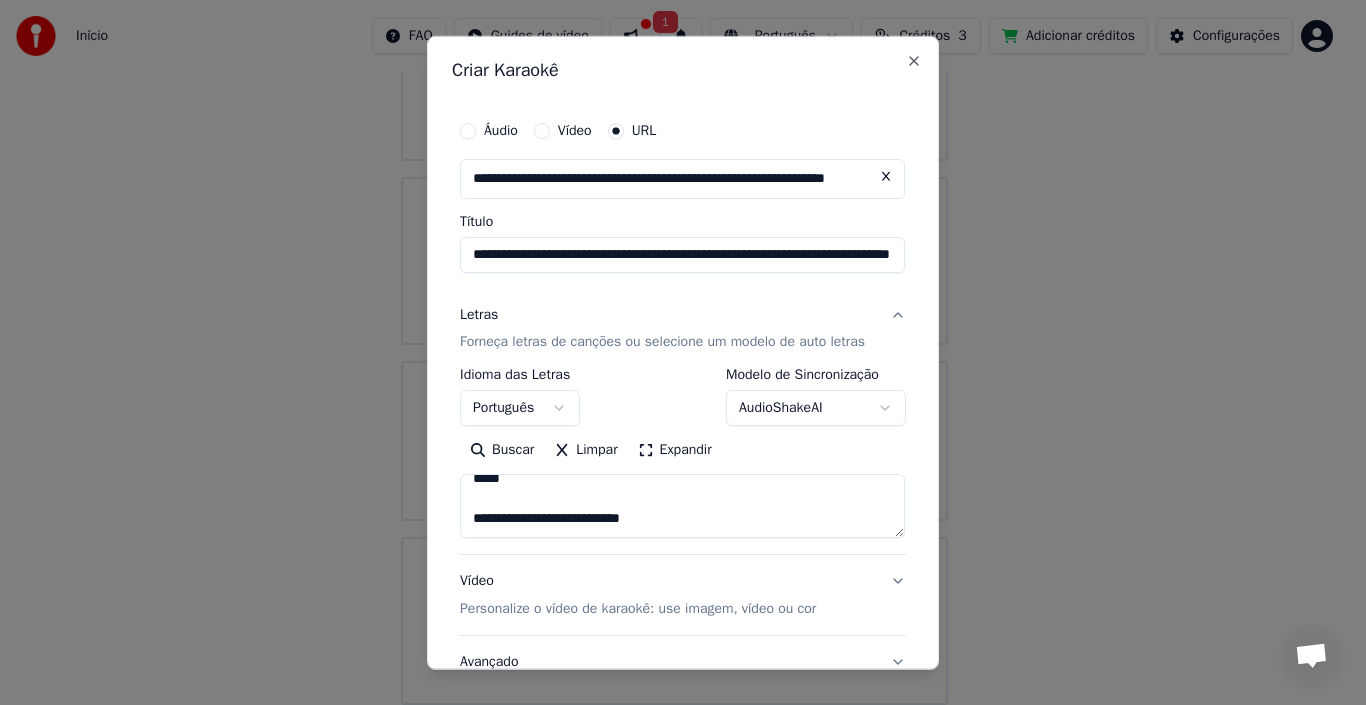 type on "**********" 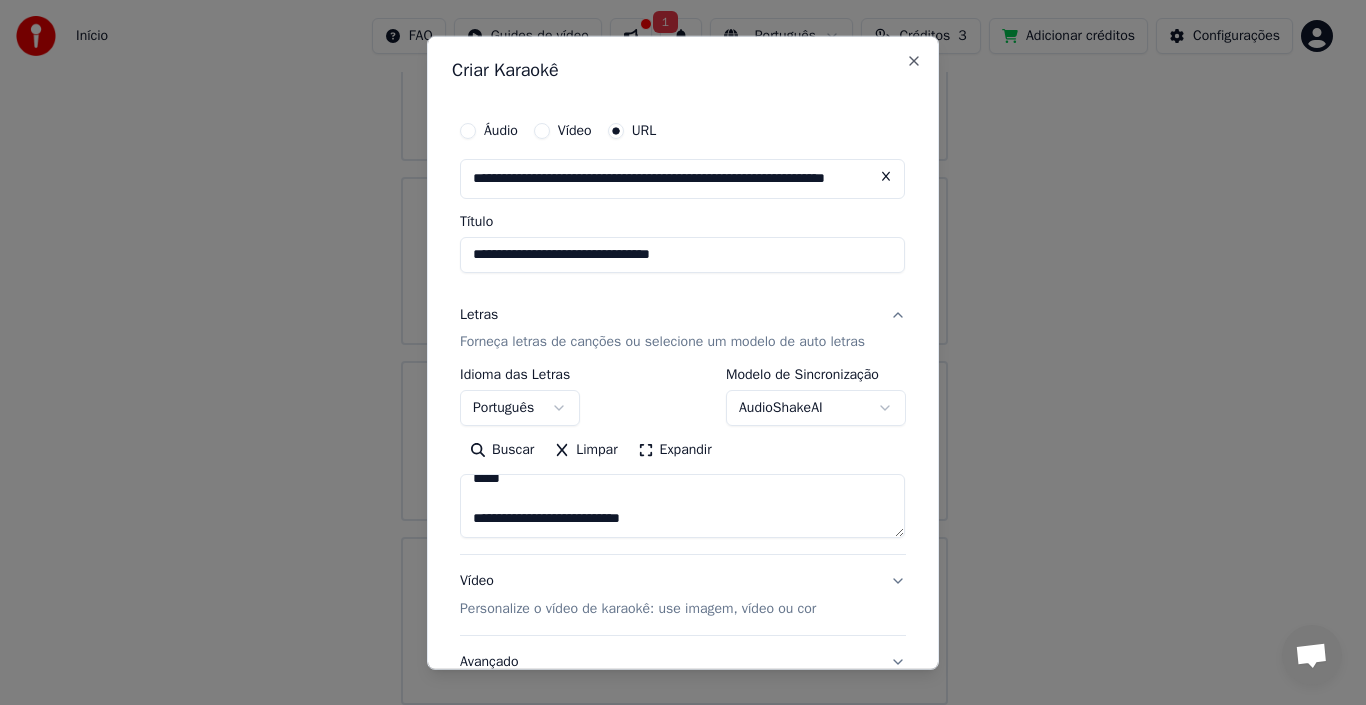type on "**********" 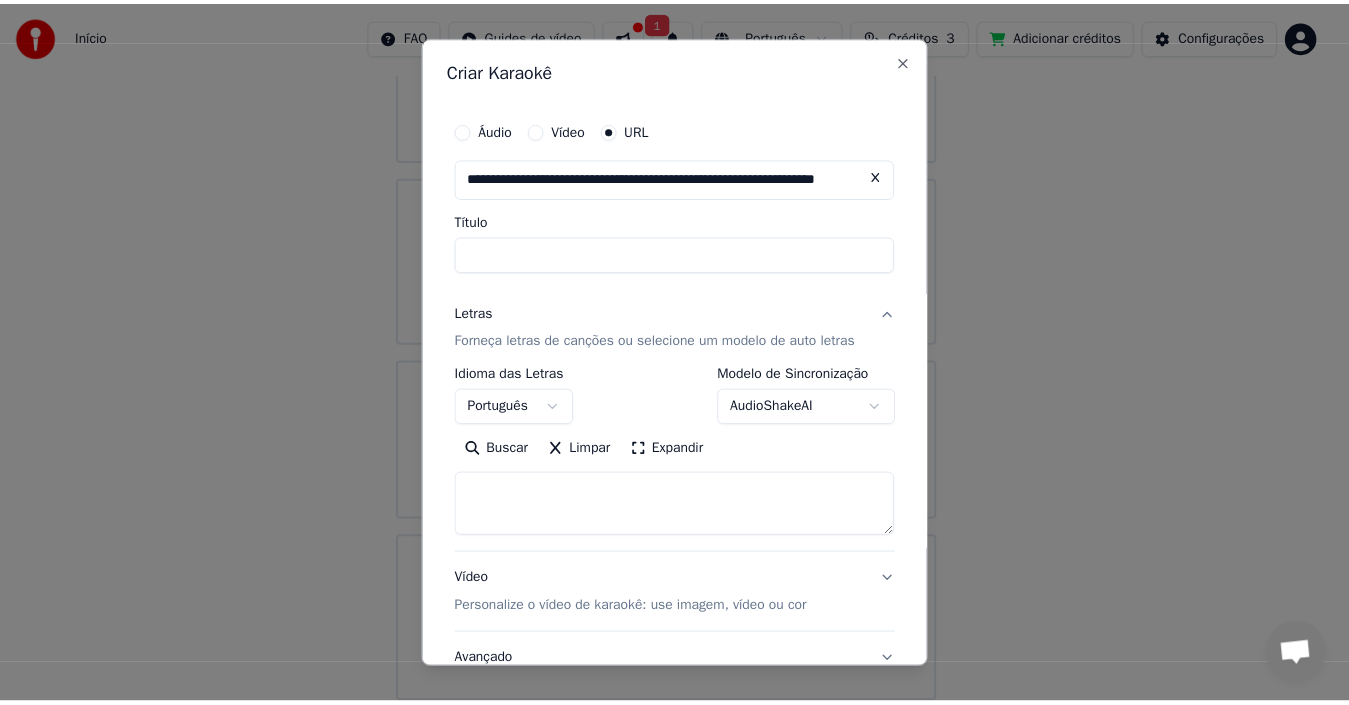 scroll, scrollTop: 0, scrollLeft: 0, axis: both 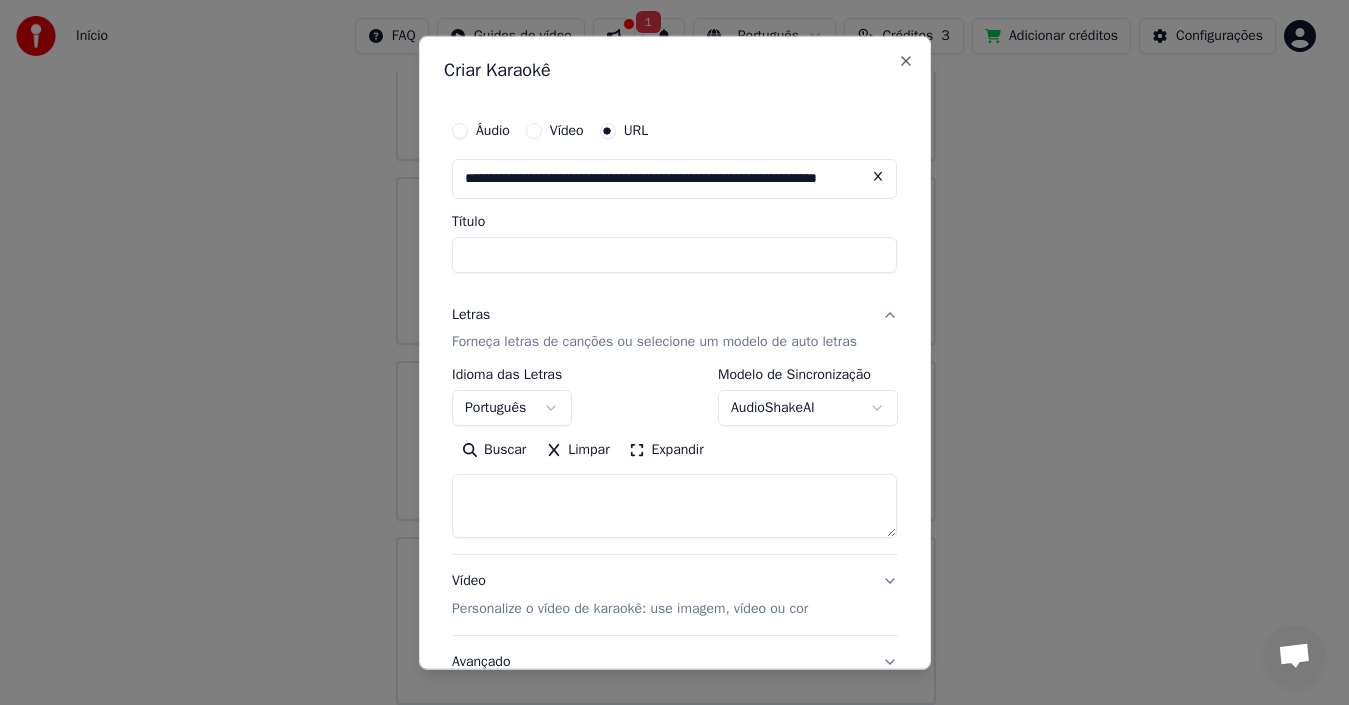 select 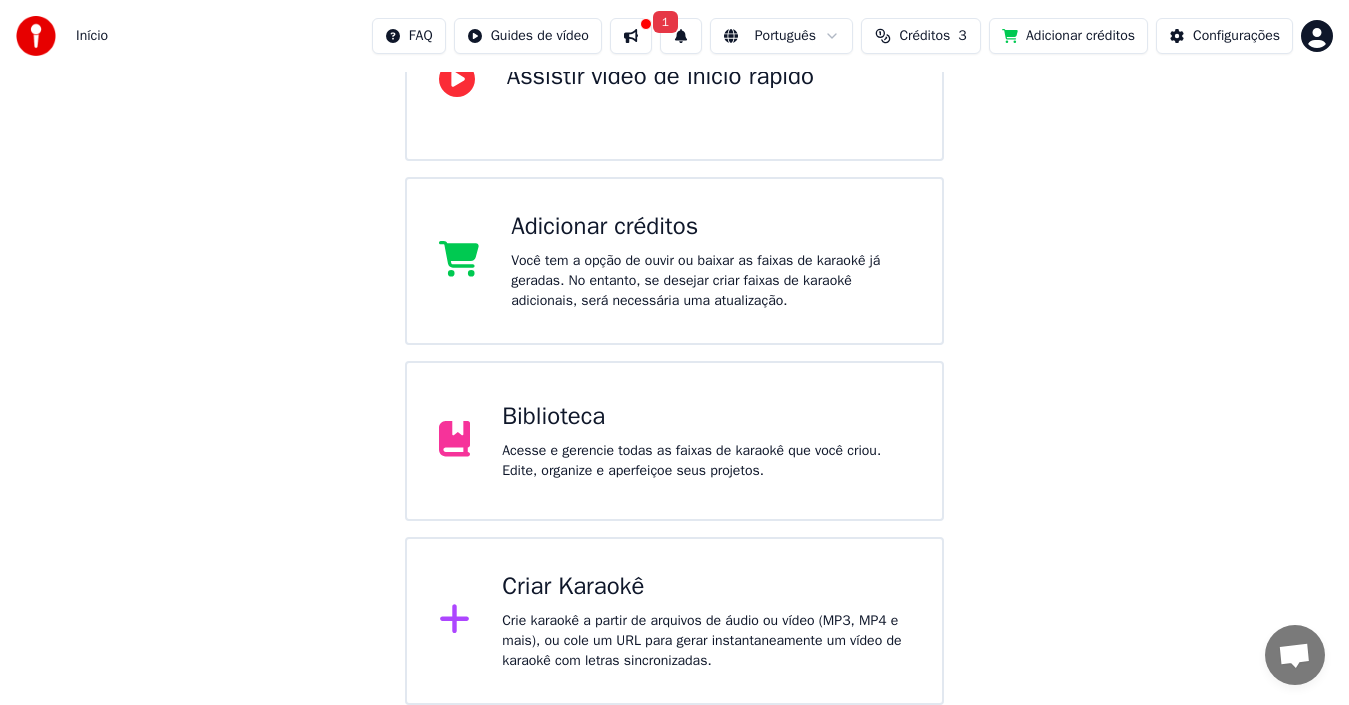 click on "Bem-vindo ao Youka Assistir vídeo de início rápido Adicionar créditos Você tem a opção de ouvir ou baixar as faixas de karaokê já geradas. No entanto, se desejar criar faixas de karaokê adicionais, será necessária uma atualização. Biblioteca Acesse e gerencie todas as faixas de karaokê que você criou. Edite, organize e aperfeiçoe seus projetos. Criar Karaokê Crie karaokê a partir de arquivos de áudio ou vídeo (MP3, MP4 e mais), ou cole um URL para gerar instantaneamente um vídeo de karaokê com letras sincronizadas." at bounding box center (674, 261) 